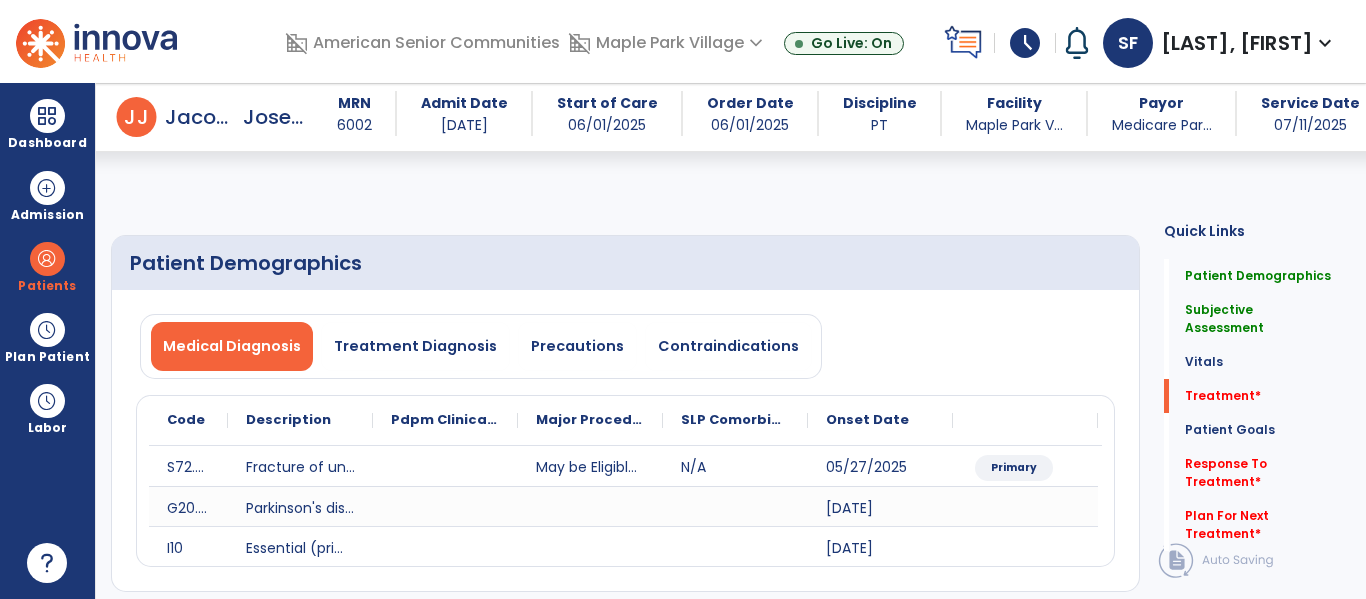 select on "*" 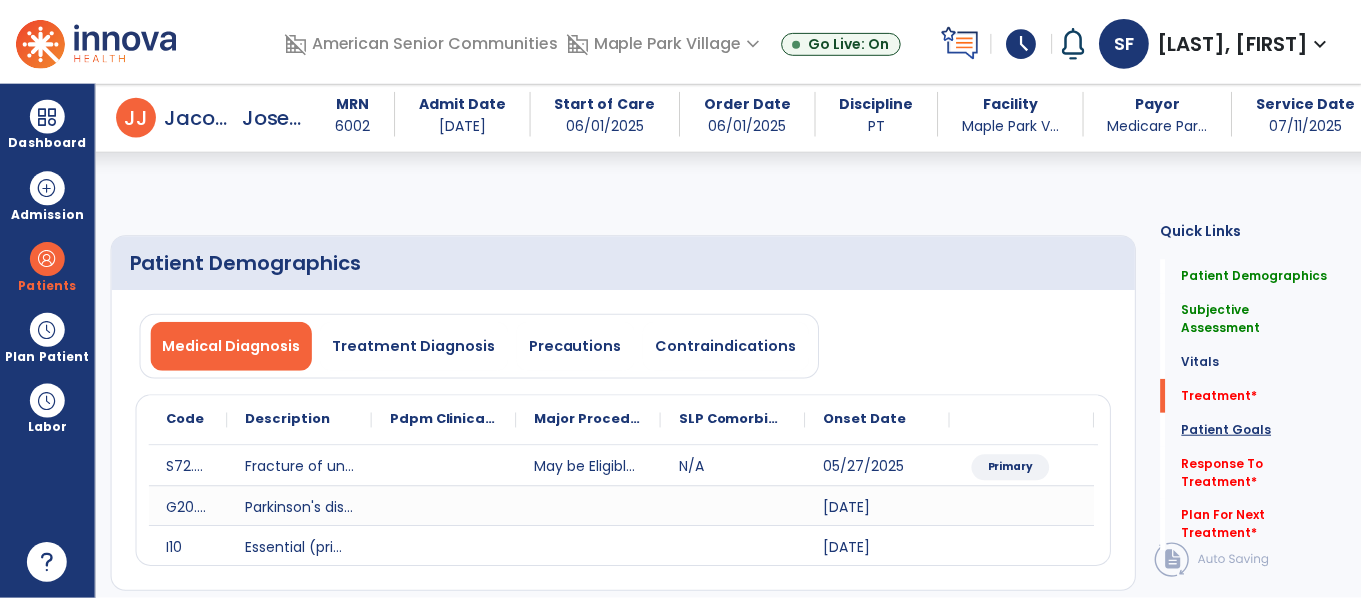 scroll, scrollTop: 1116, scrollLeft: 0, axis: vertical 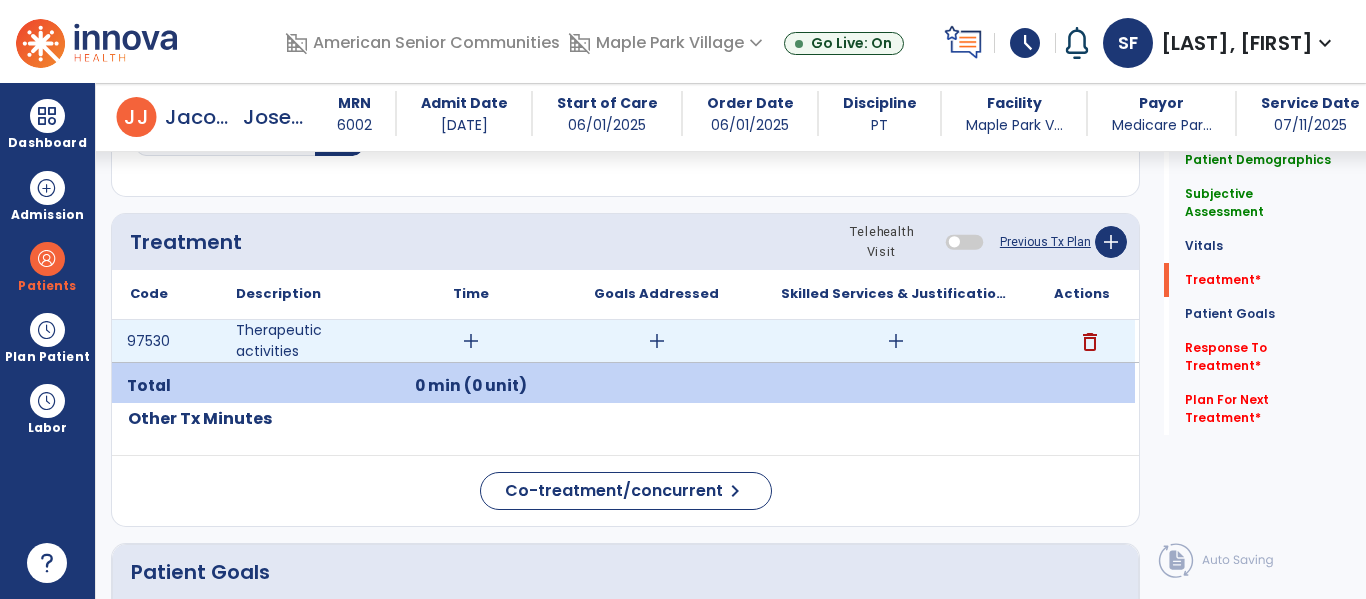 click on "add" at bounding box center (896, 341) 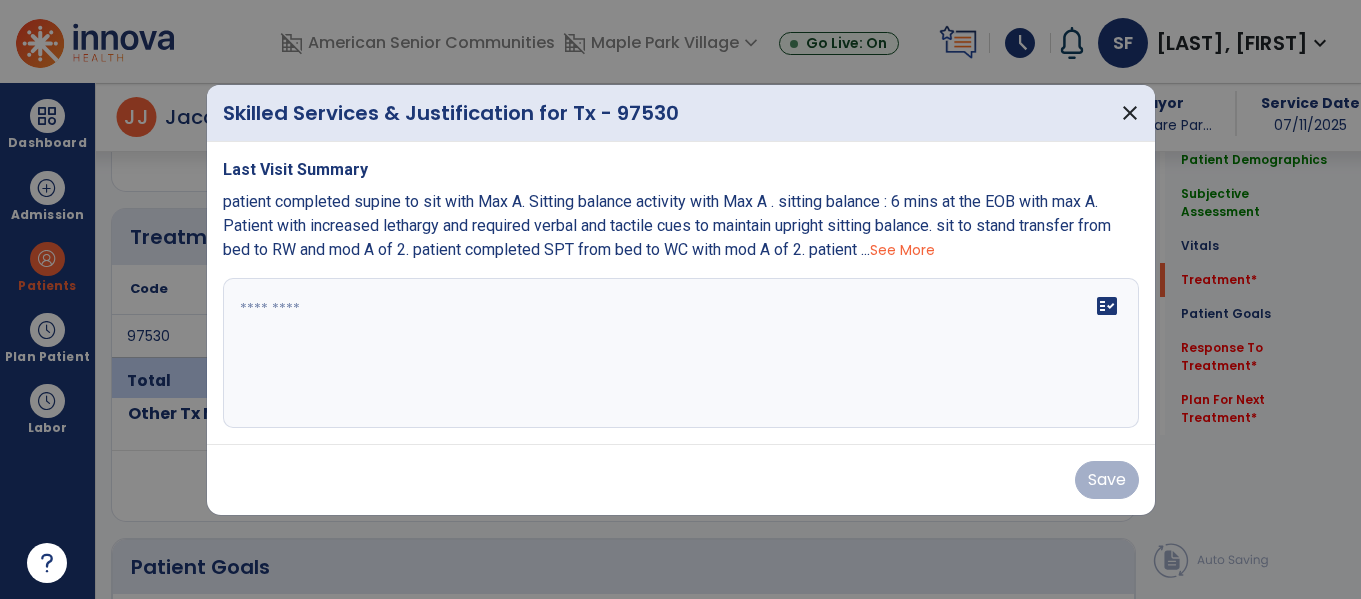 scroll, scrollTop: 1116, scrollLeft: 0, axis: vertical 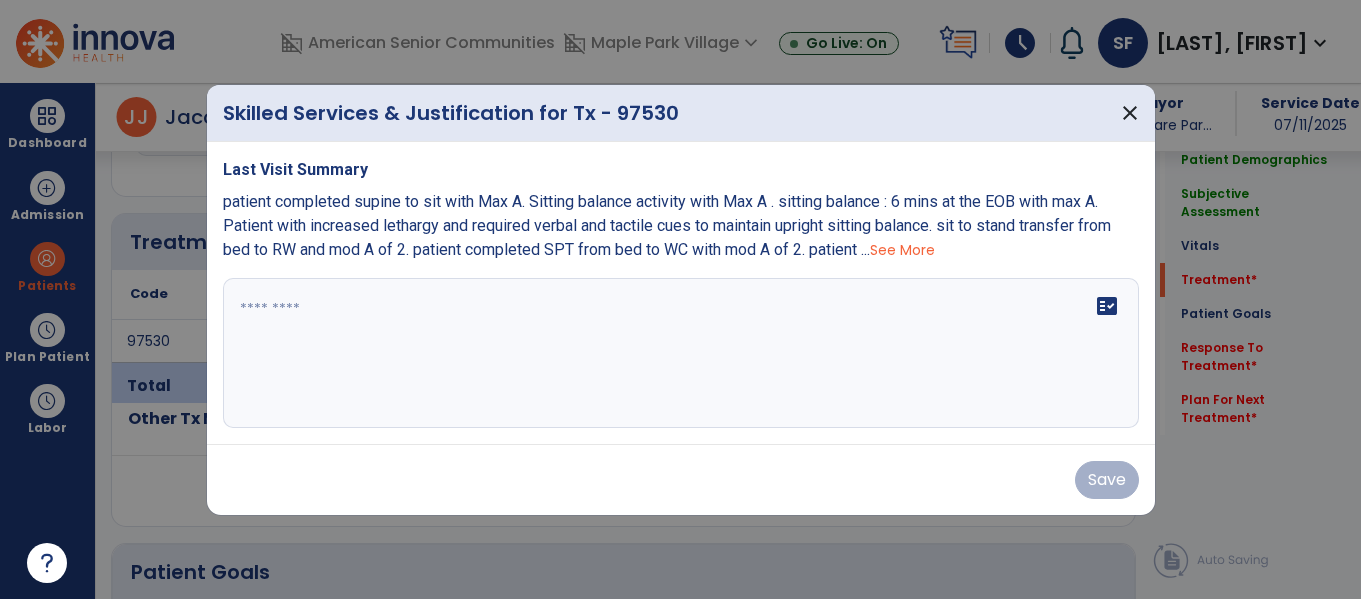 click on "fact_check" at bounding box center (681, 353) 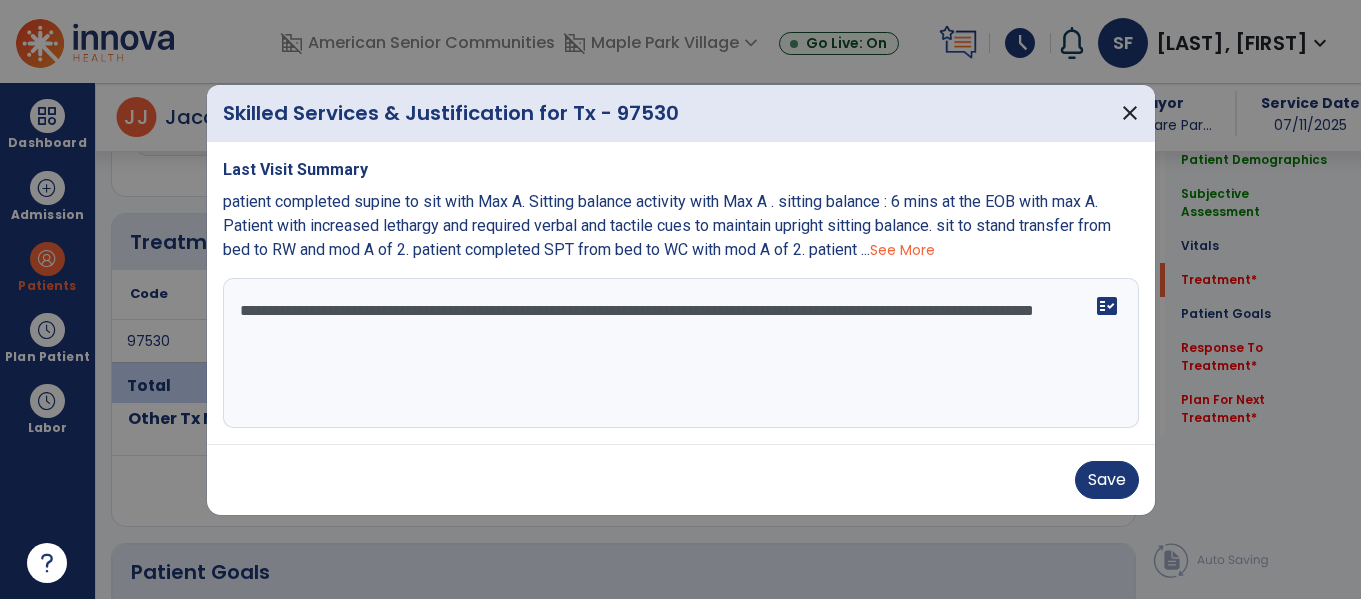 click on "**********" at bounding box center (681, 353) 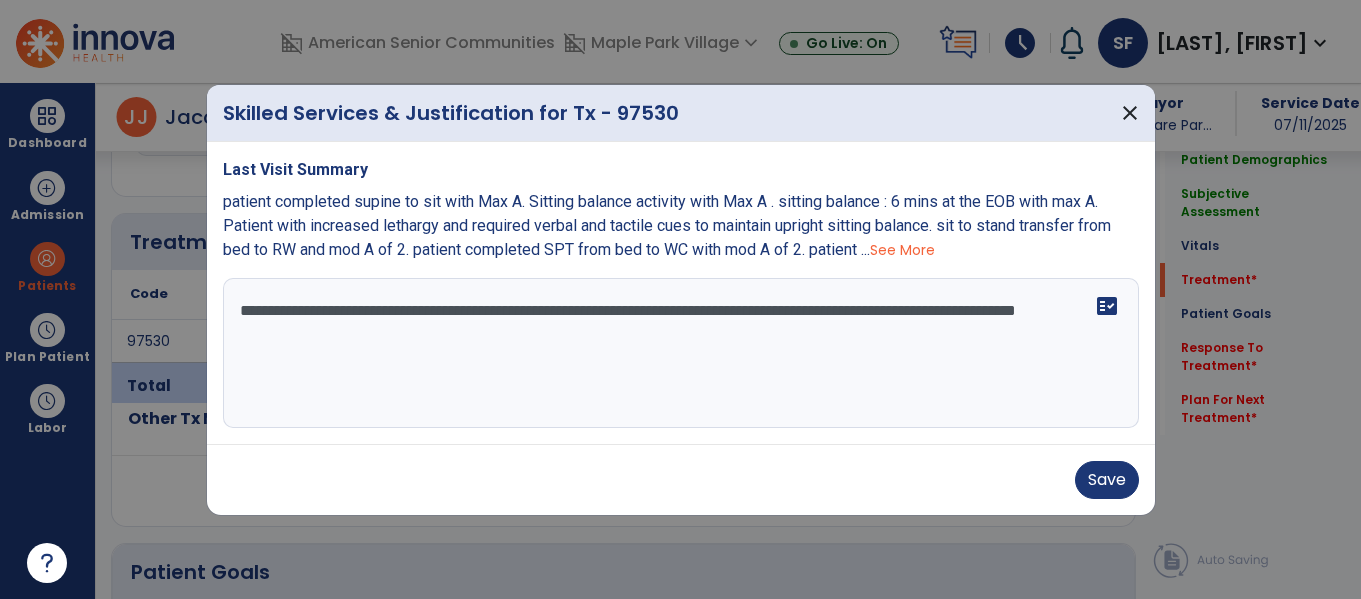 click on "**********" at bounding box center (681, 353) 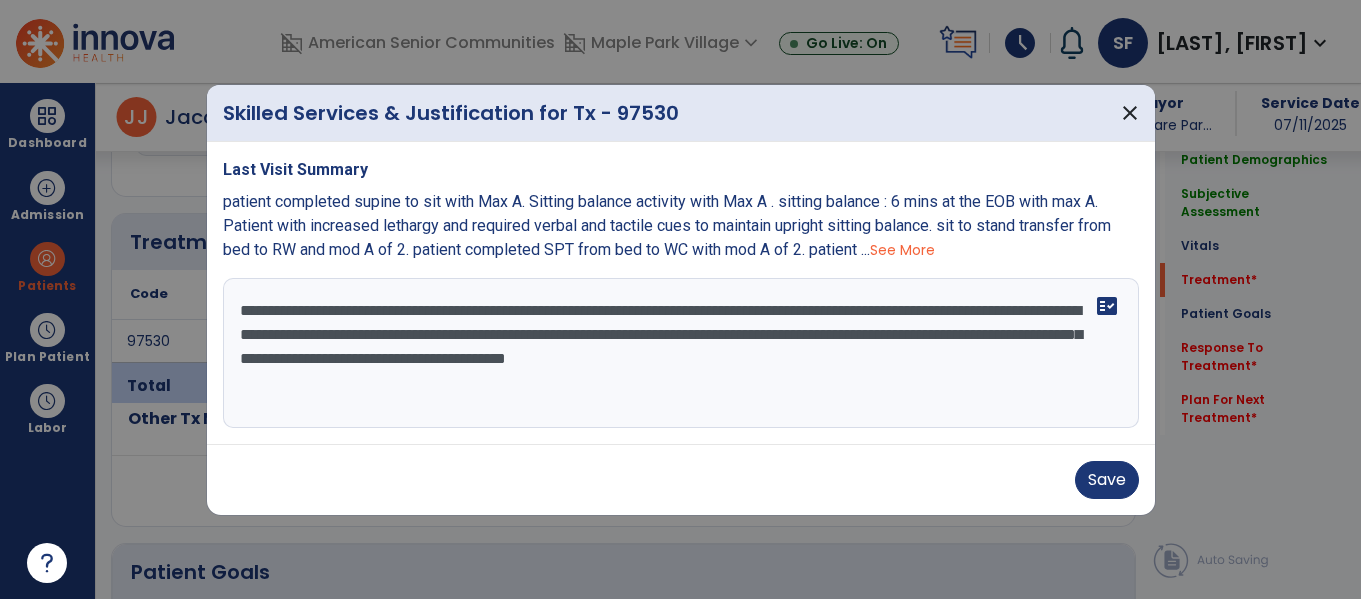 click on "**********" at bounding box center [681, 353] 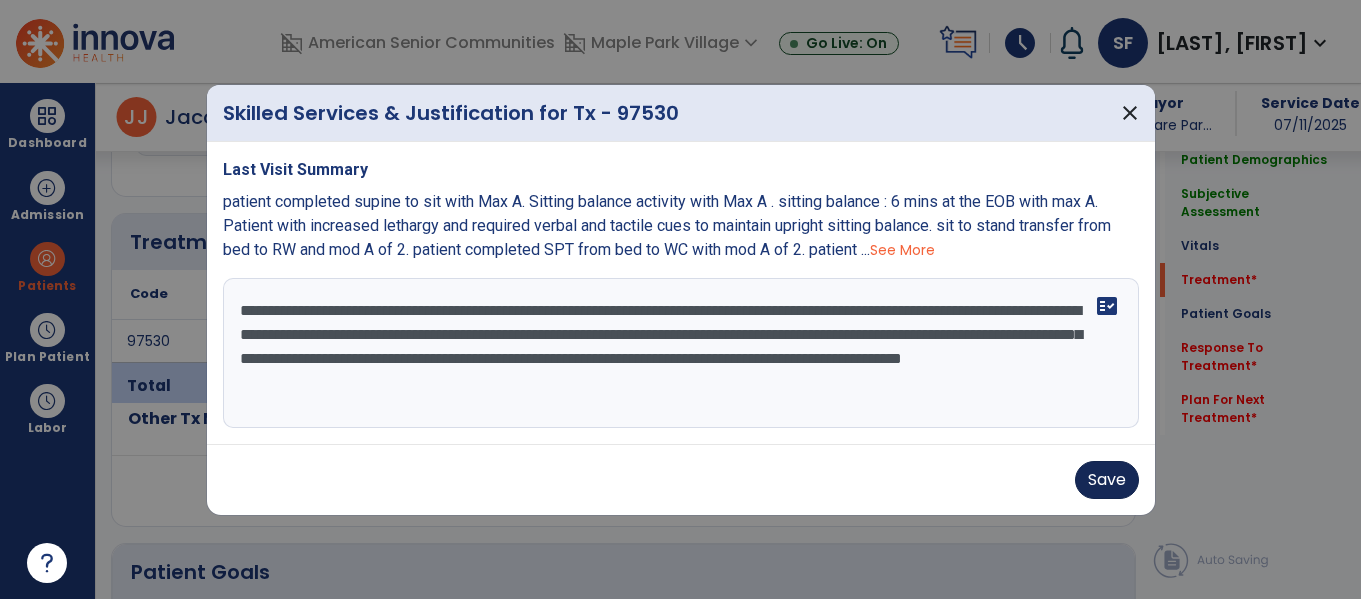 type on "**********" 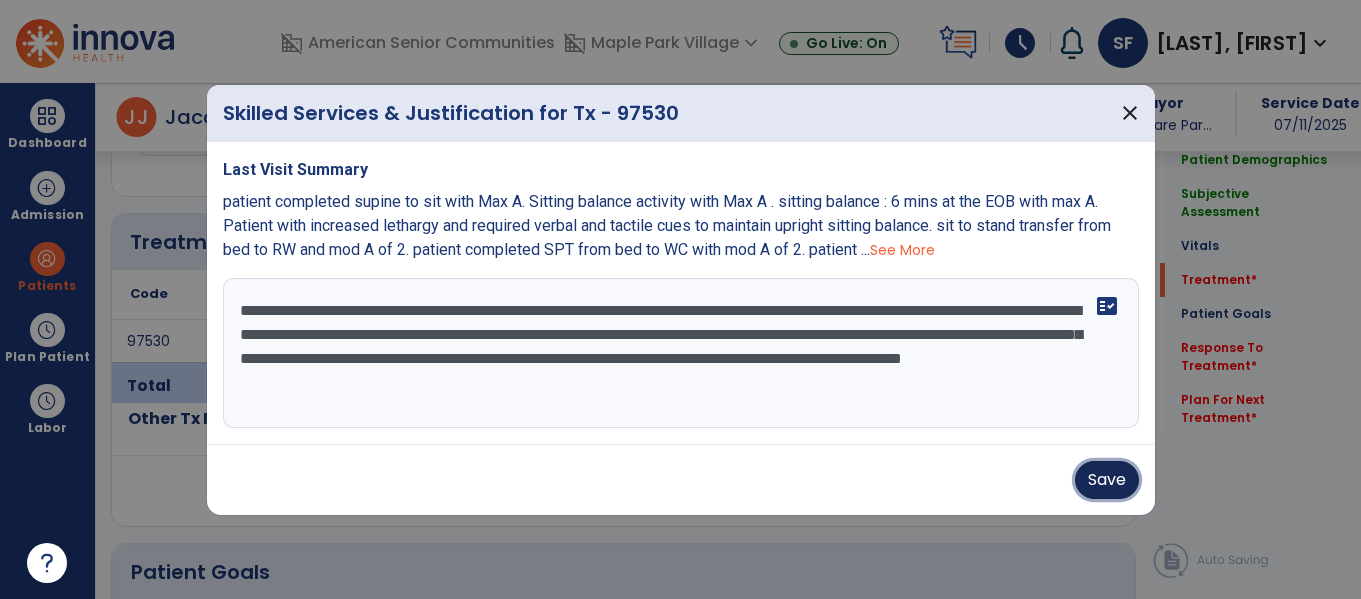 click on "Save" at bounding box center [1107, 480] 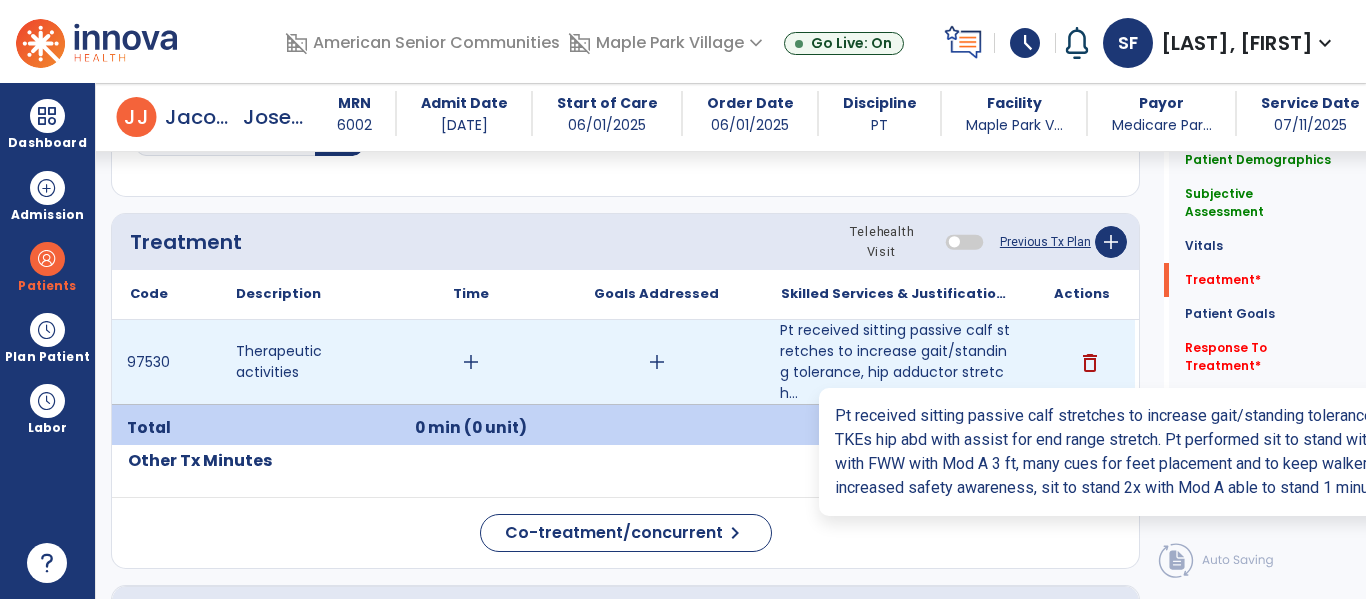 click on "Pt received sitting passive calf stretches to increase gait/standing tolerance, hip adductor stretch..." at bounding box center [896, 362] 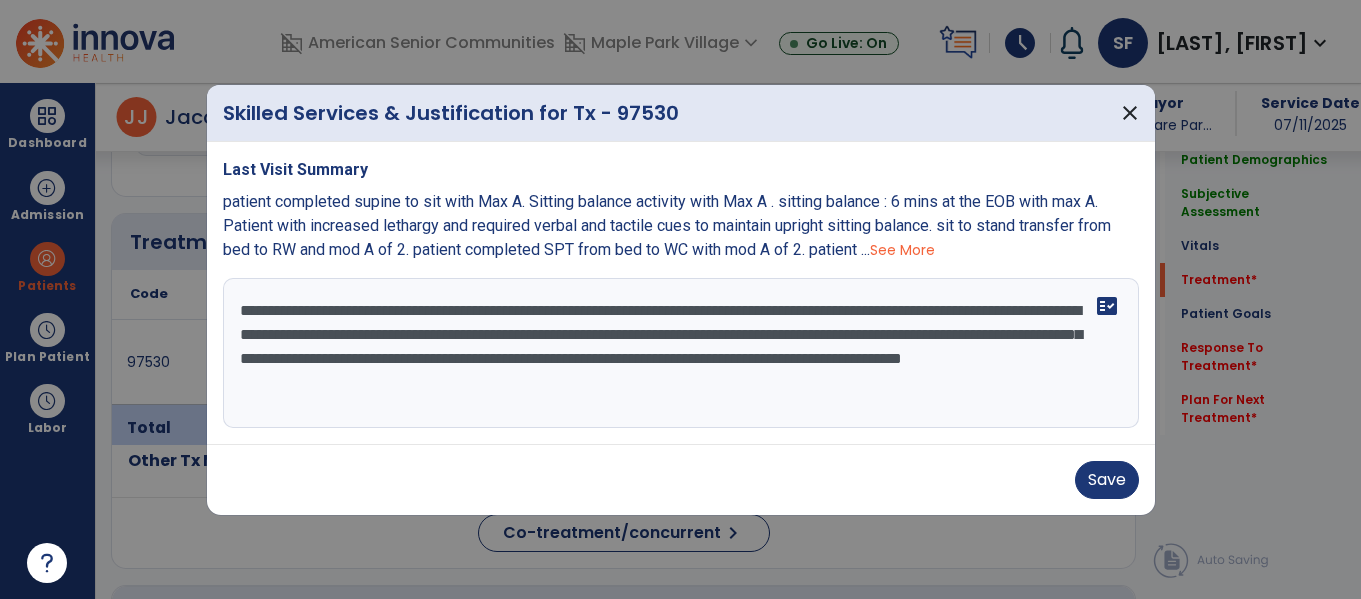 scroll, scrollTop: 1116, scrollLeft: 0, axis: vertical 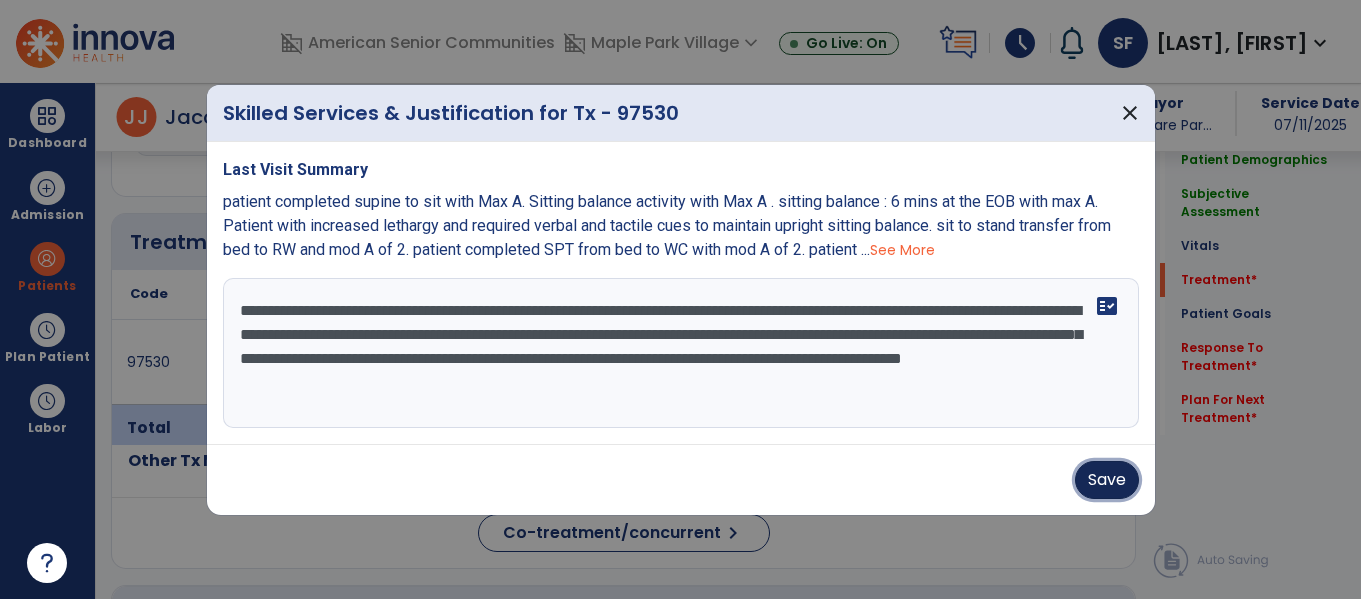 click on "Save" at bounding box center [1107, 480] 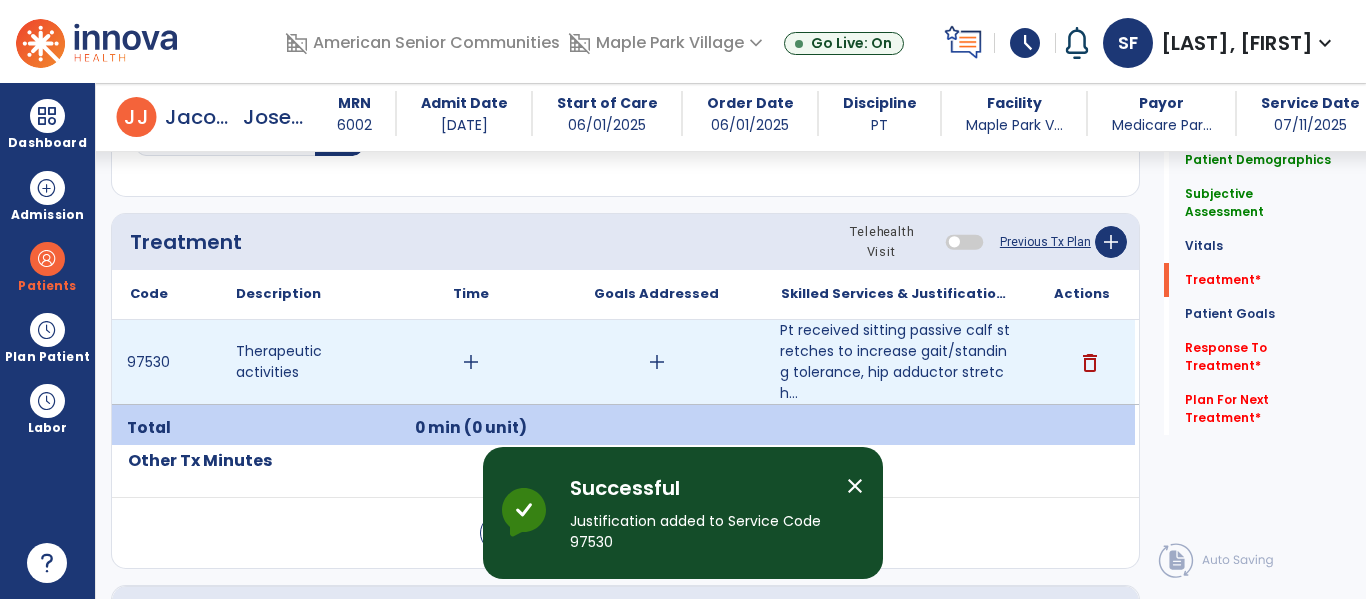 click on "add" at bounding box center [657, 362] 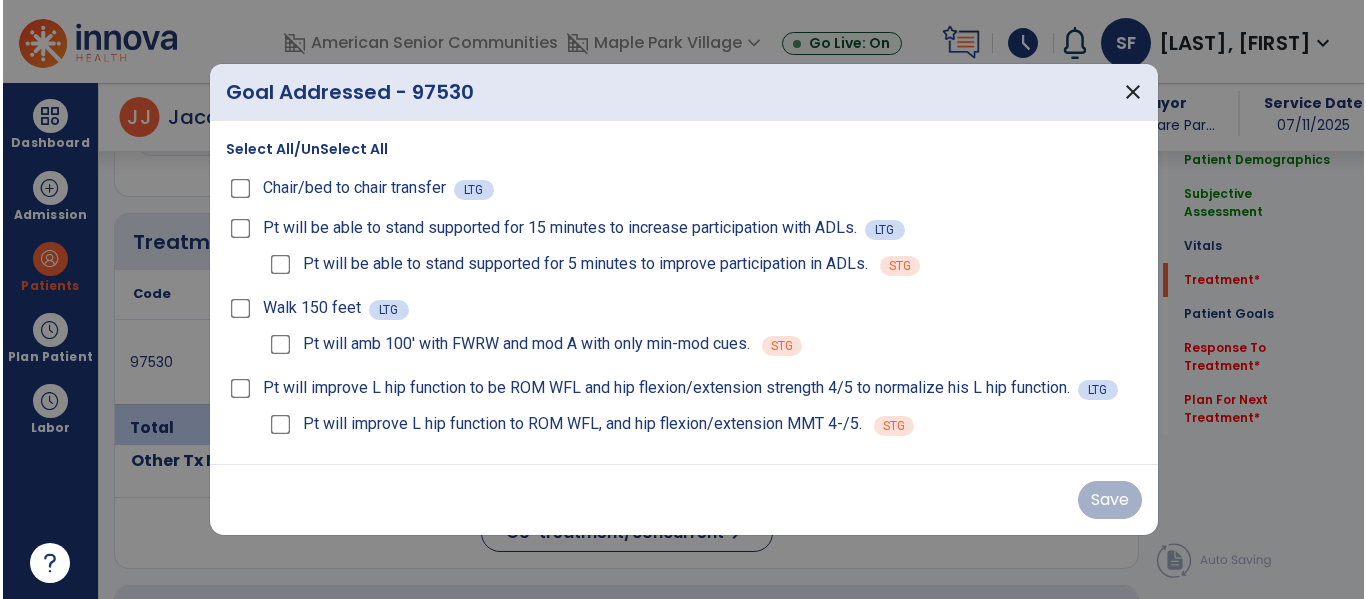 scroll, scrollTop: 1116, scrollLeft: 0, axis: vertical 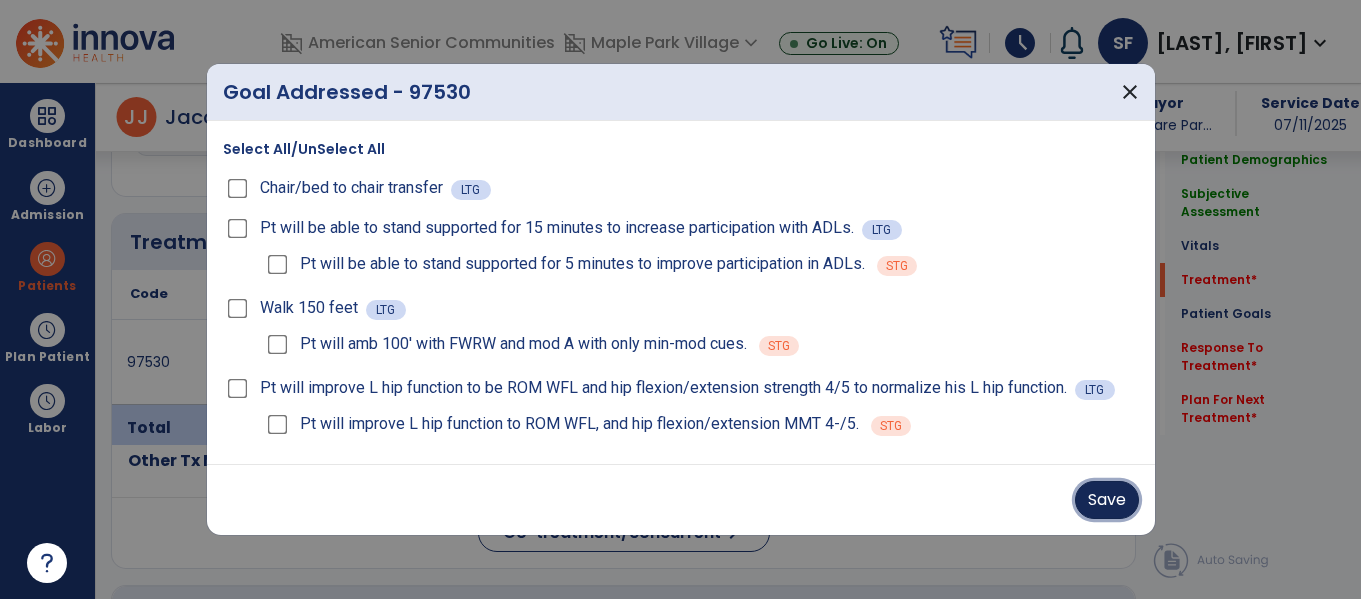 click on "Save" at bounding box center [1107, 500] 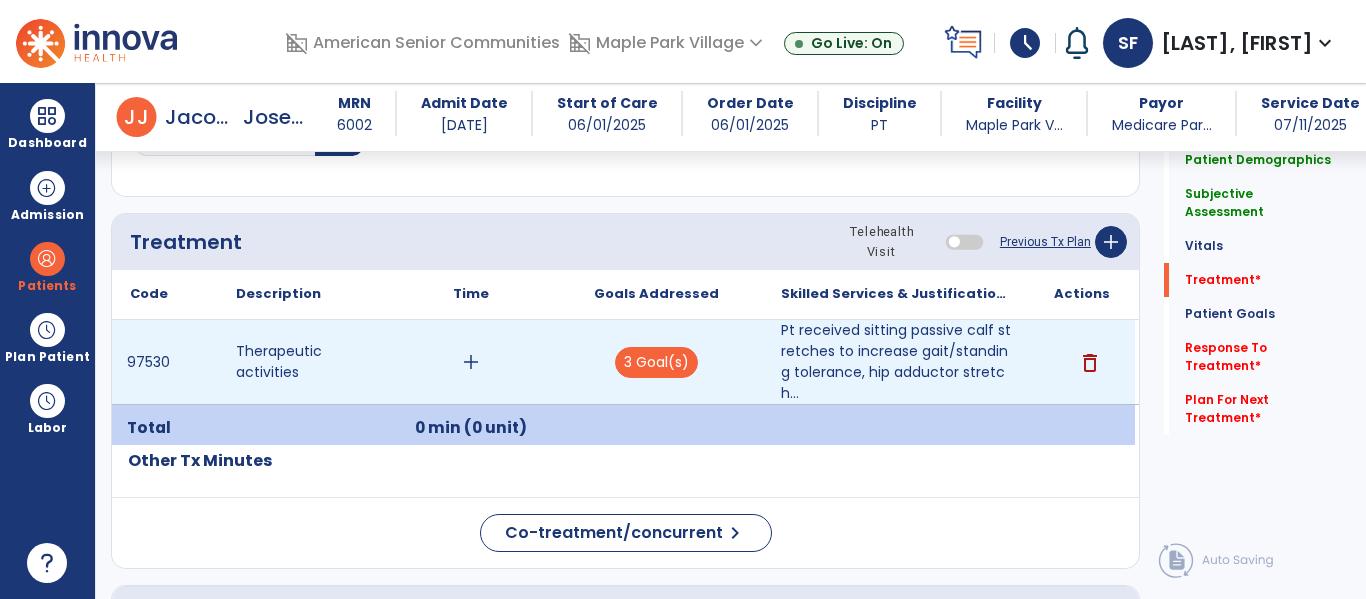 click on "add" at bounding box center (471, 362) 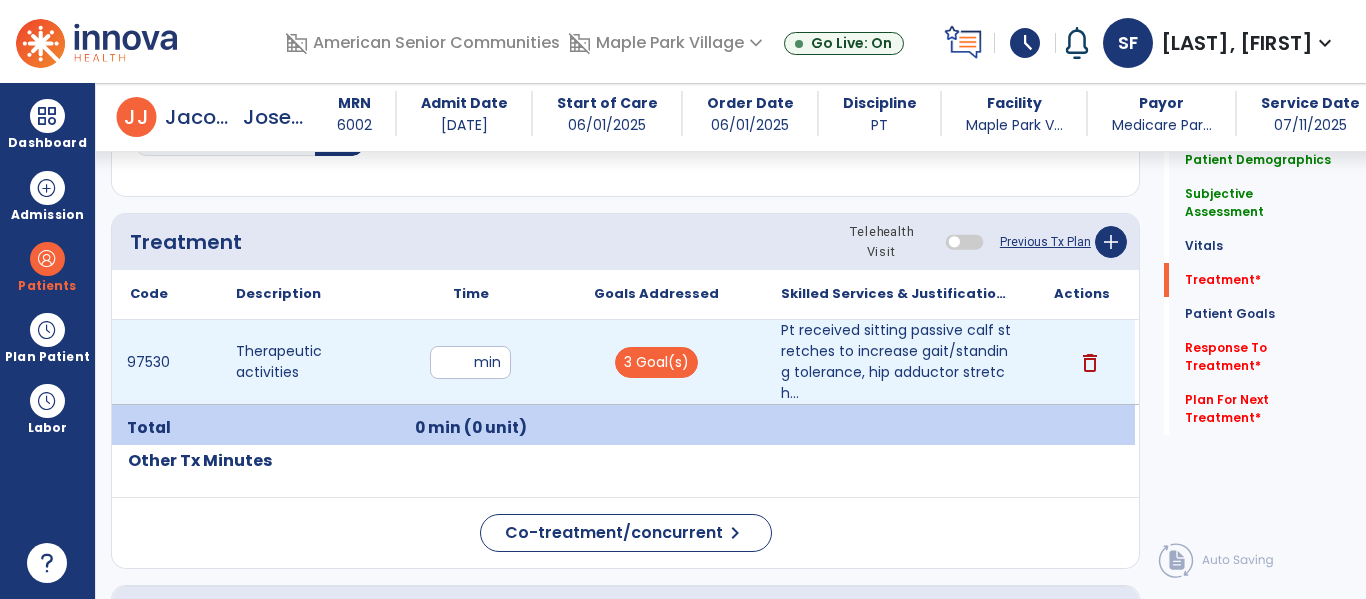 type on "**" 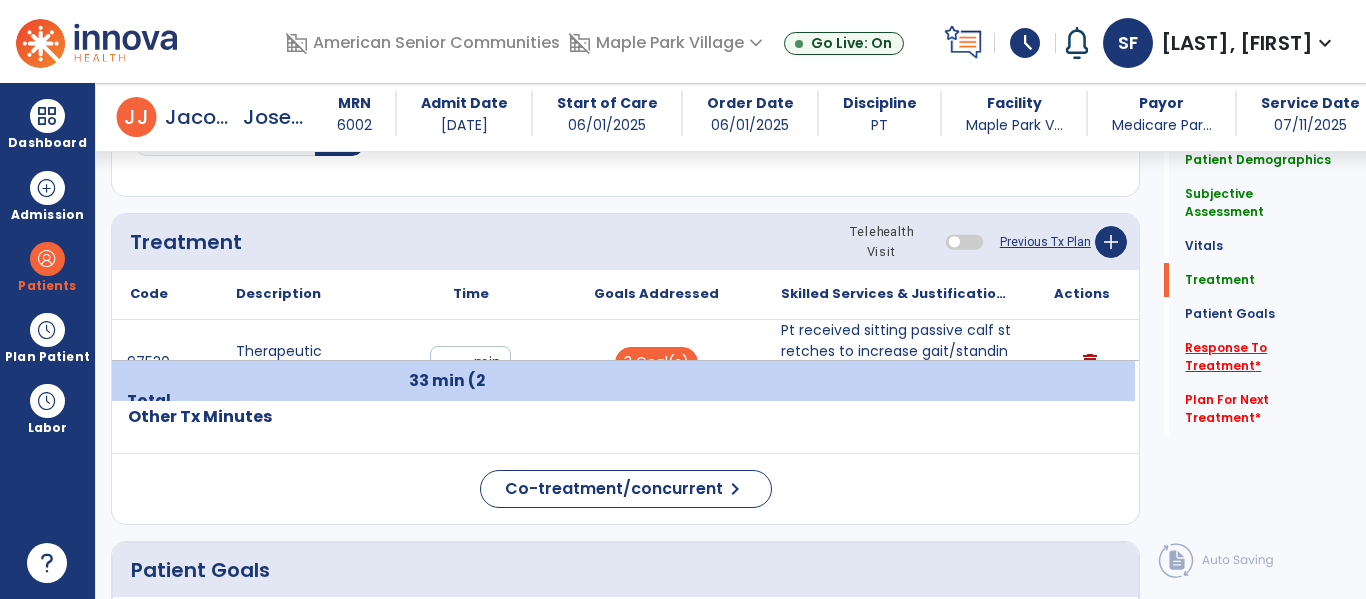 click on "Response To Treatment   *" 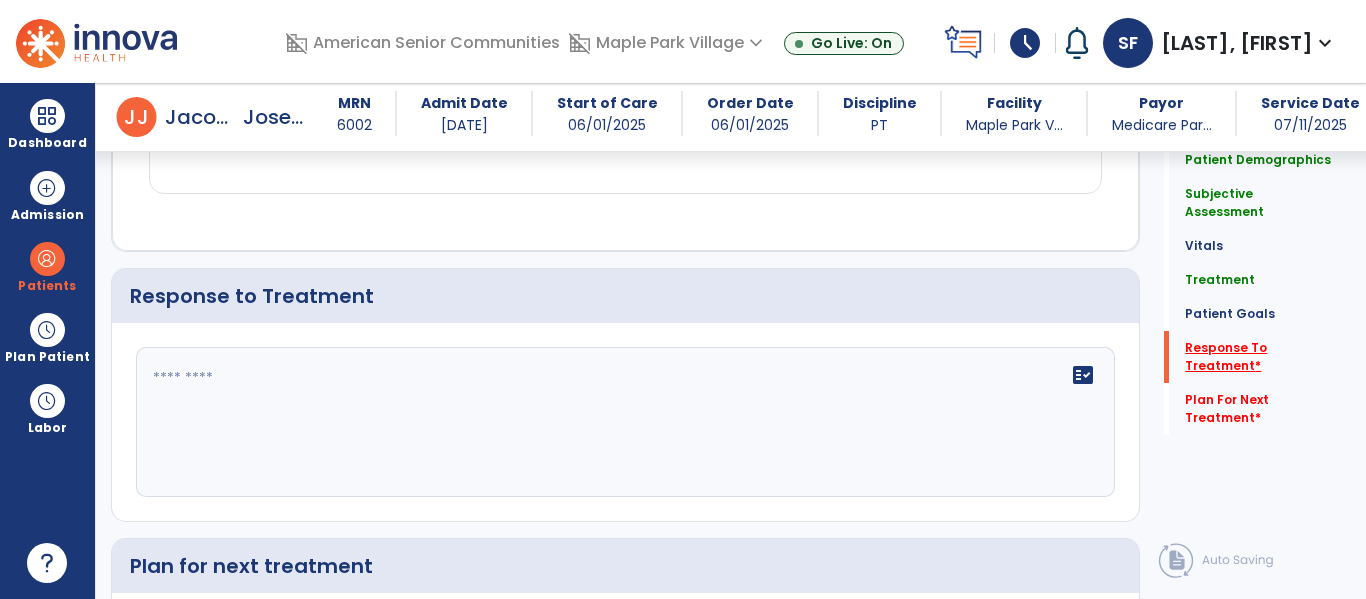 scroll, scrollTop: 2793, scrollLeft: 0, axis: vertical 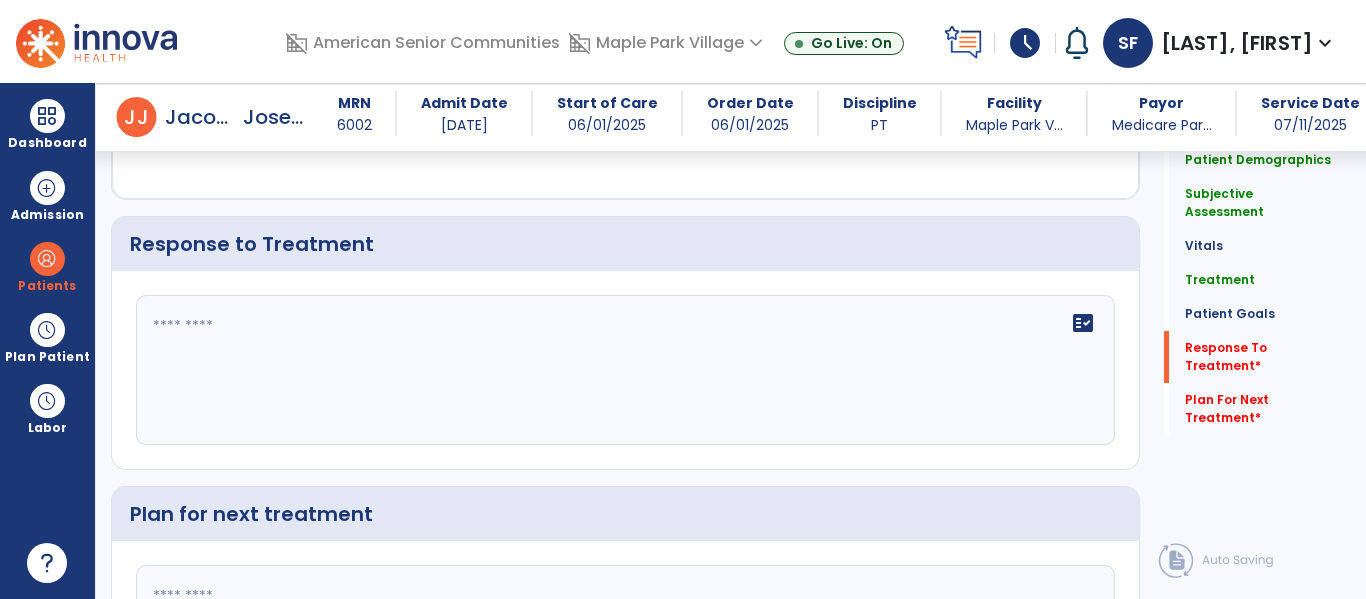 click on "fact_check" 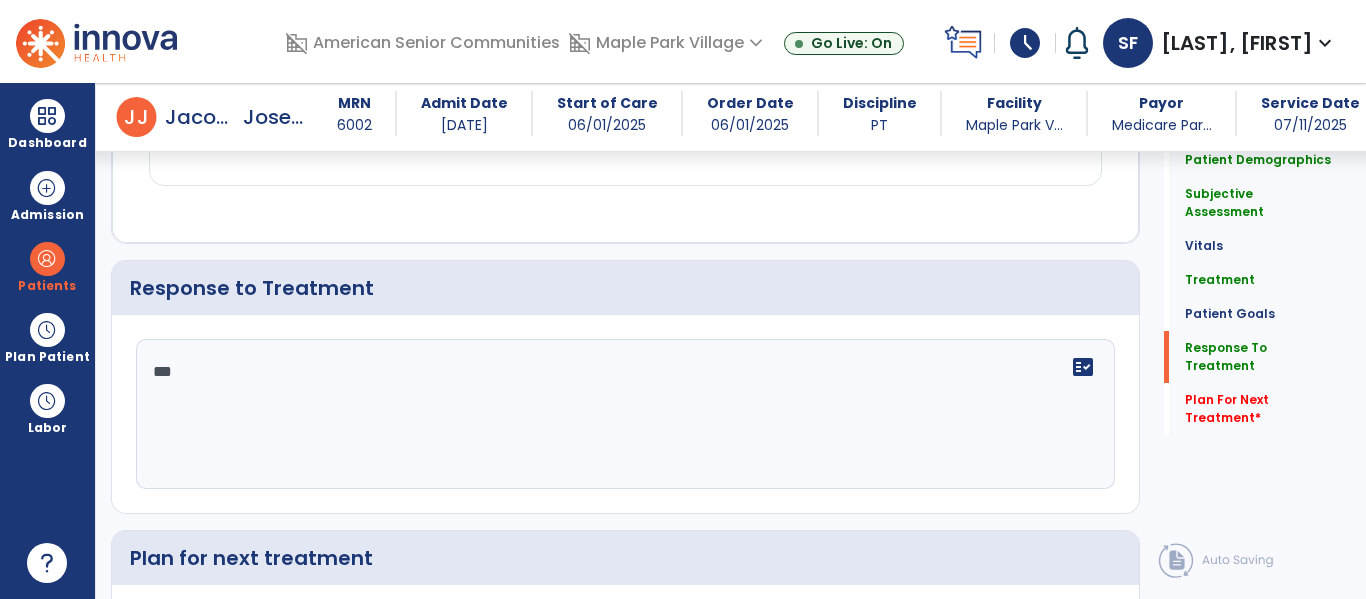 scroll, scrollTop: 2793, scrollLeft: 0, axis: vertical 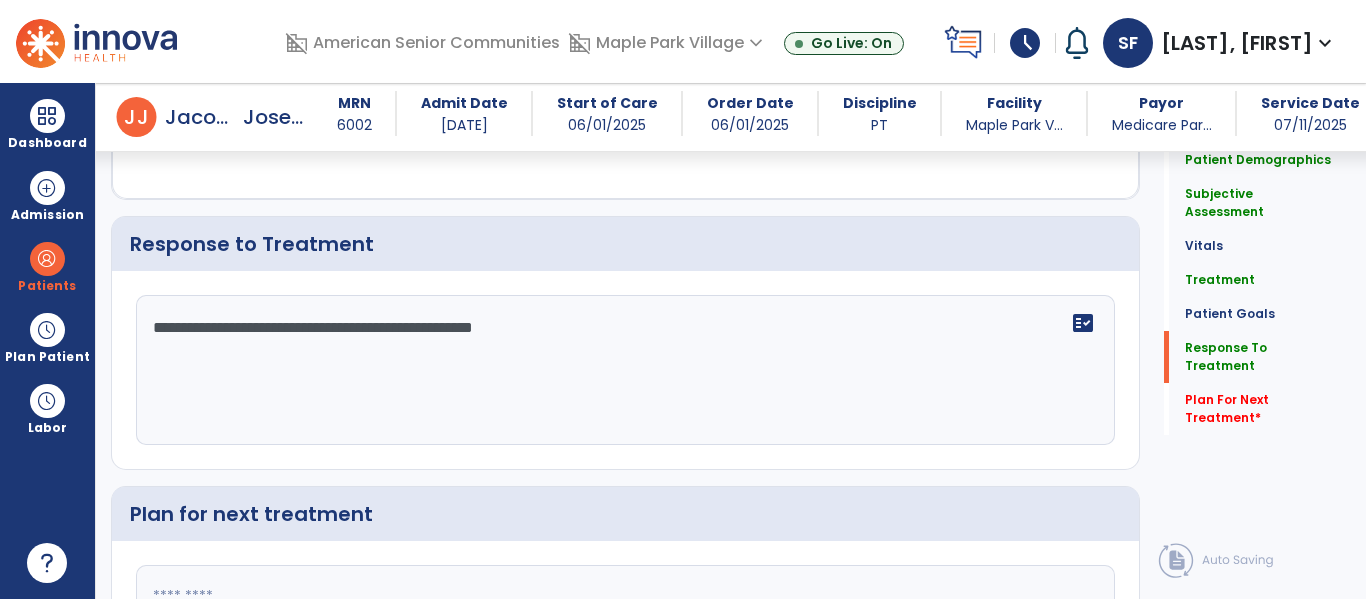 type on "**********" 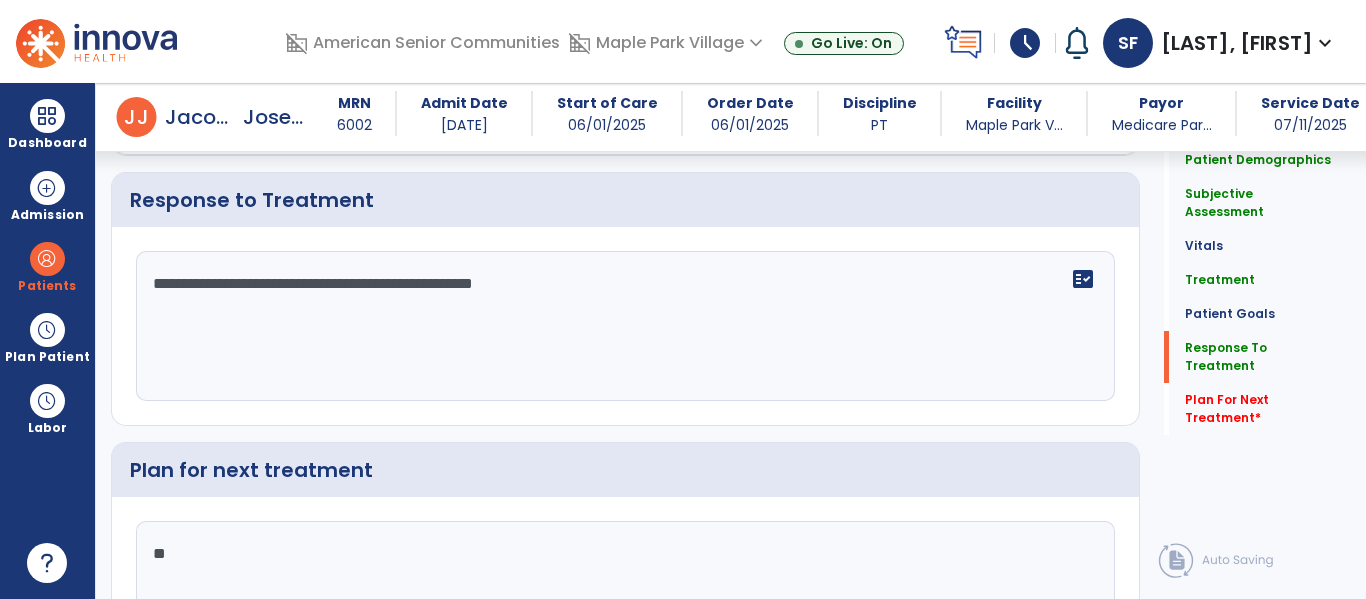 type on "*" 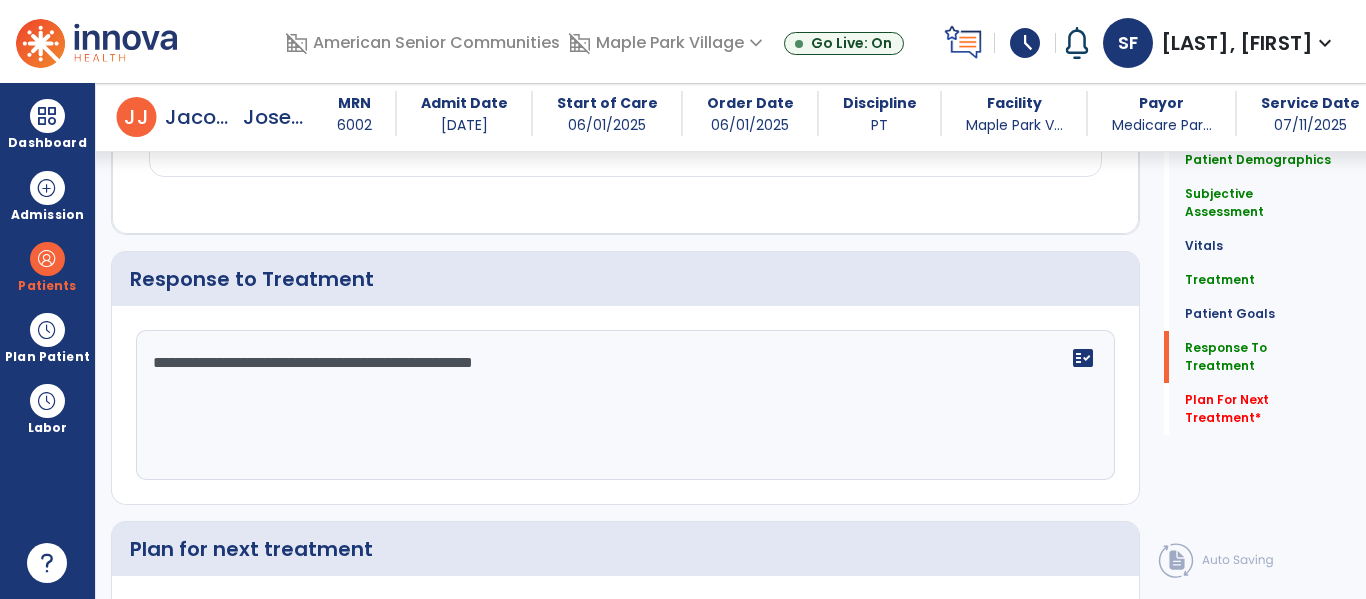 scroll, scrollTop: 2802, scrollLeft: 0, axis: vertical 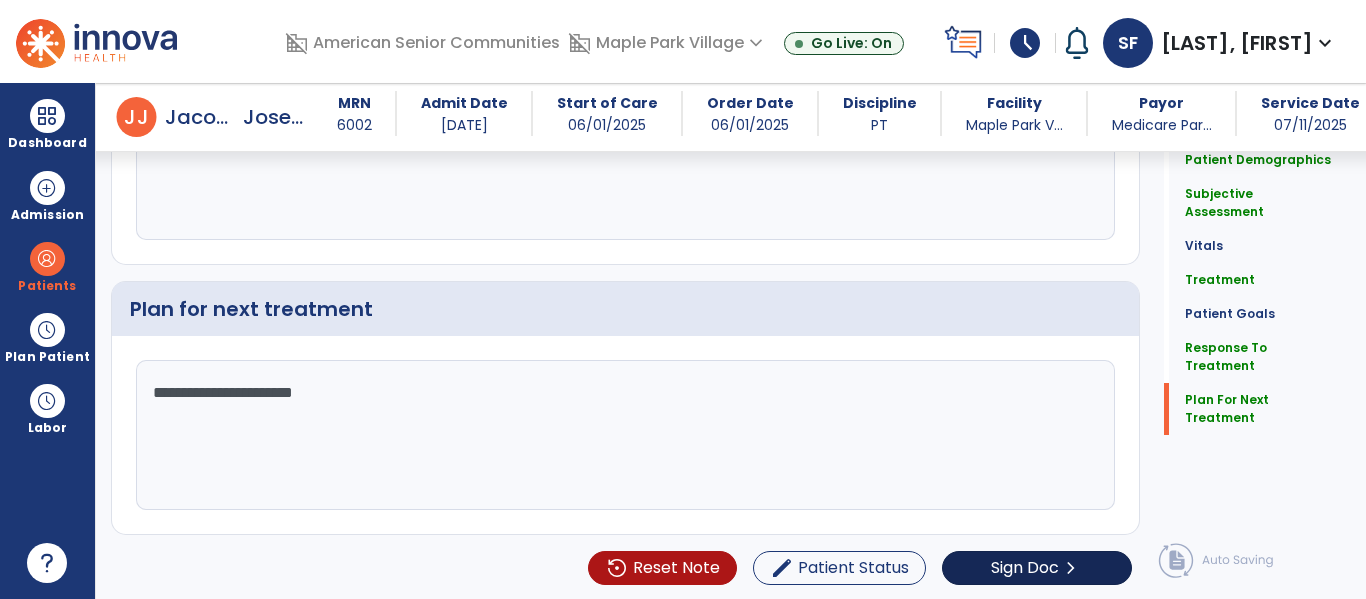 type on "**********" 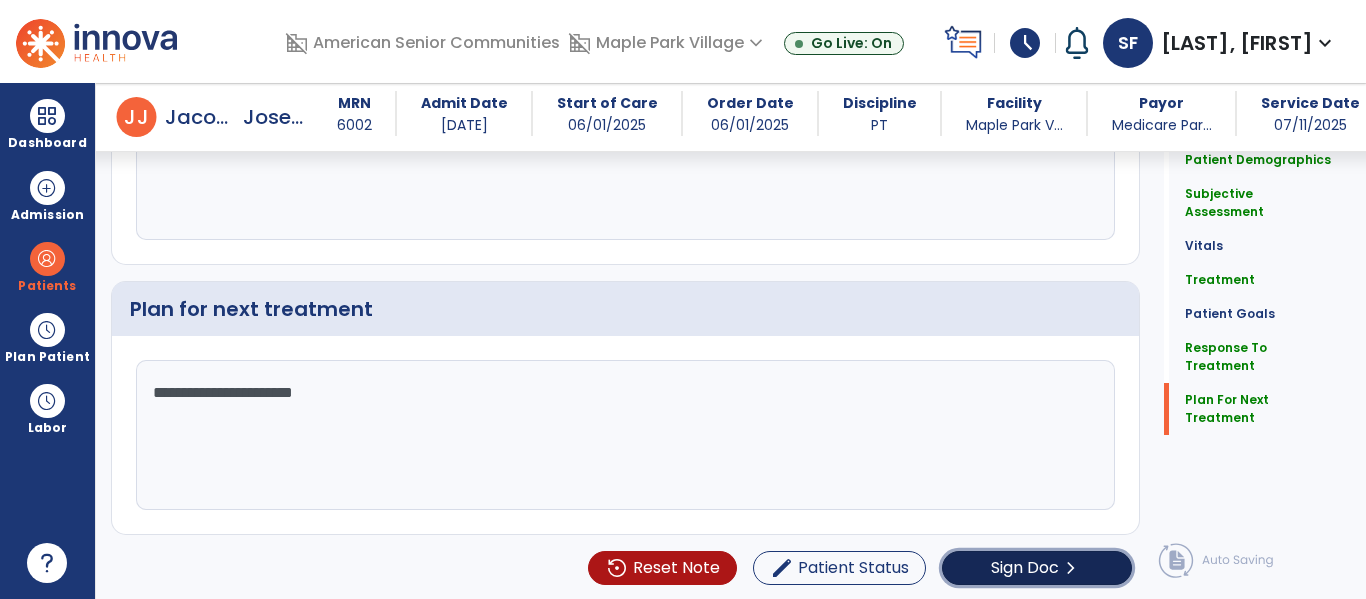 click on "Sign Doc" 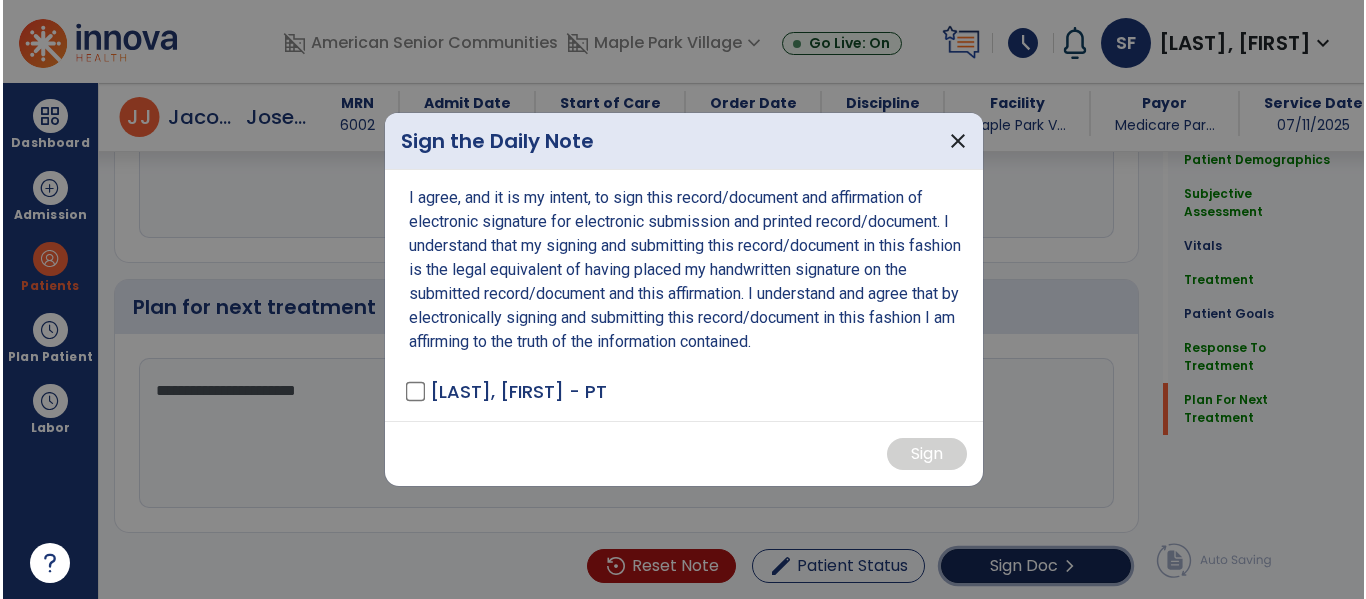 scroll, scrollTop: 2998, scrollLeft: 0, axis: vertical 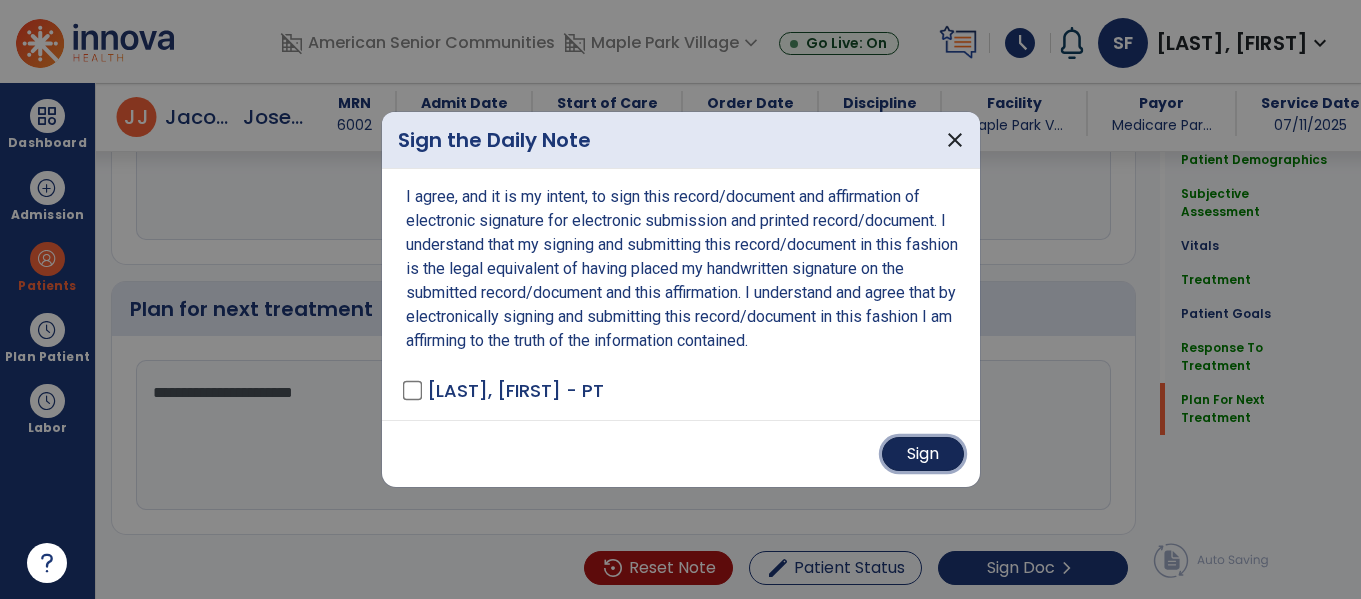 click on "Sign" at bounding box center (923, 454) 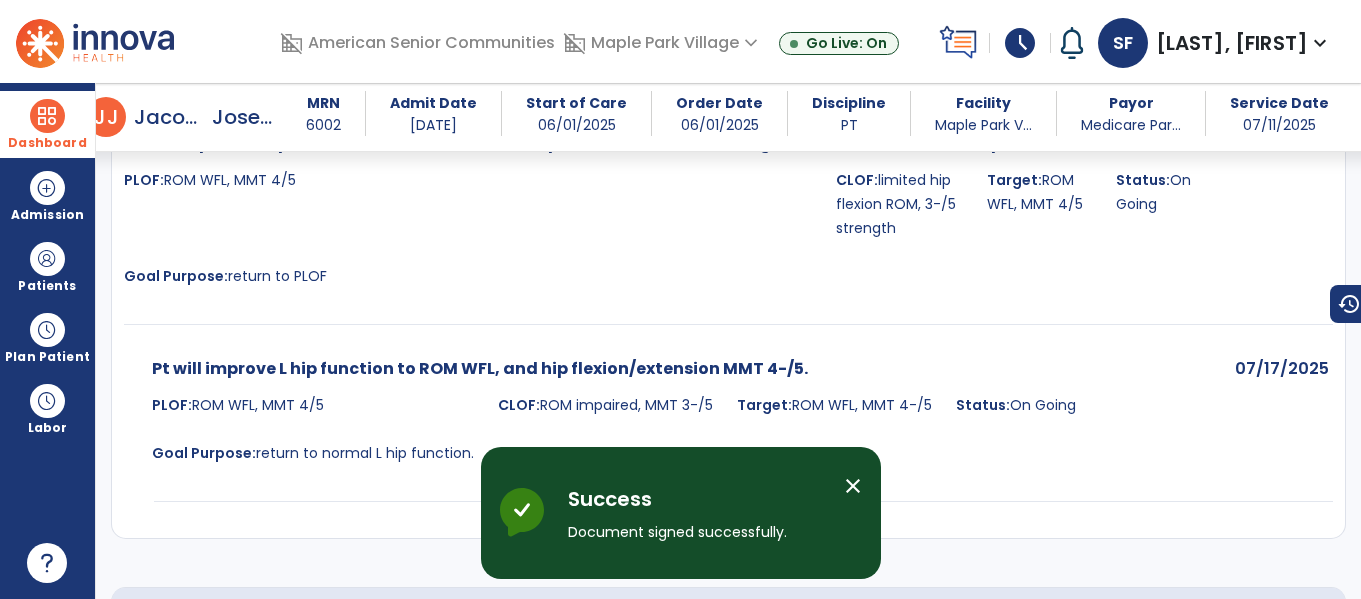 click at bounding box center (47, 116) 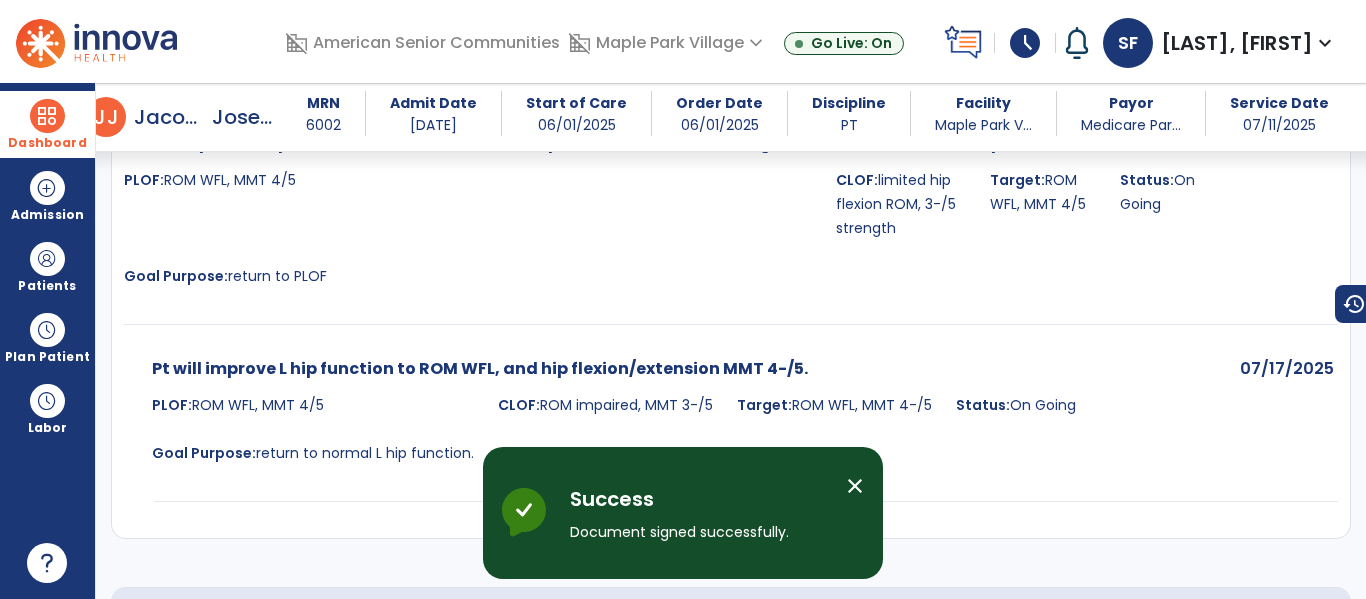 scroll, scrollTop: 3910, scrollLeft: 0, axis: vertical 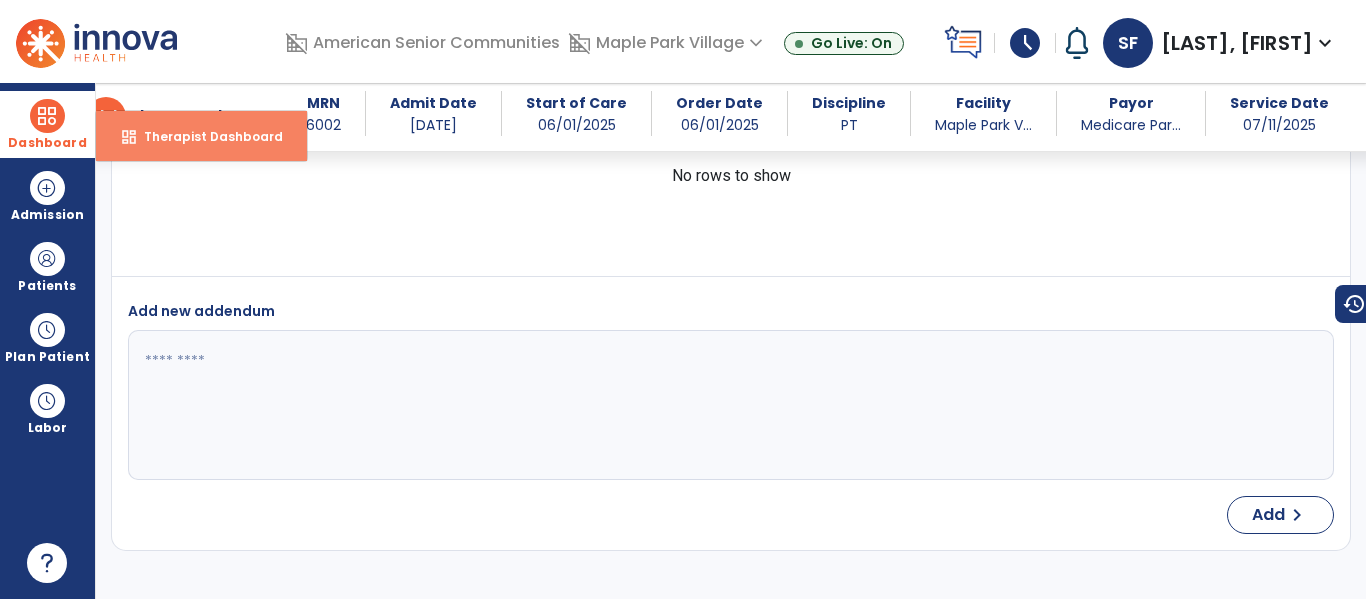click on "dashboard  Therapist Dashboard" at bounding box center [201, 136] 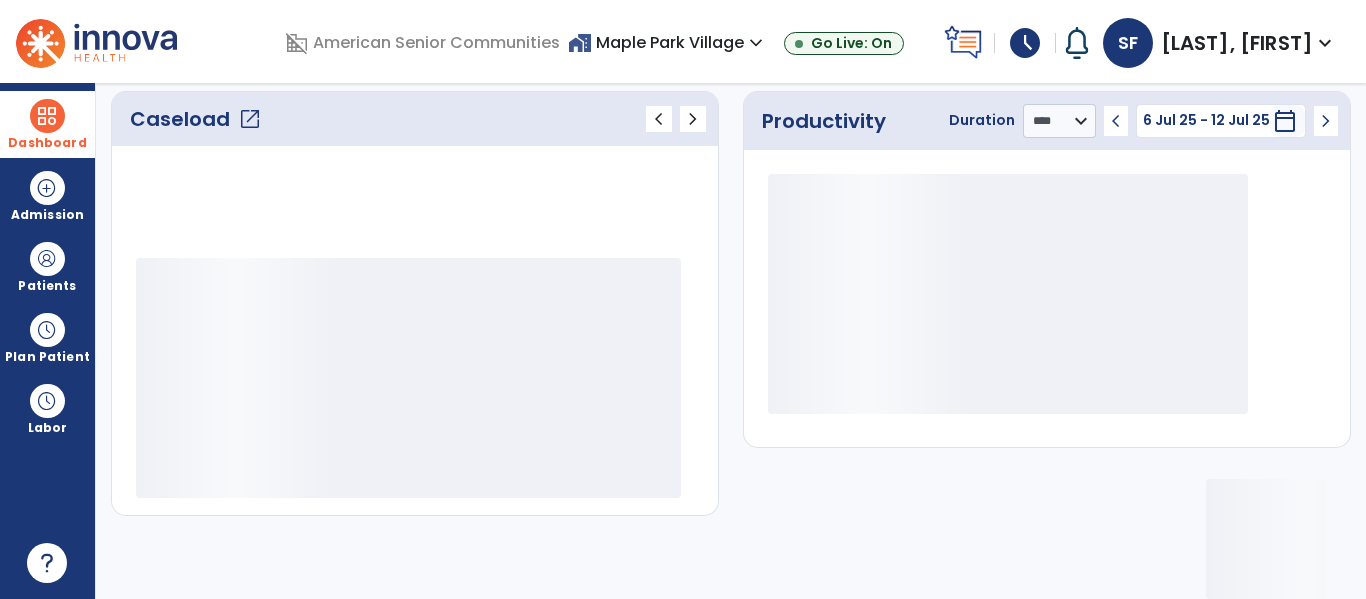 scroll, scrollTop: 278, scrollLeft: 0, axis: vertical 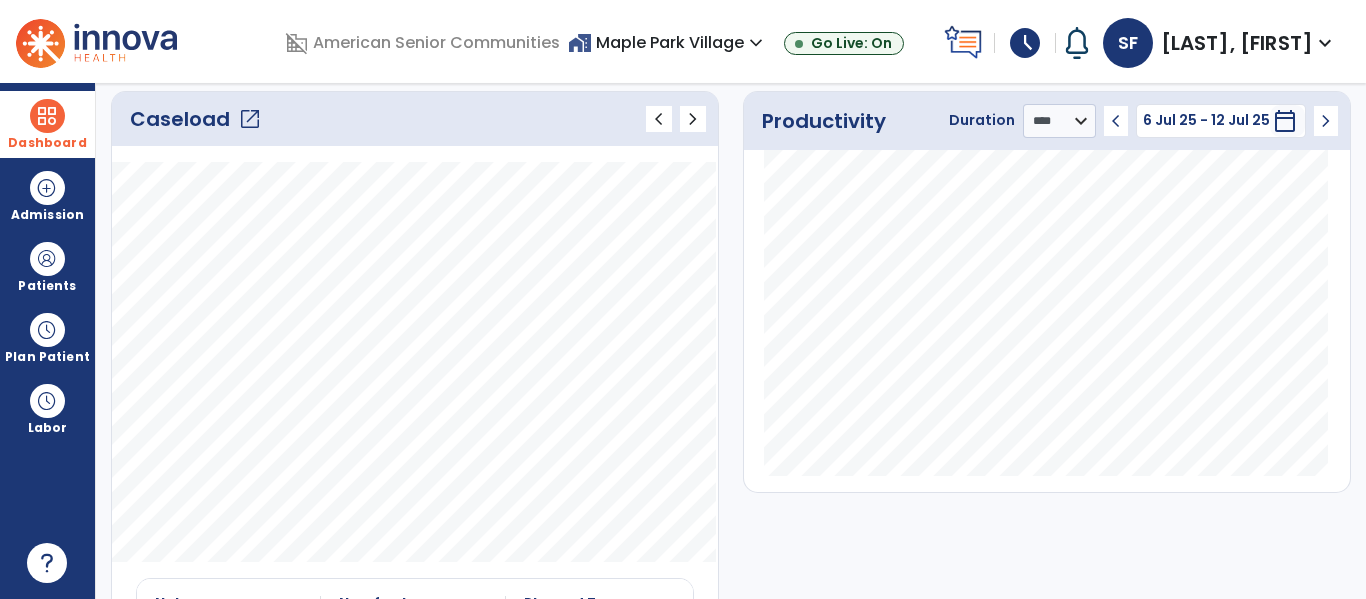 click on "Caseload   open_in_new" 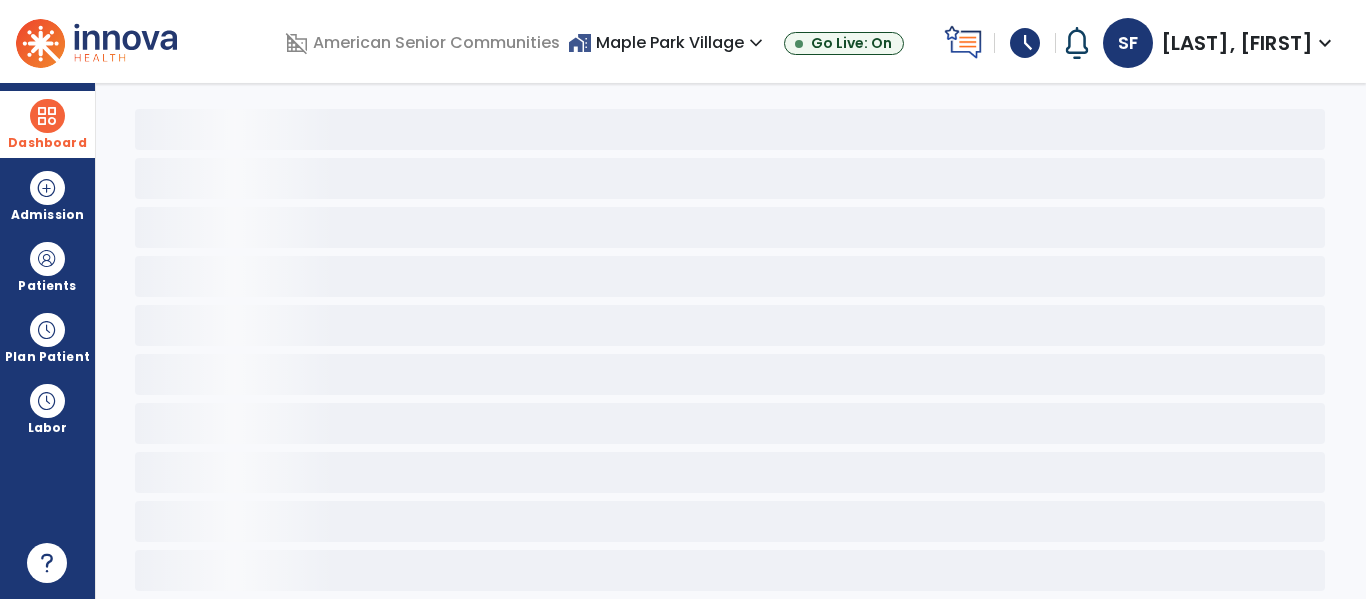 scroll, scrollTop: 78, scrollLeft: 0, axis: vertical 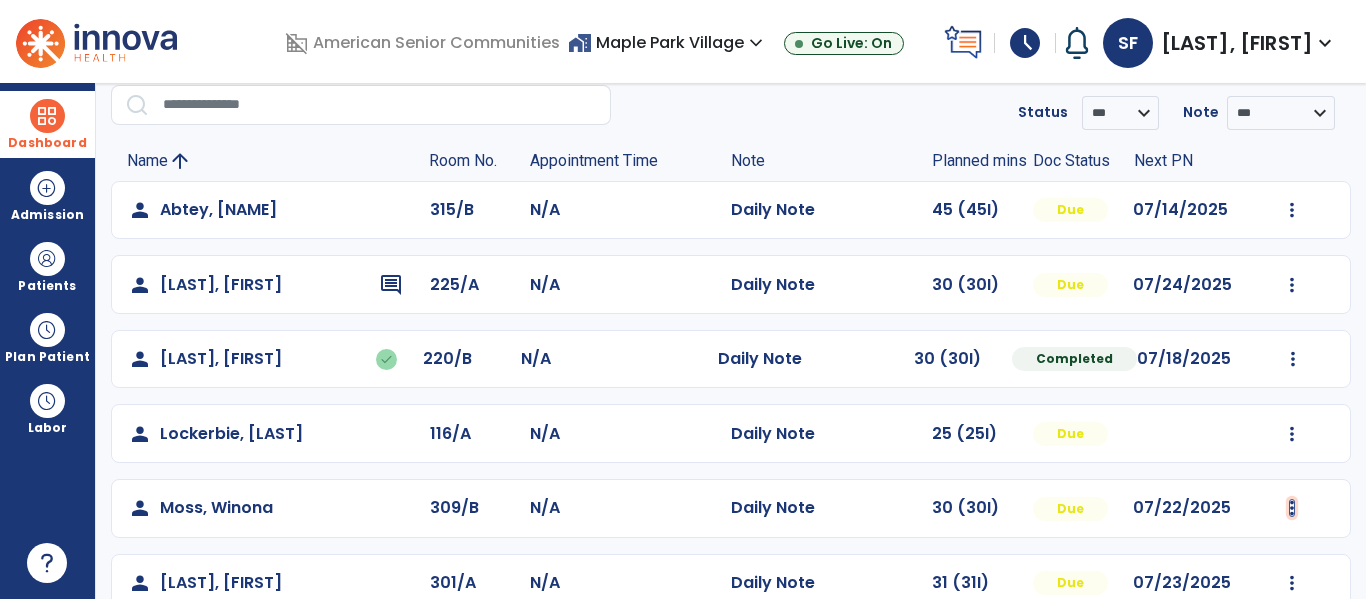 click at bounding box center (1292, 210) 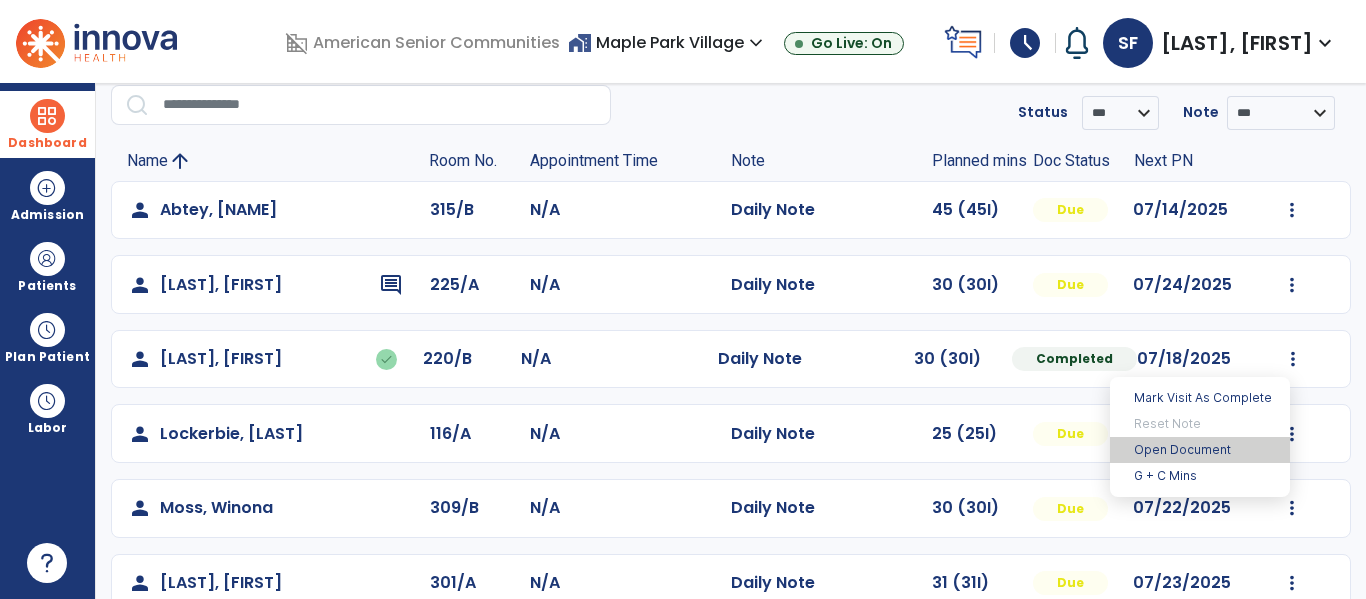 click on "Open Document" at bounding box center (1200, 450) 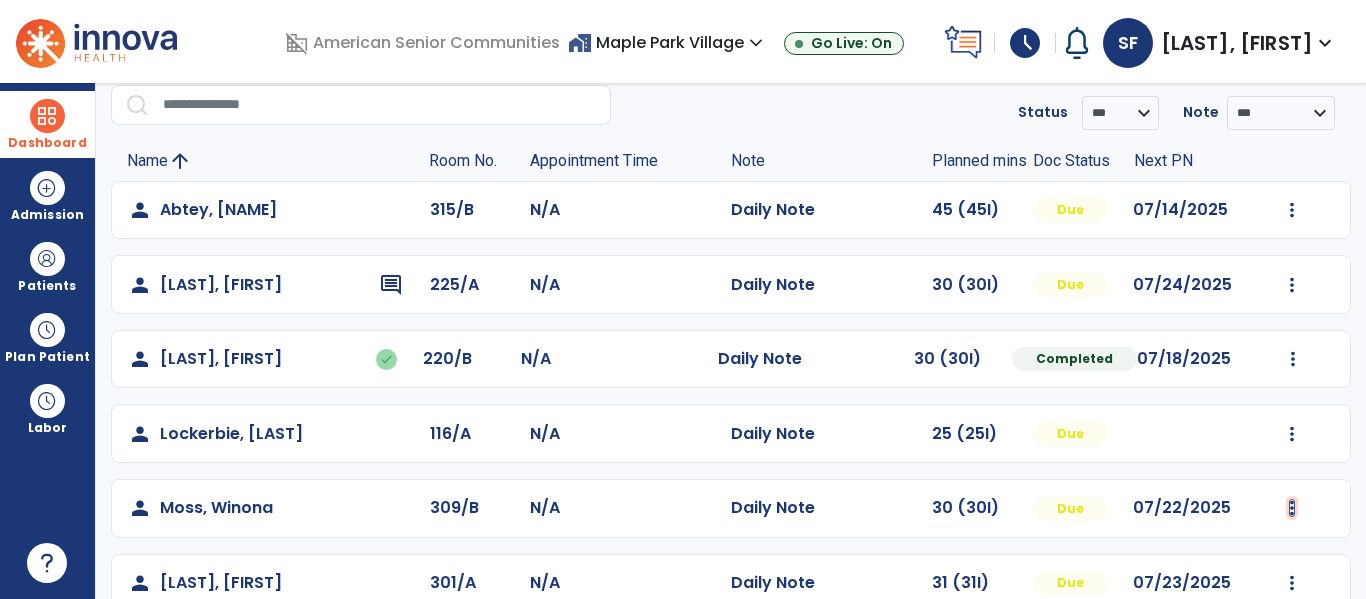 click at bounding box center (1292, 508) 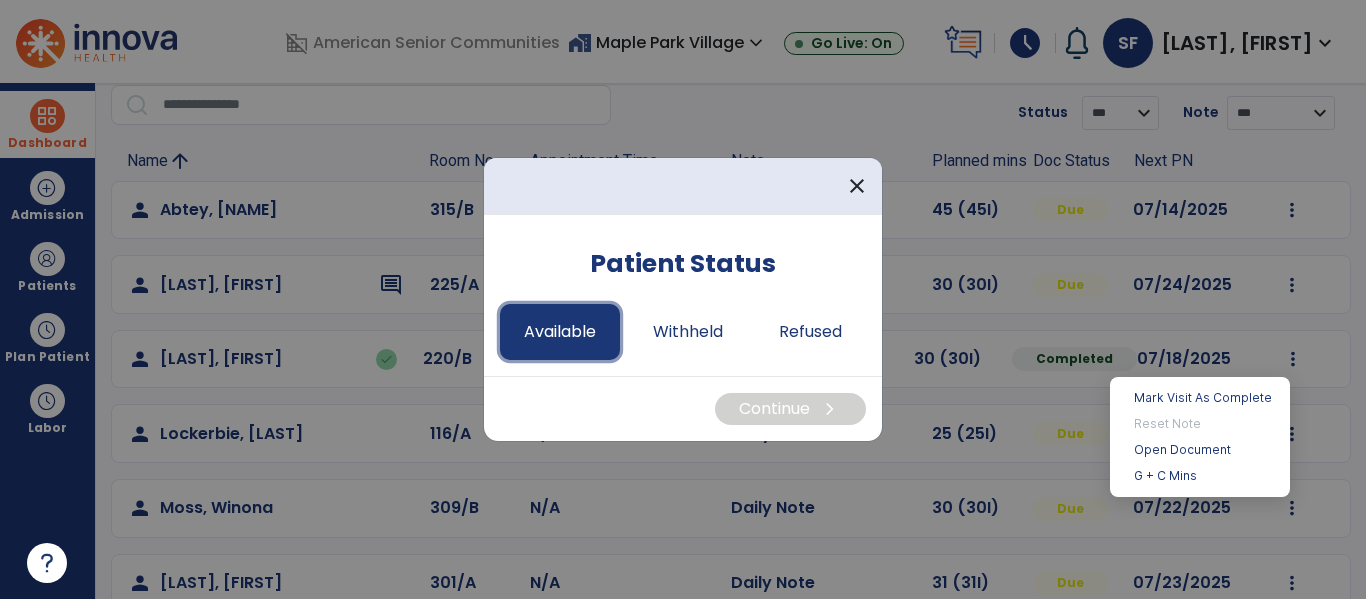 click on "Available" at bounding box center (560, 332) 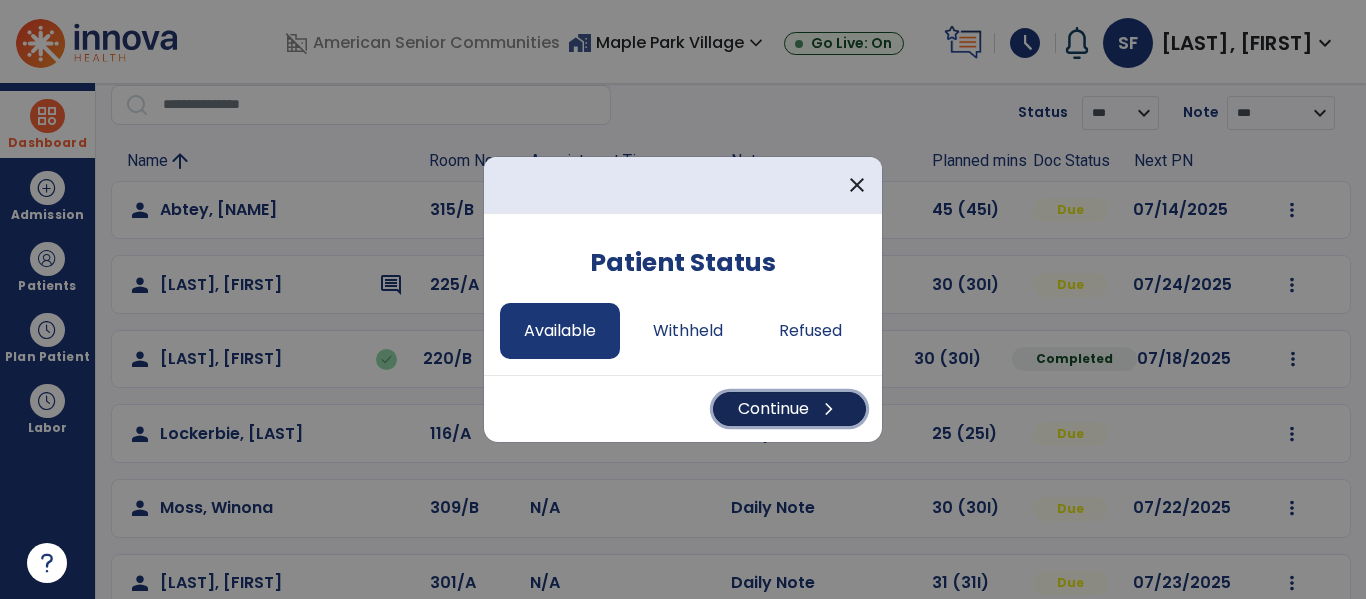 click on "Continue   chevron_right" at bounding box center (789, 409) 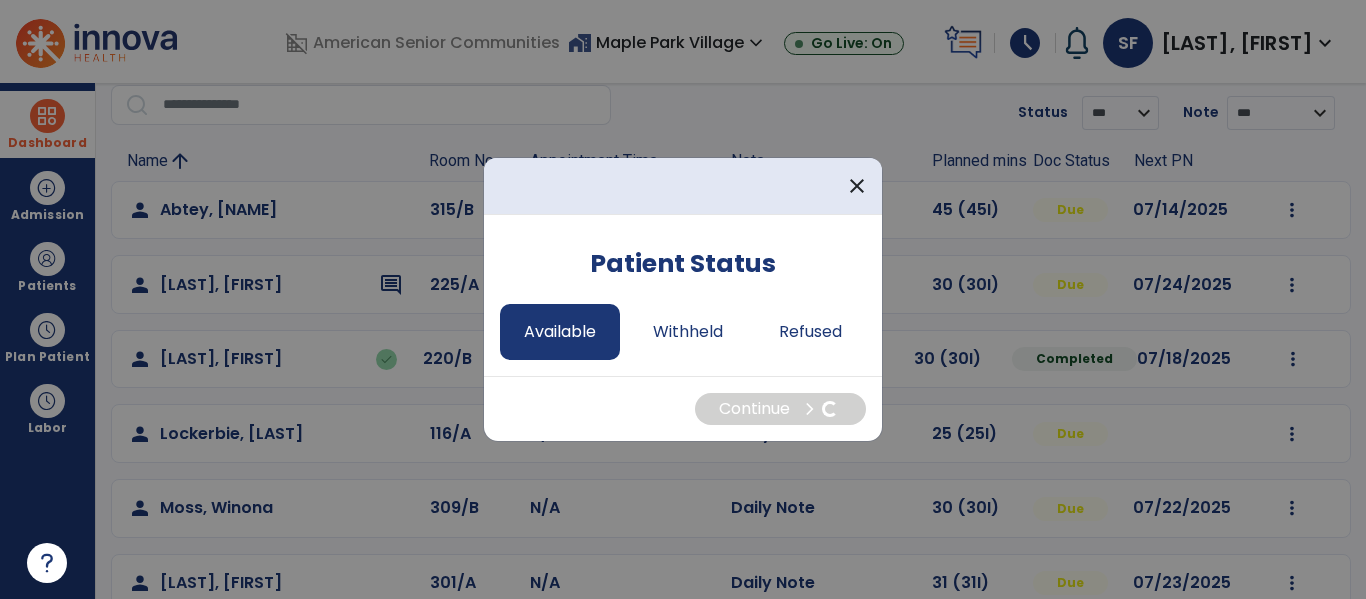 select on "*" 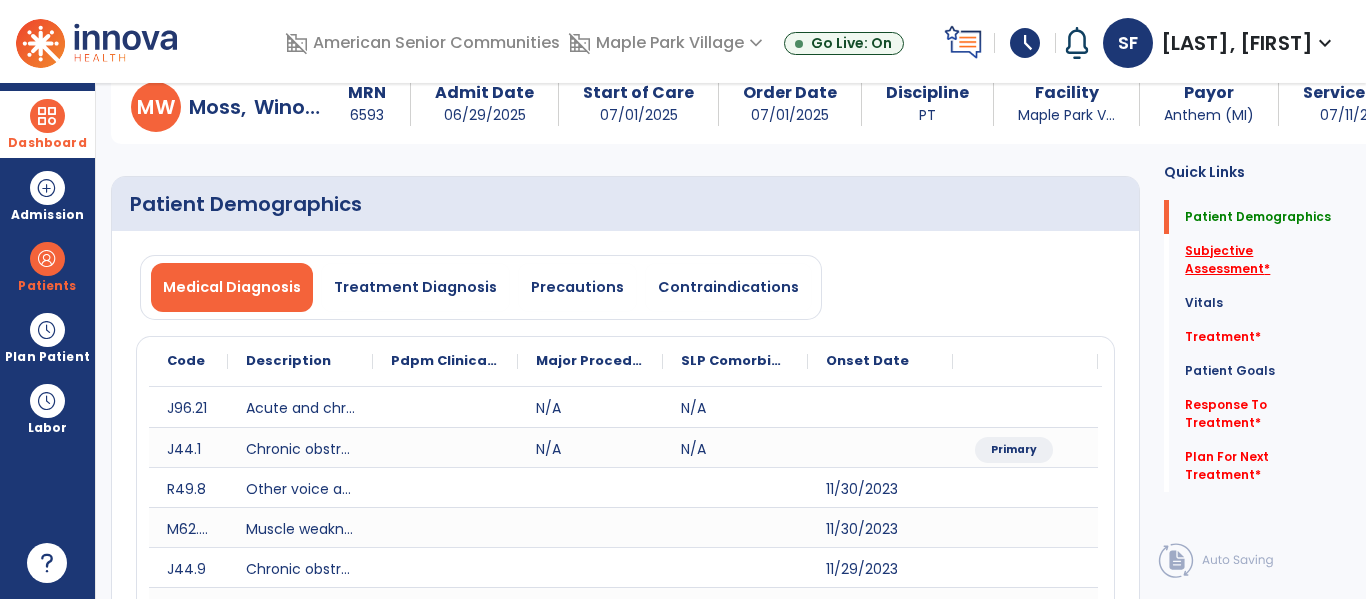 click on "Subjective Assessment   *" 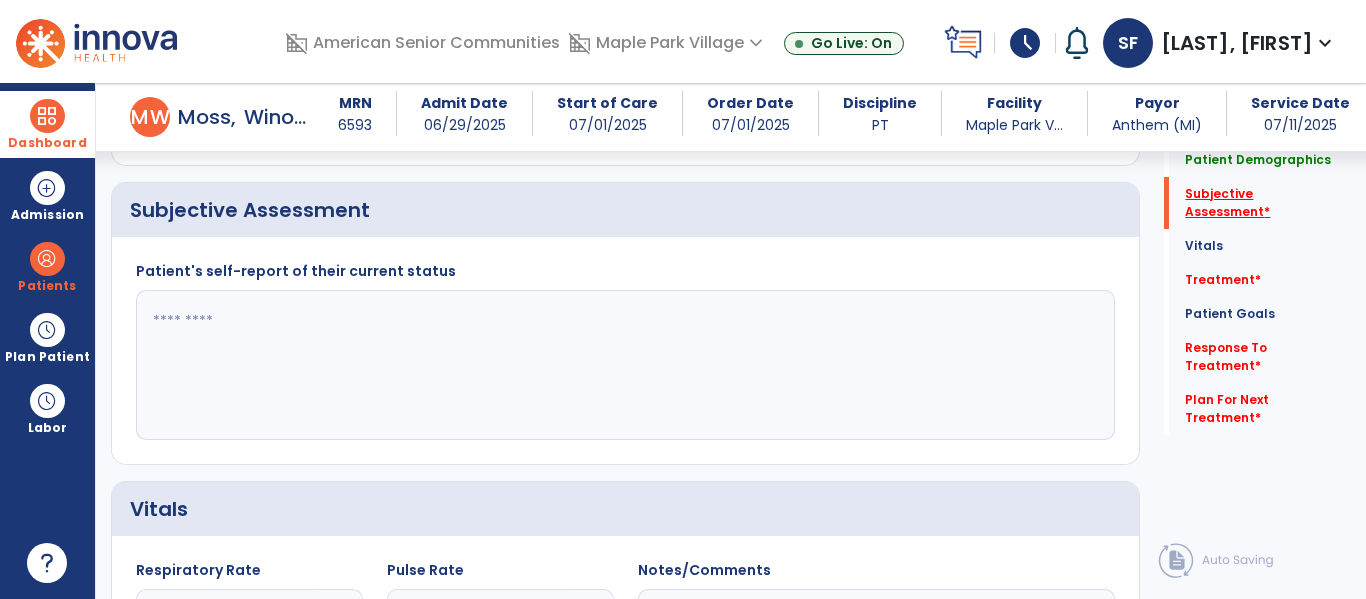 scroll, scrollTop: 1147, scrollLeft: 0, axis: vertical 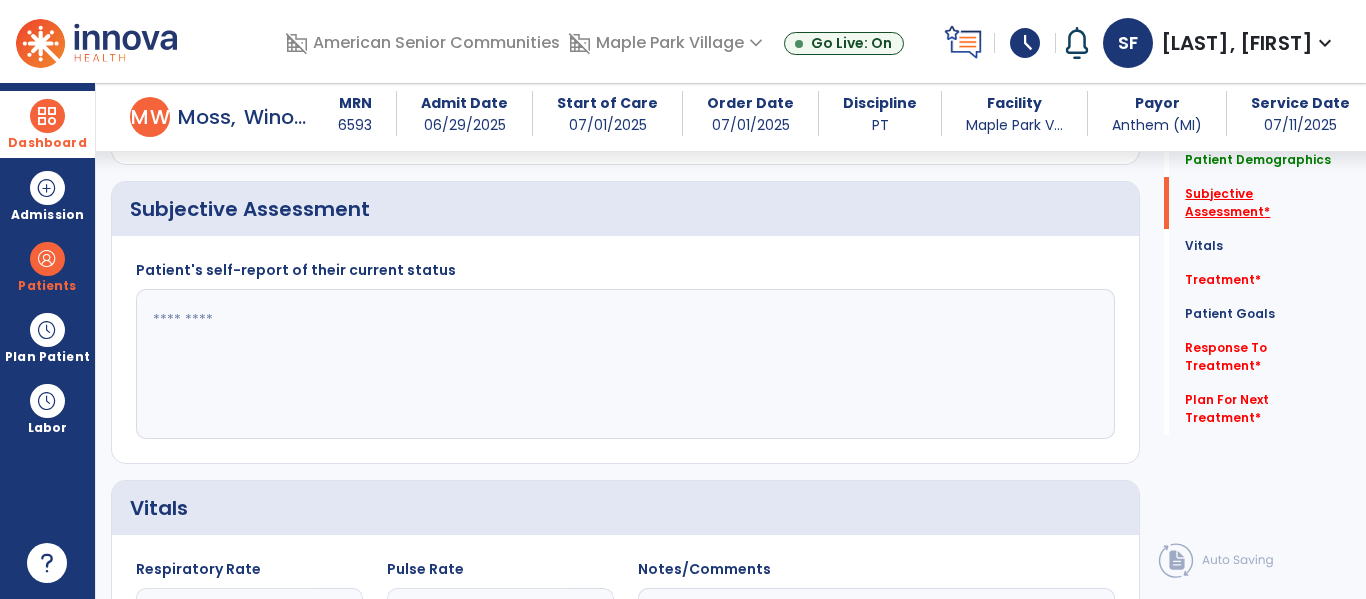 click on "Subjective Assessment   *" 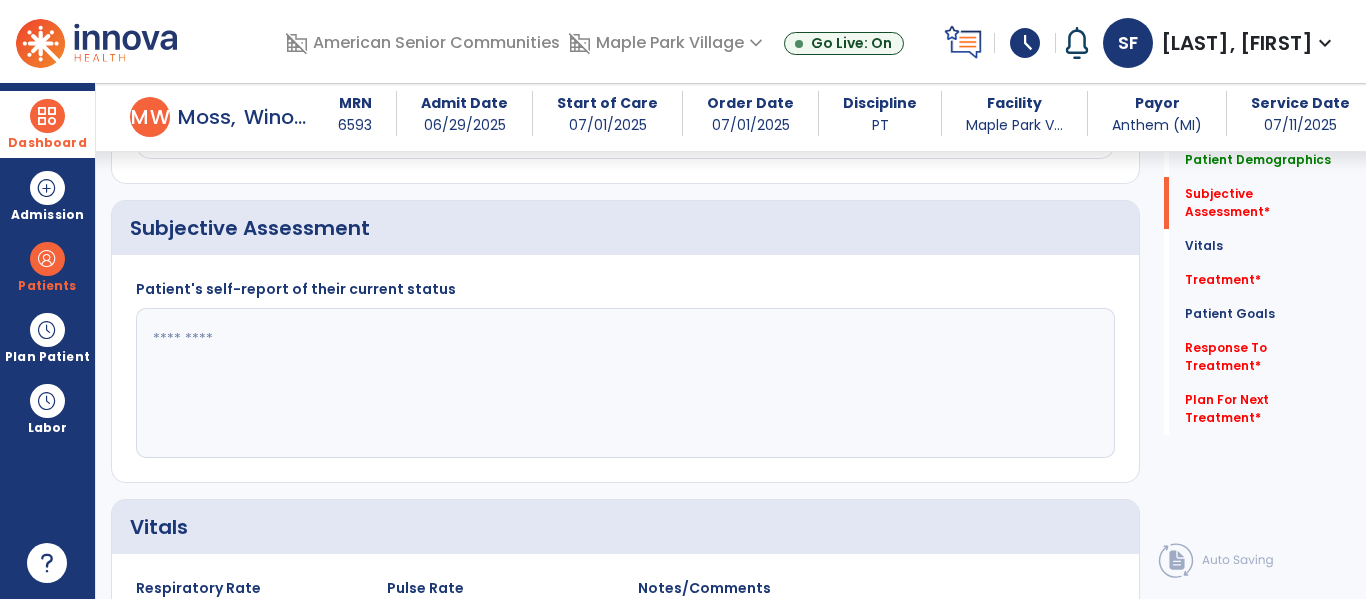 click 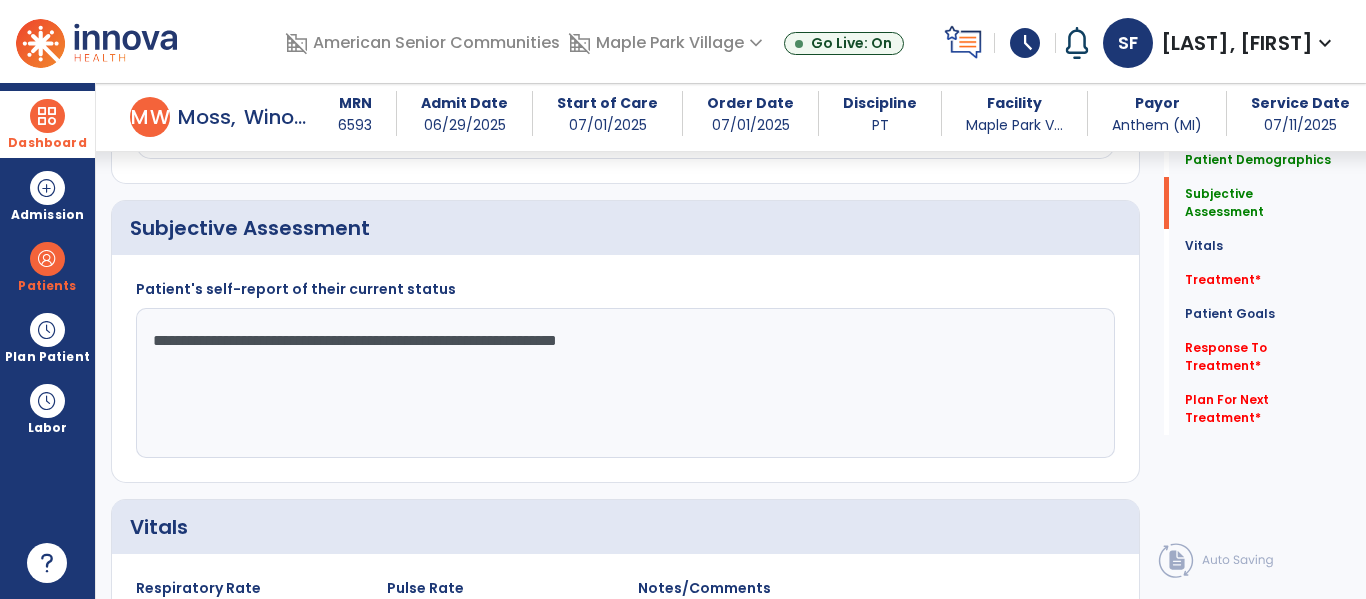 click on "**********" 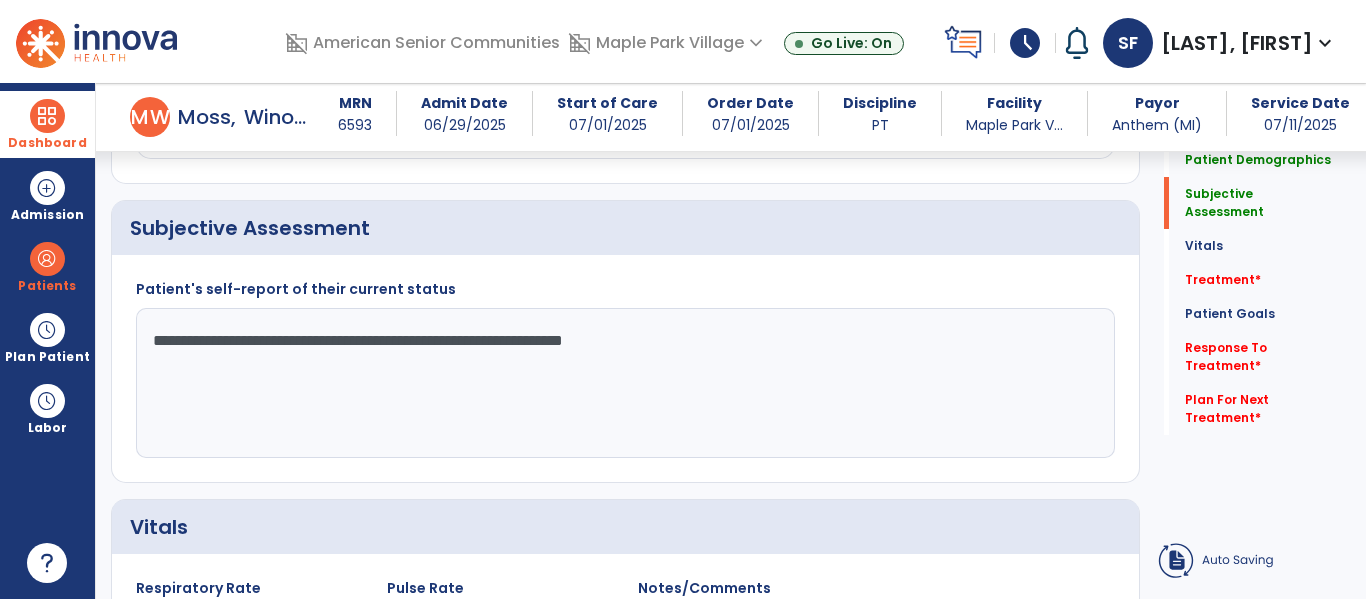 click on "**********" 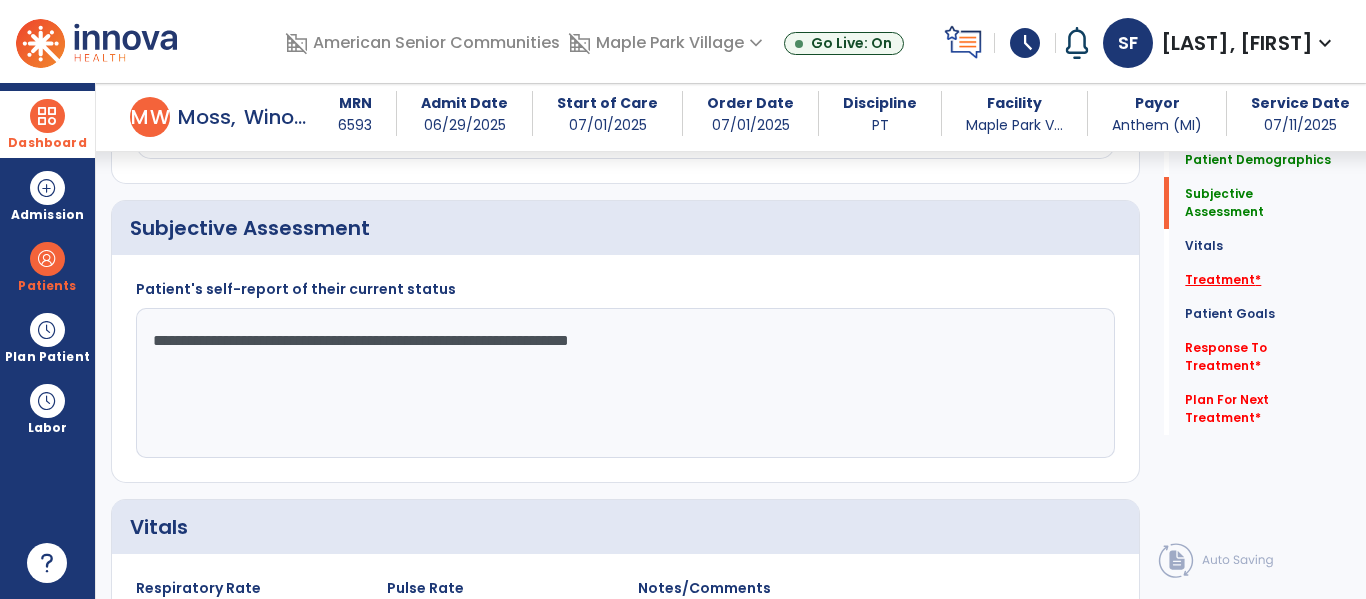 type on "**********" 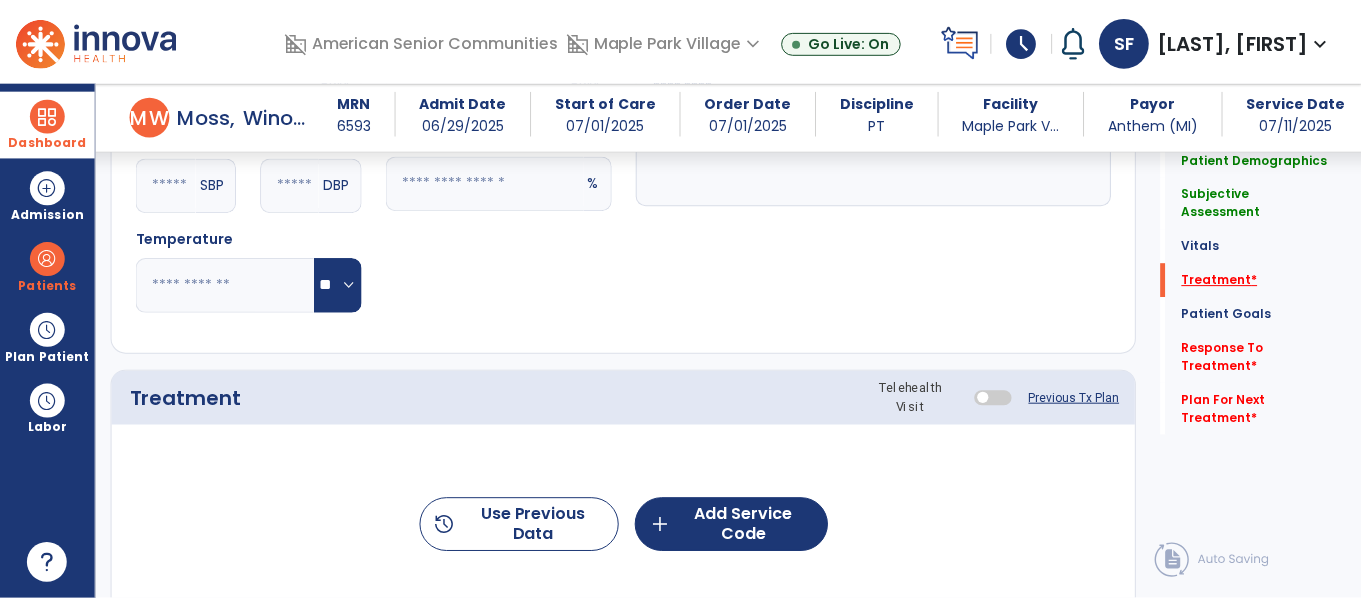 scroll, scrollTop: 1836, scrollLeft: 0, axis: vertical 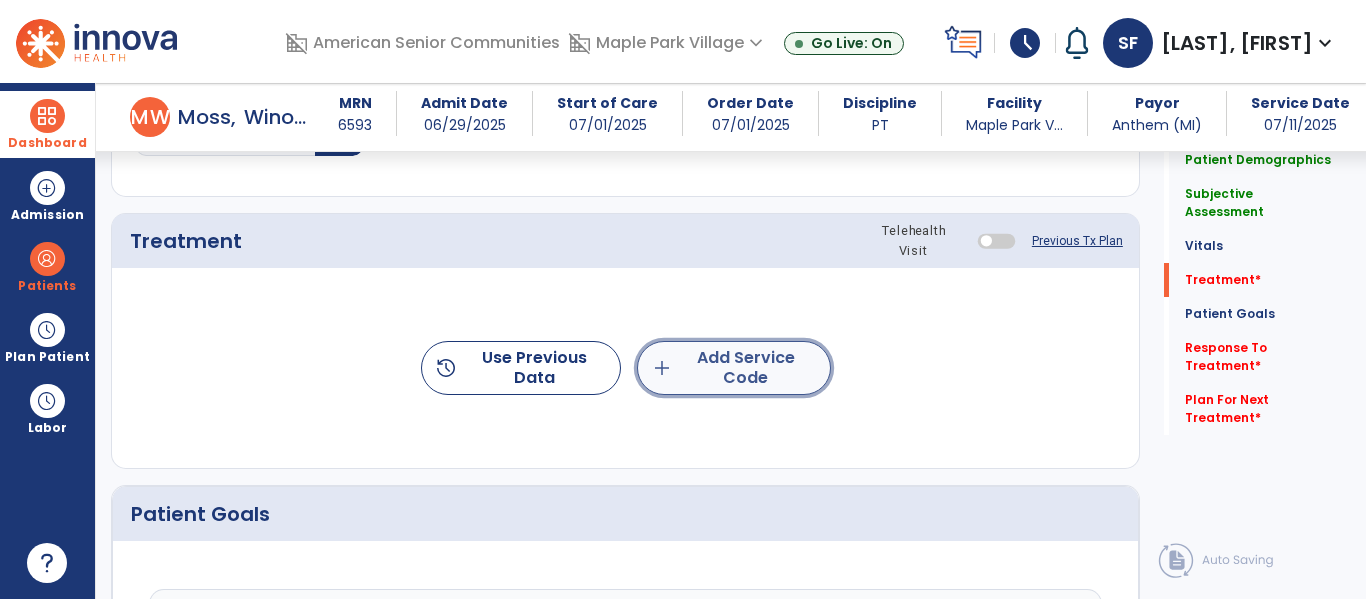 click on "add  Add Service Code" 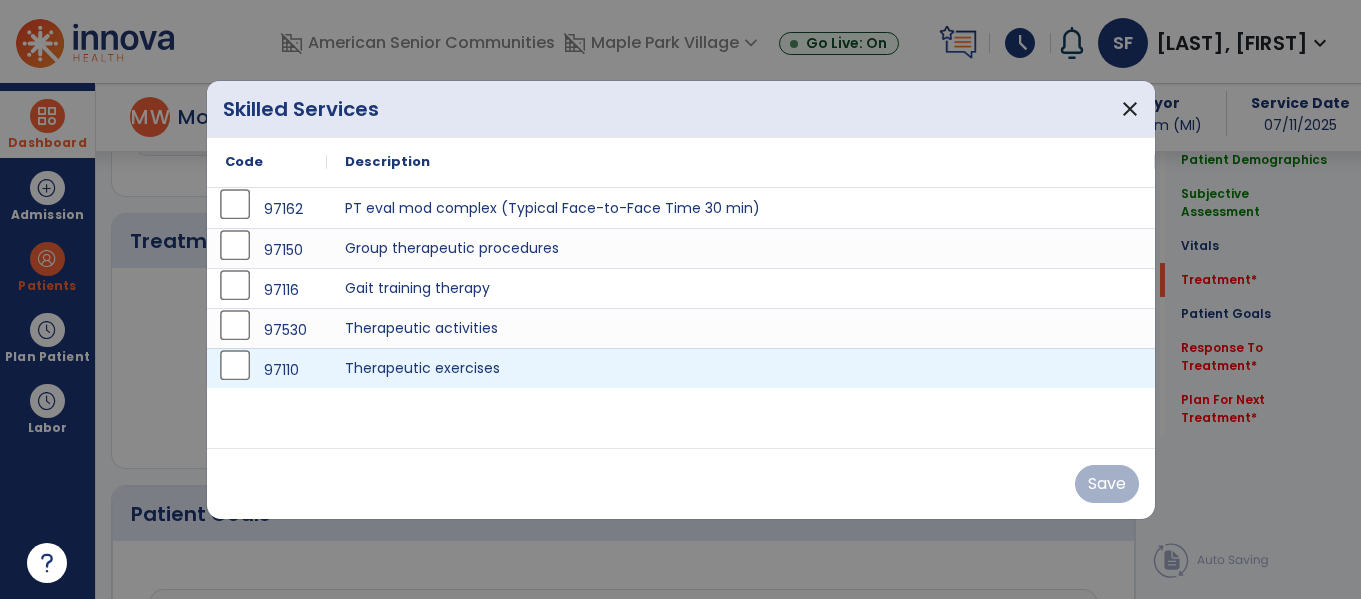 scroll, scrollTop: 1836, scrollLeft: 0, axis: vertical 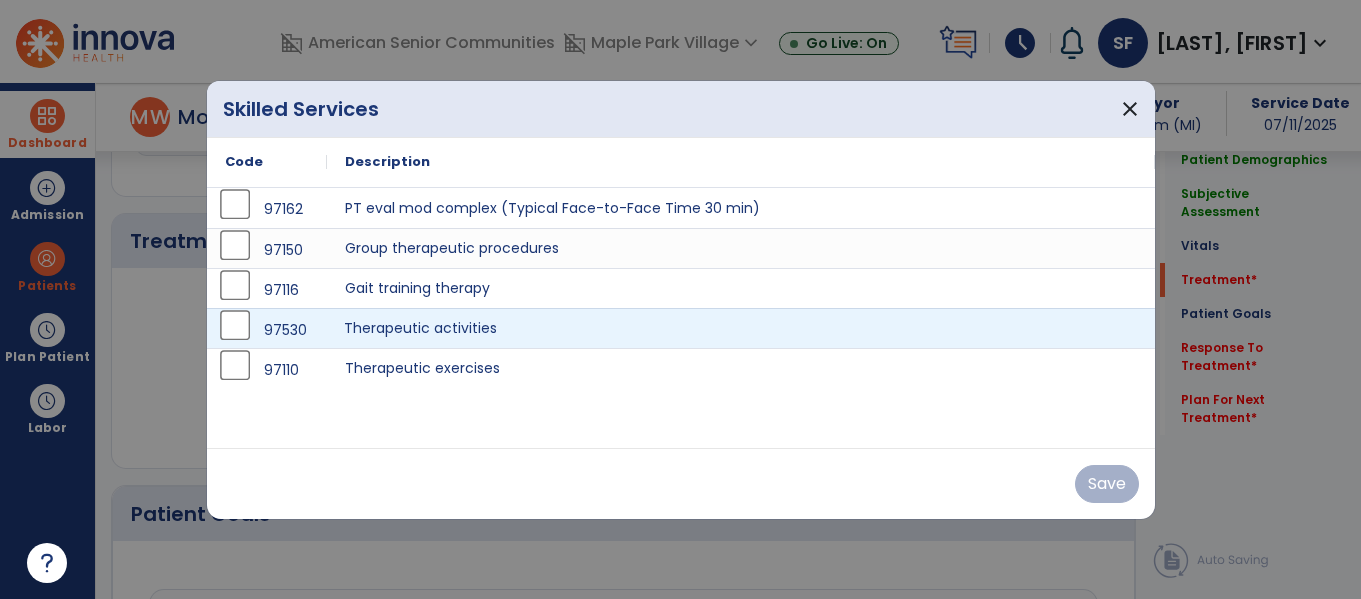 click on "Therapeutic activities" at bounding box center [741, 328] 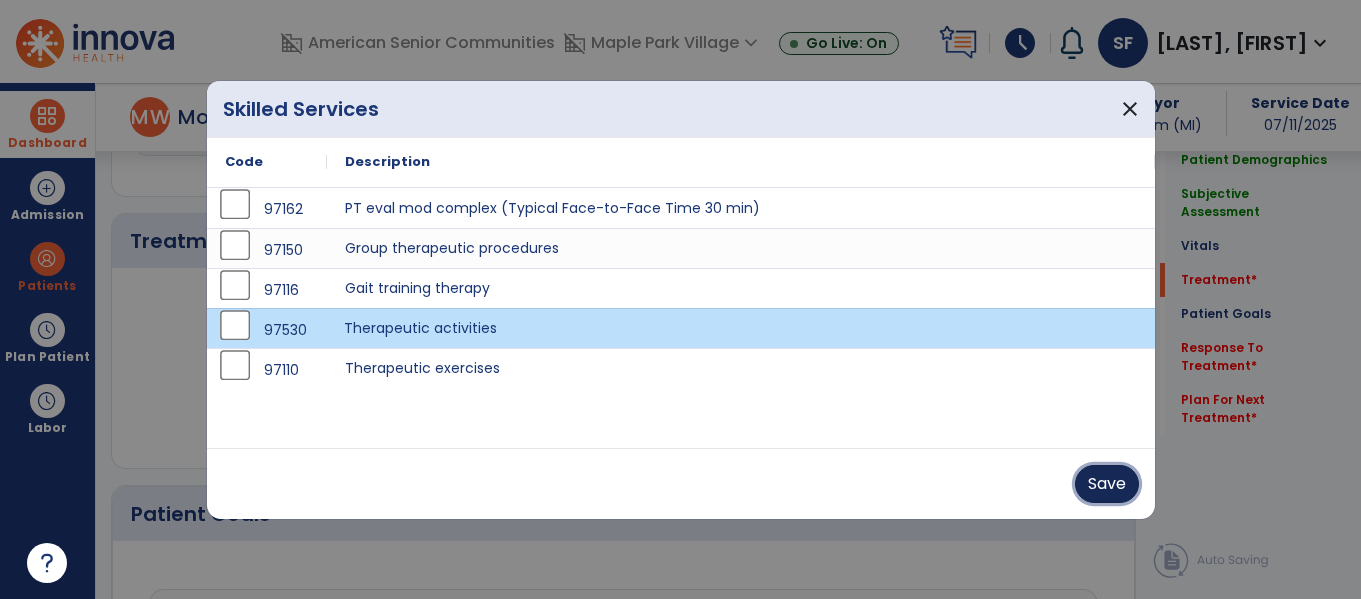 click on "Save" at bounding box center [1107, 484] 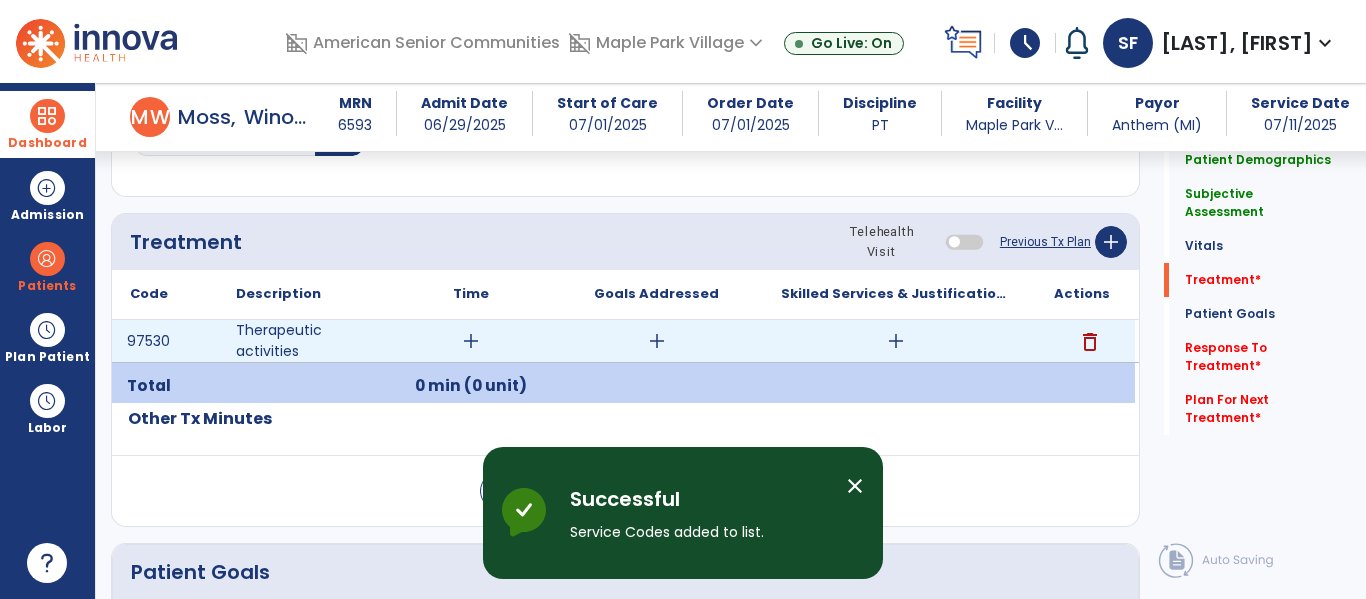 click on "add" at bounding box center (896, 341) 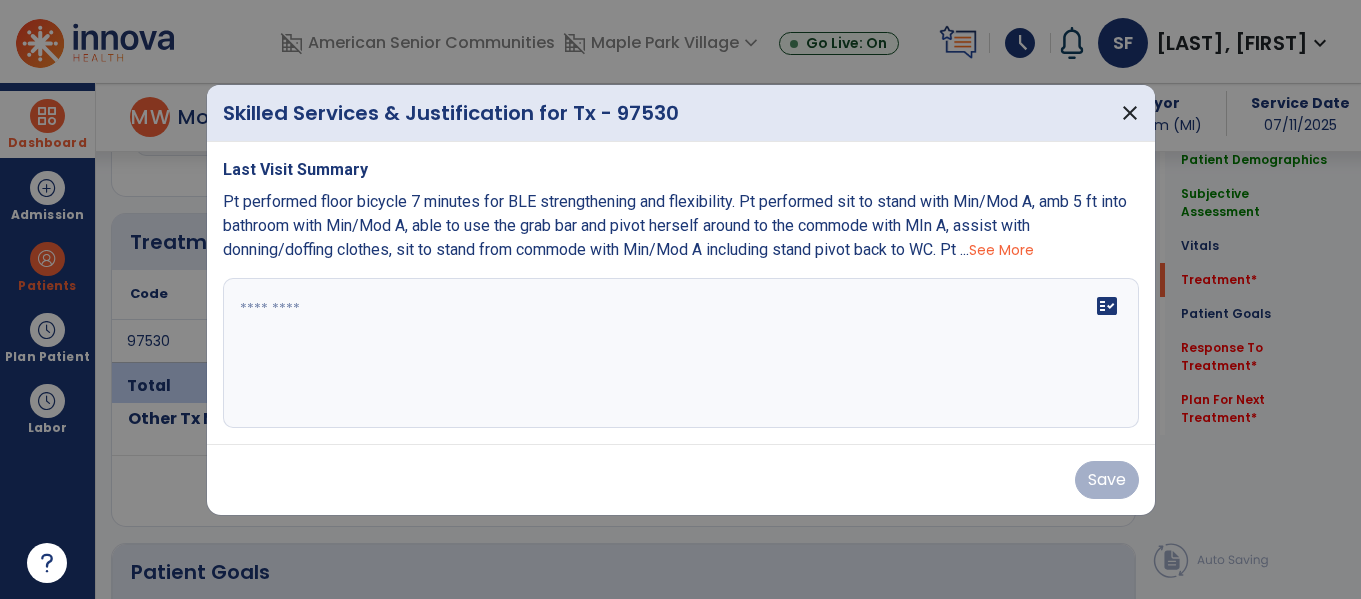 scroll, scrollTop: 1836, scrollLeft: 0, axis: vertical 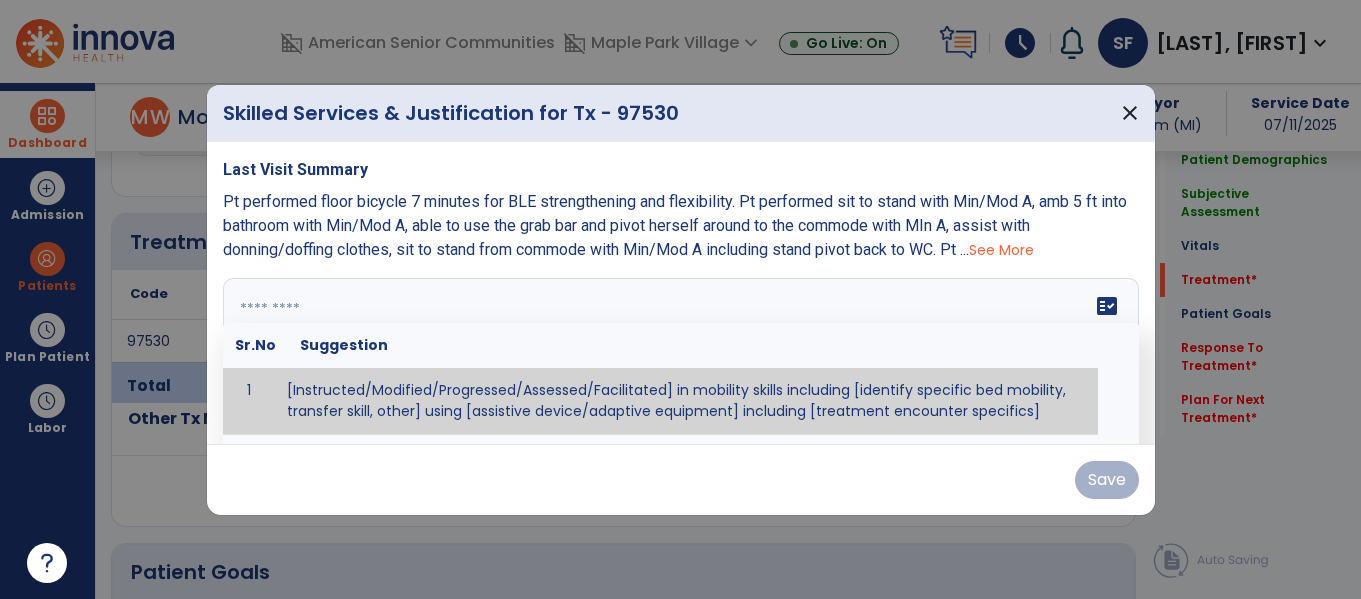 click on "fact_check  Sr.No Suggestion 1 [Instructed/Modified/Progressed/Assessed/Facilitated] in mobility skills including [identify specific bed mobility, transfer skill, other] using [assistive device/adaptive equipment] including [treatment encounter specifics]" at bounding box center [681, 353] 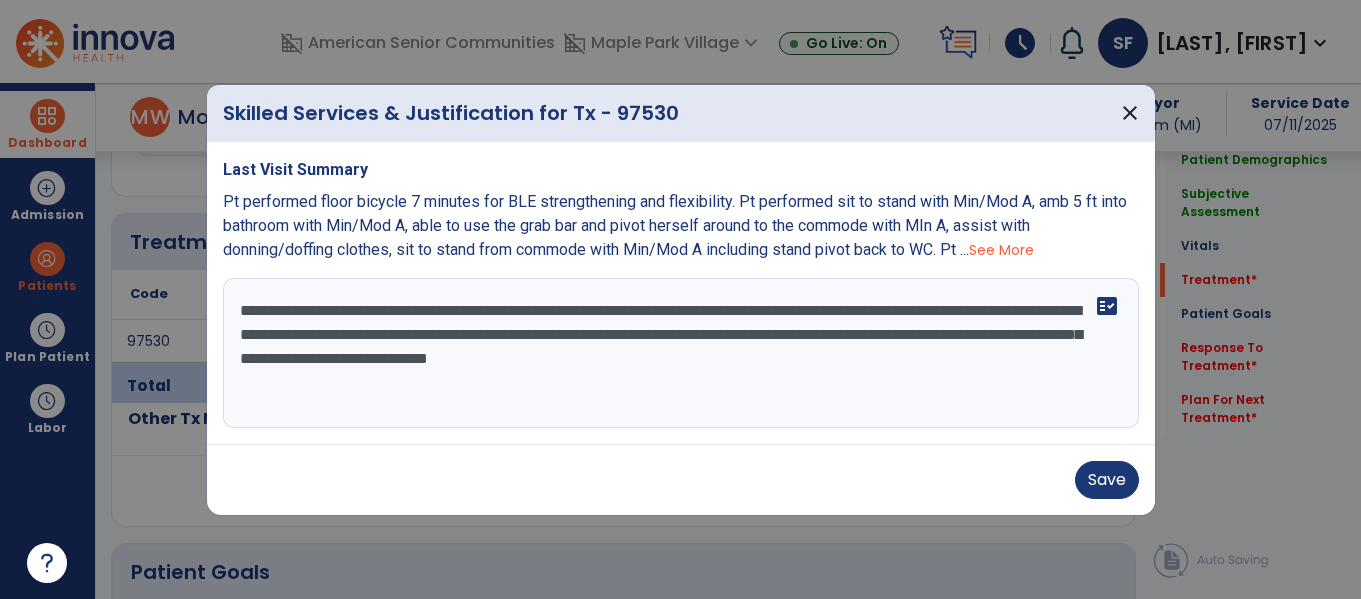 click on "**********" at bounding box center [681, 353] 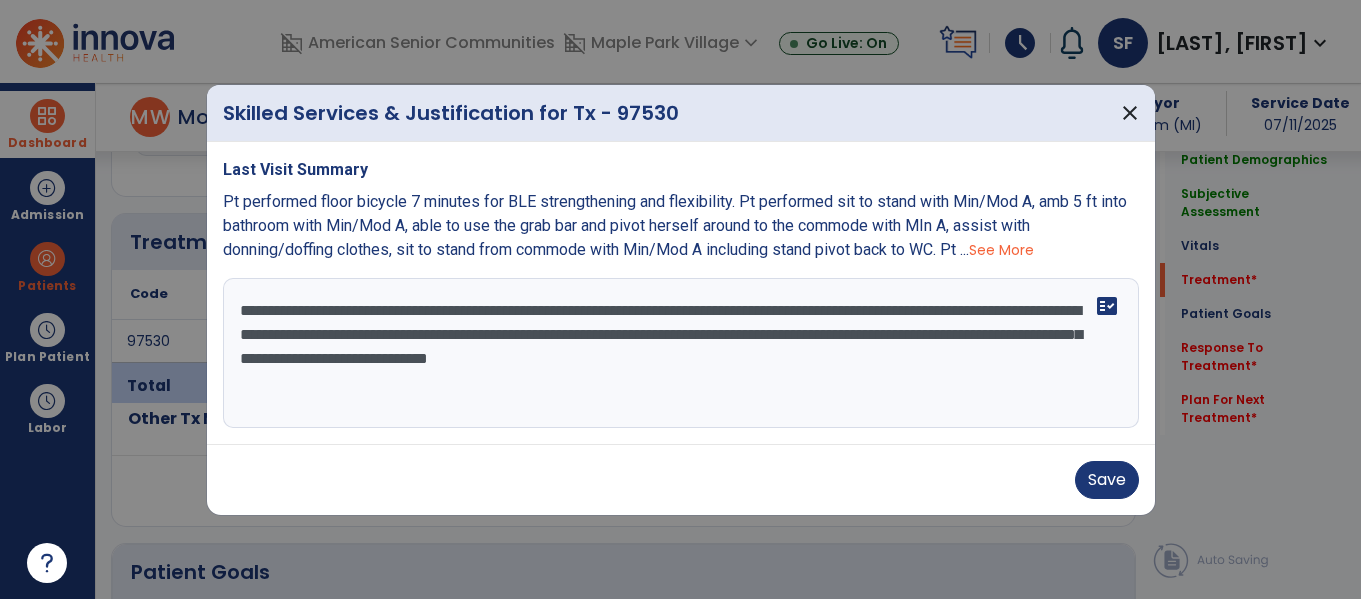 click on "**********" at bounding box center [681, 353] 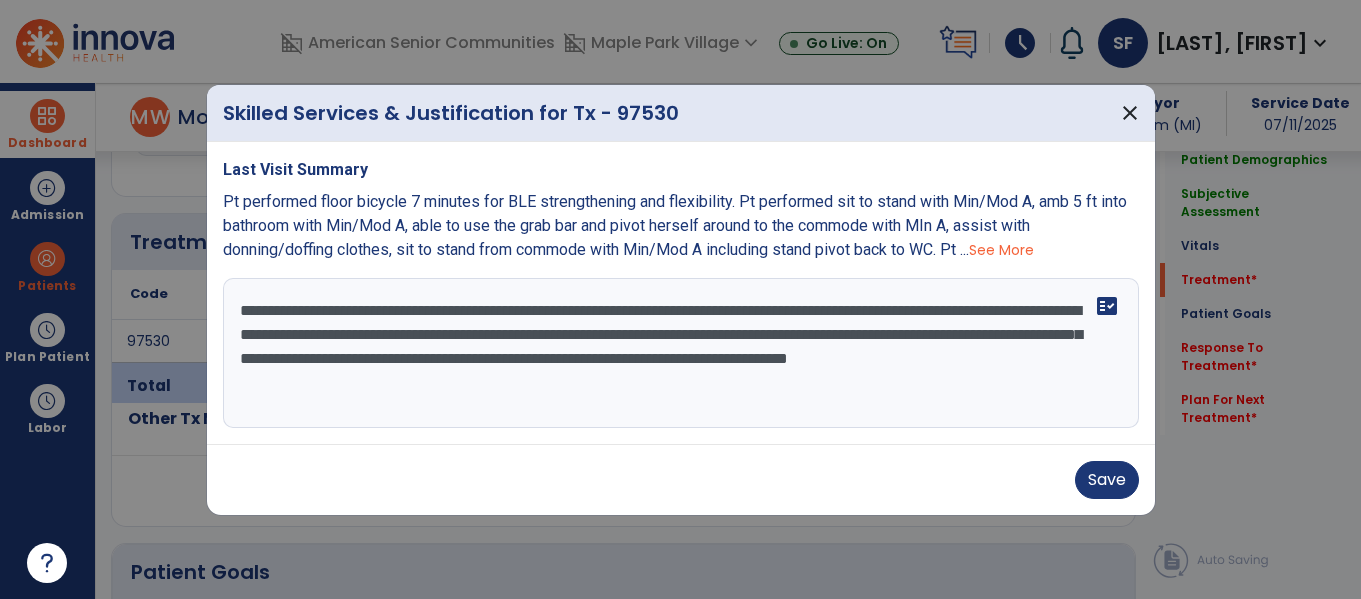 click on "**********" at bounding box center [681, 353] 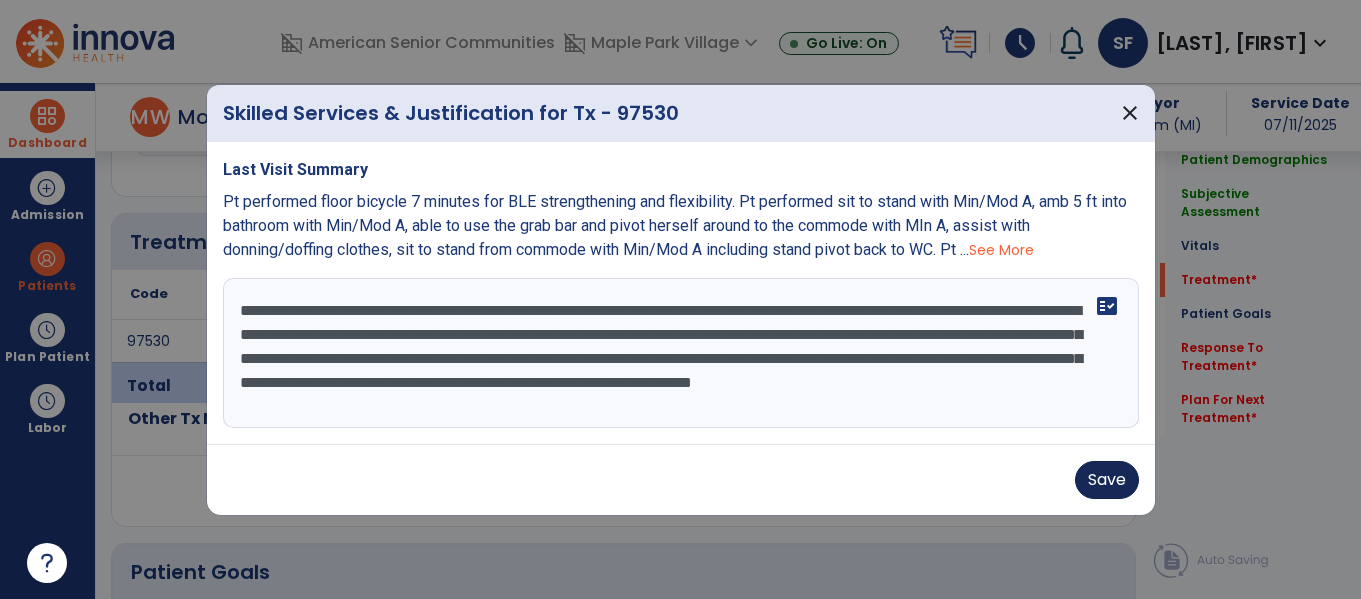 type on "**********" 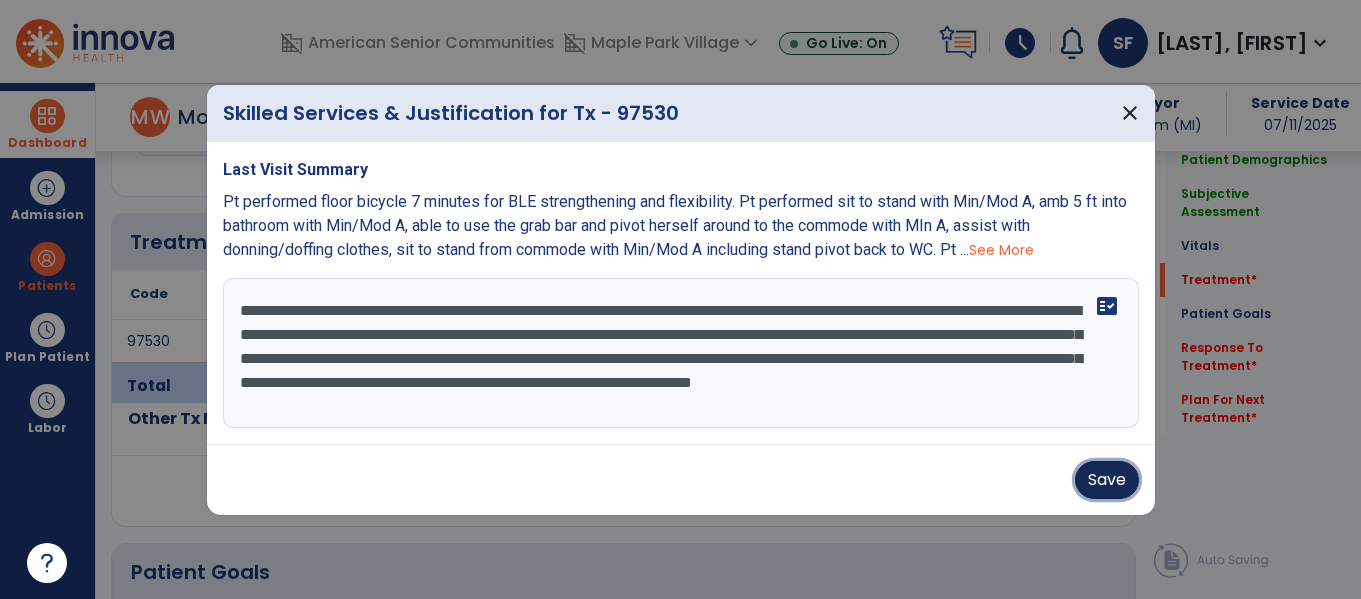 click on "Save" at bounding box center (1107, 480) 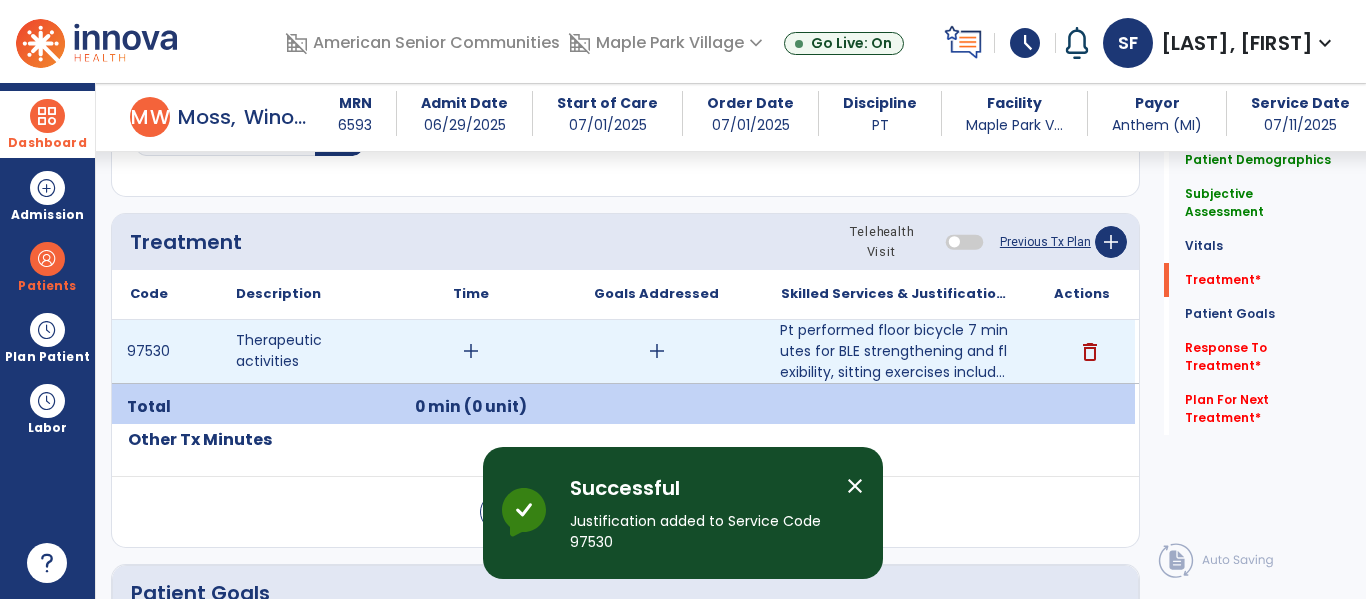 click on "add" at bounding box center (657, 351) 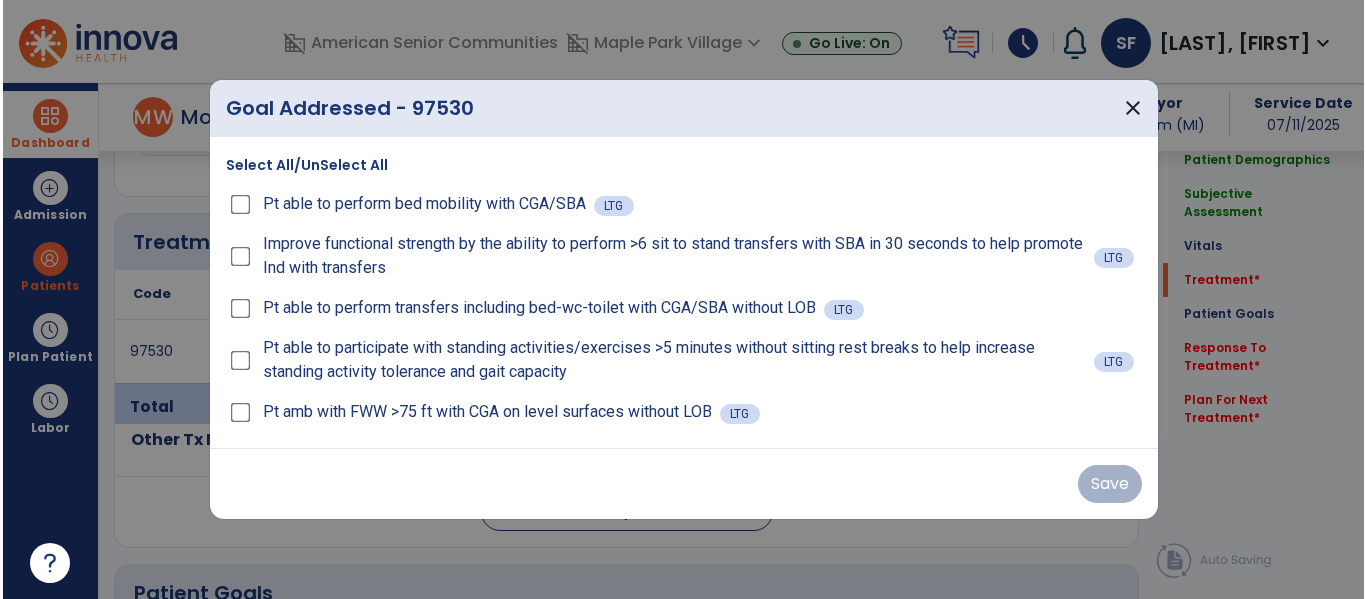 scroll, scrollTop: 1836, scrollLeft: 0, axis: vertical 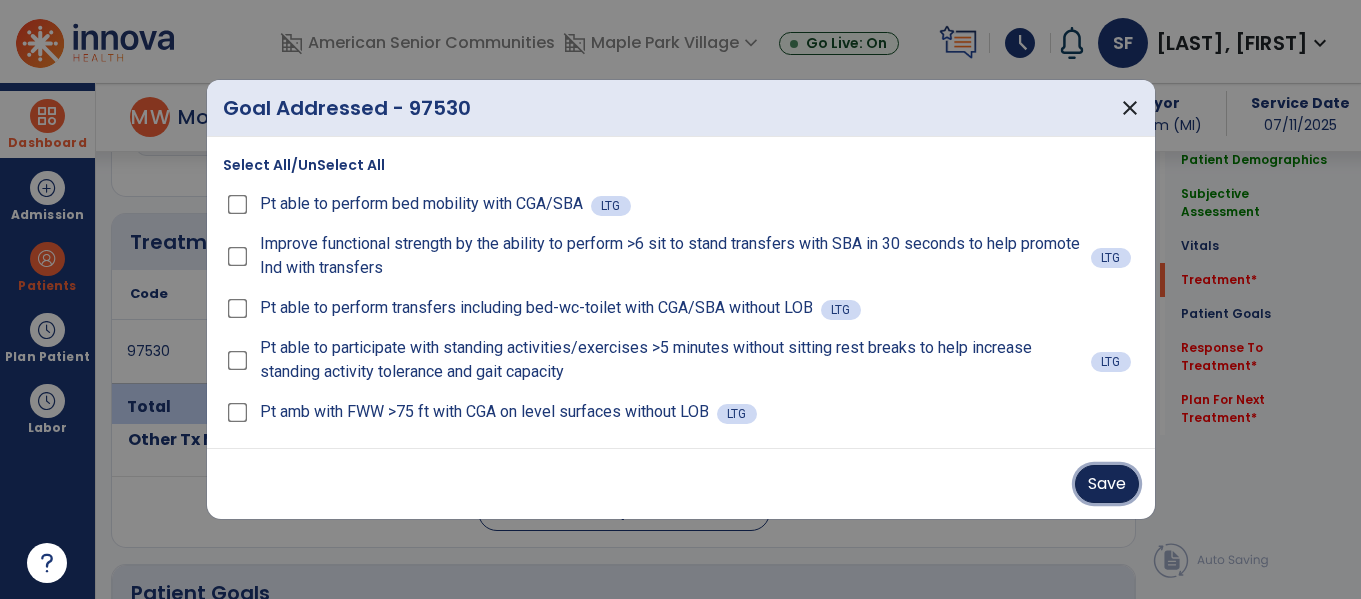 click on "Save" at bounding box center (1107, 484) 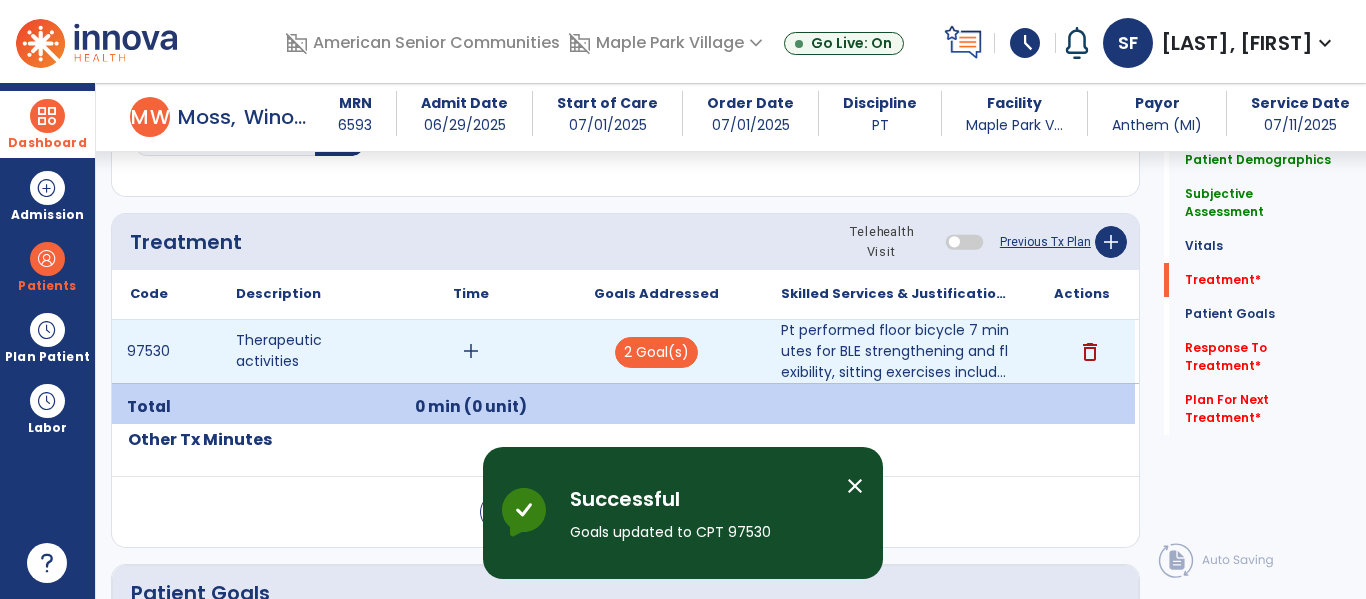 click on "add" at bounding box center [471, 351] 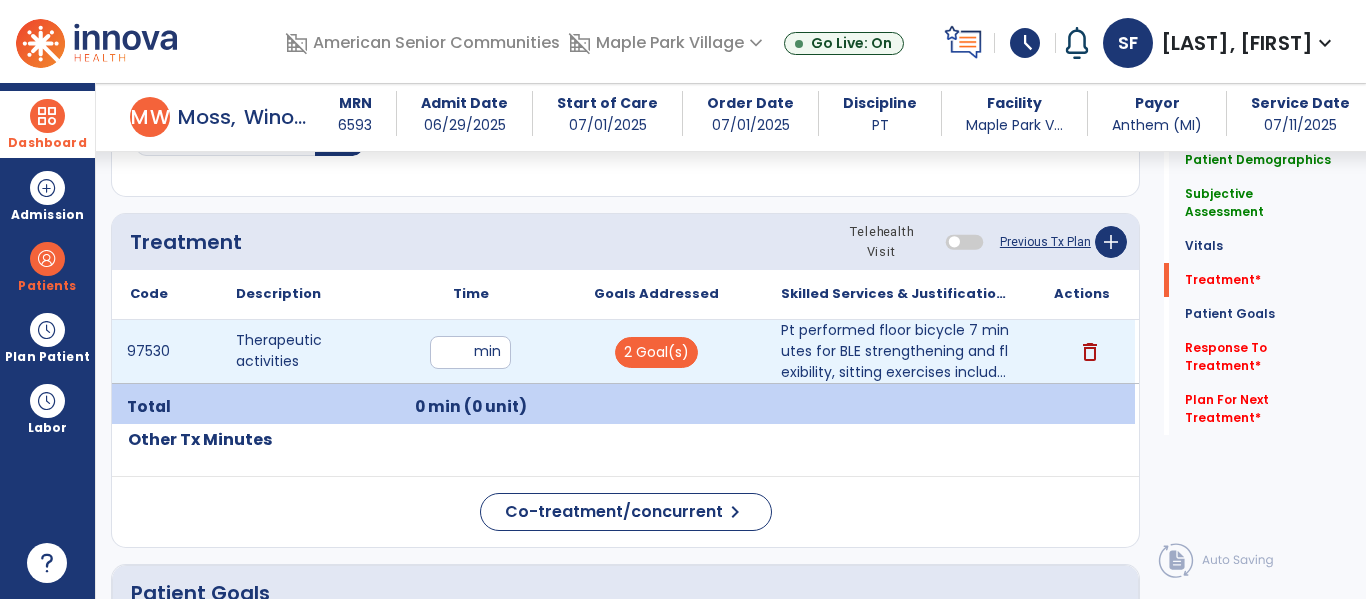 type on "**" 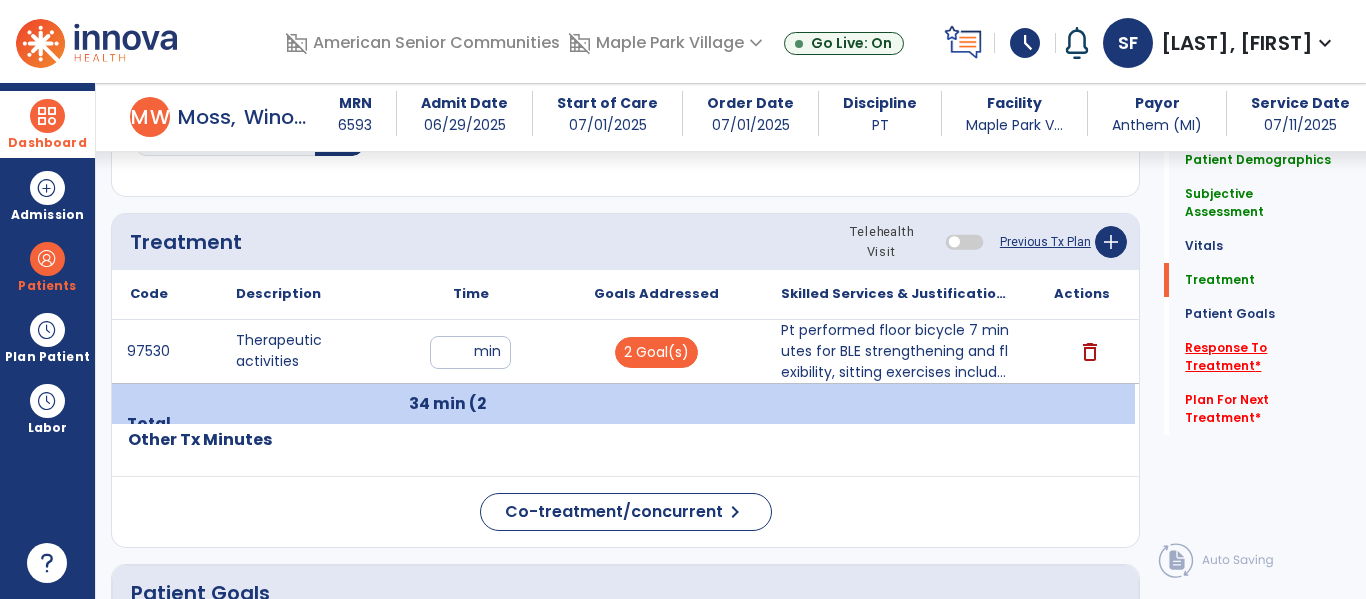 click on "Response To Treatment   *" 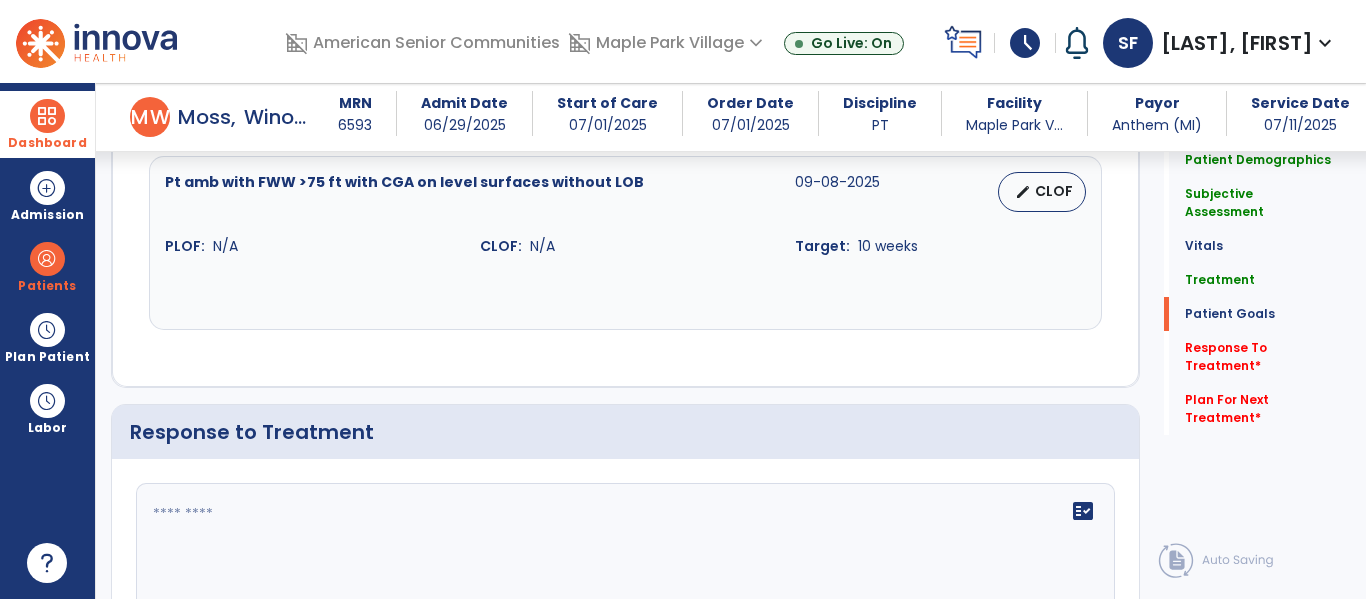 scroll, scrollTop: 3270, scrollLeft: 0, axis: vertical 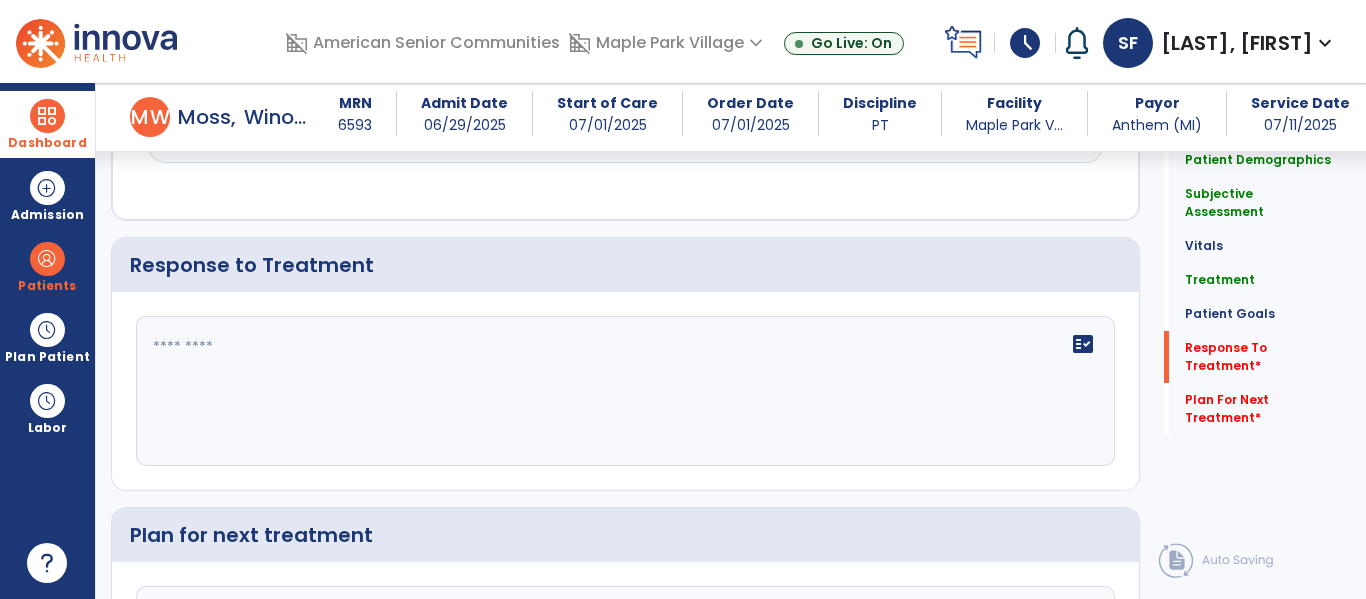 click on "fact_check" 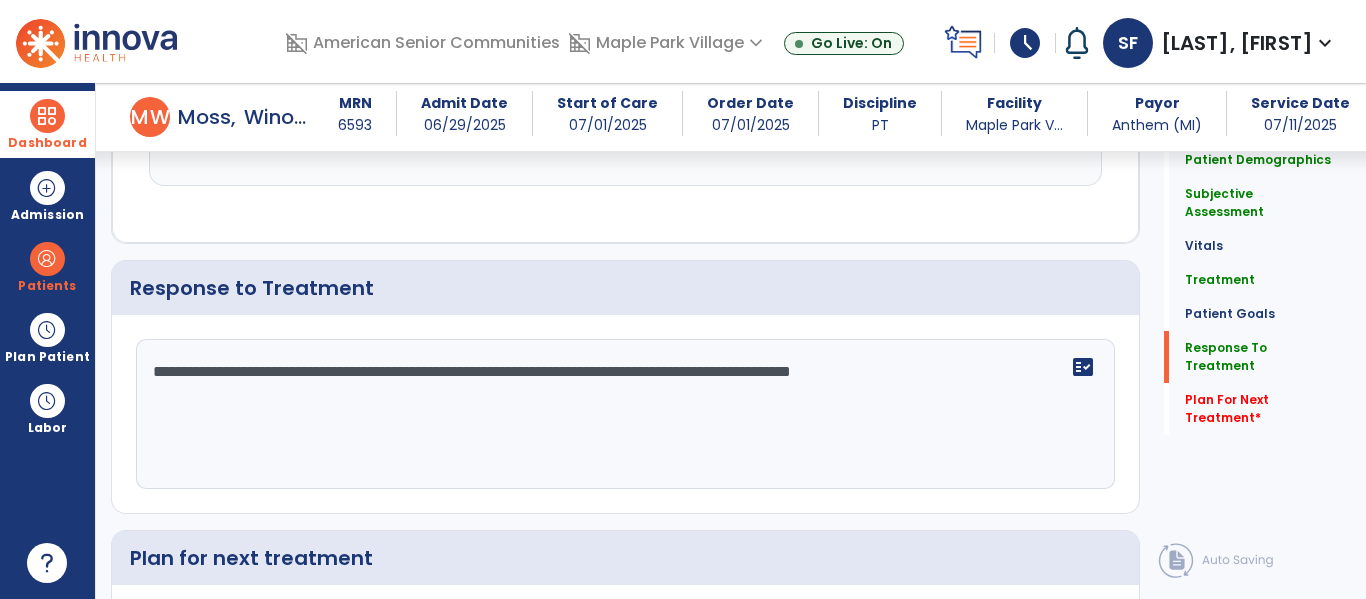 scroll, scrollTop: 3270, scrollLeft: 0, axis: vertical 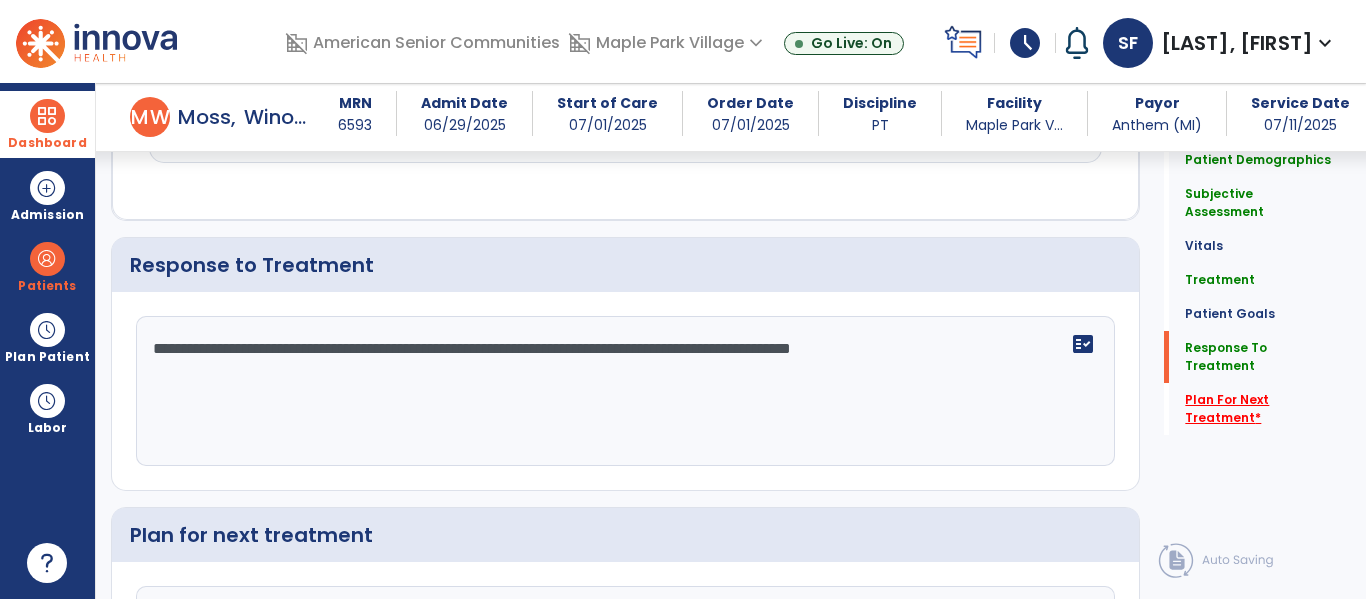 type on "**********" 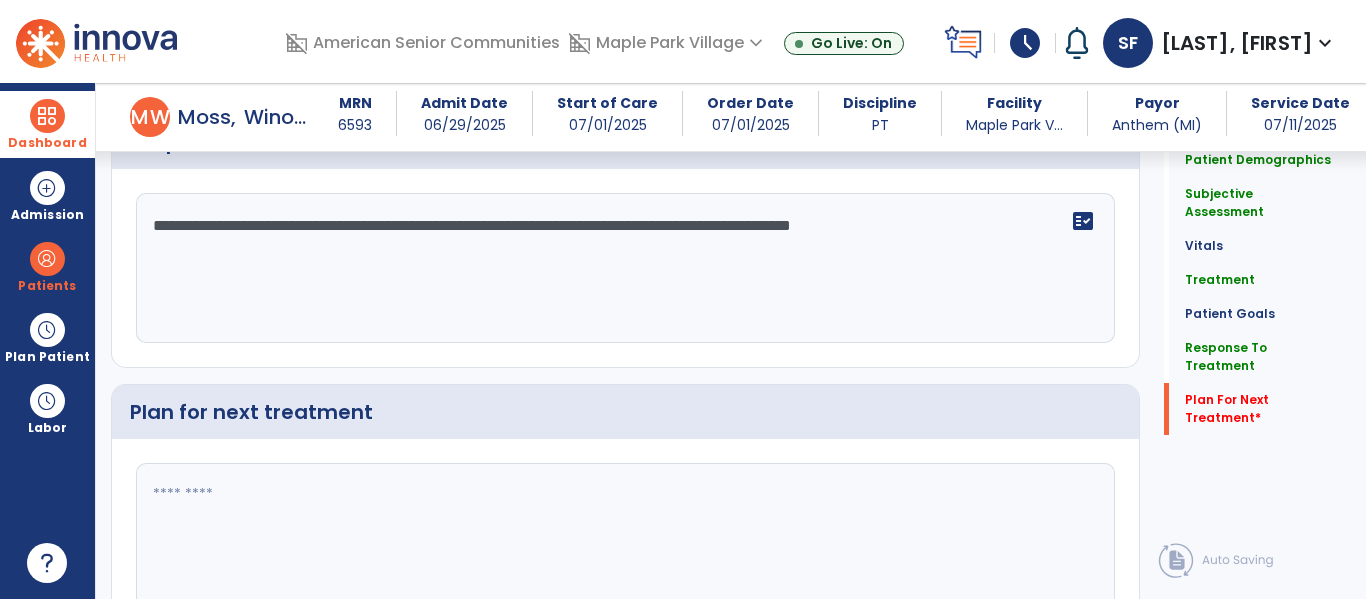 scroll, scrollTop: 3475, scrollLeft: 0, axis: vertical 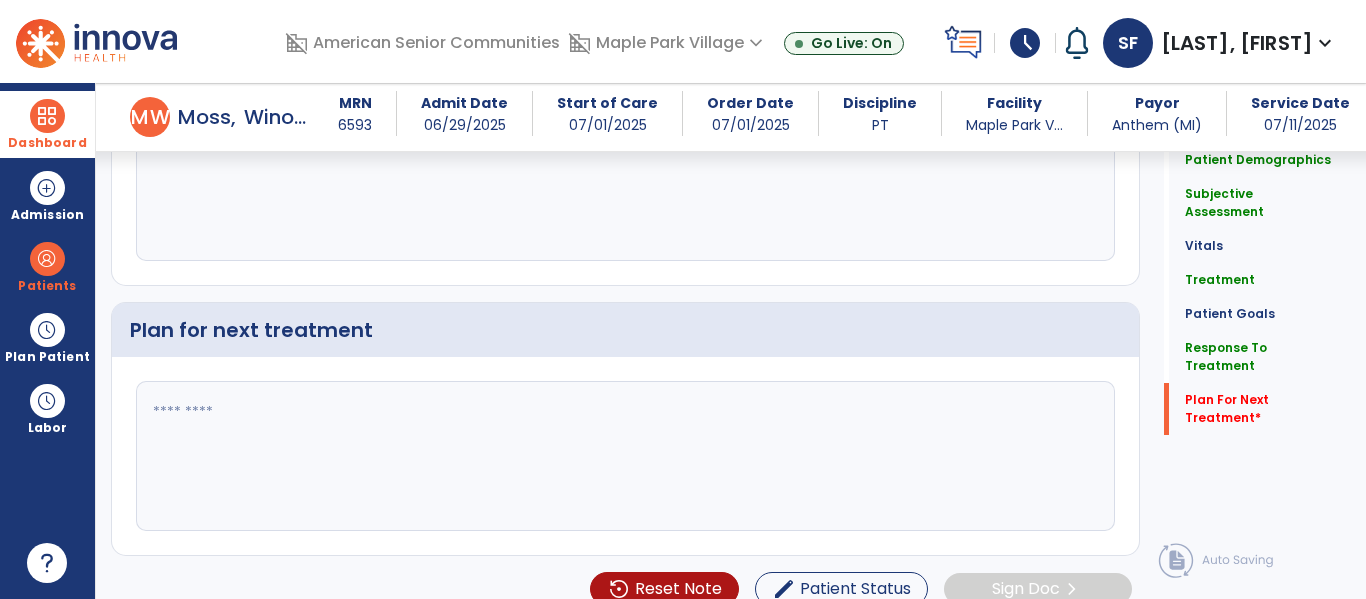 click 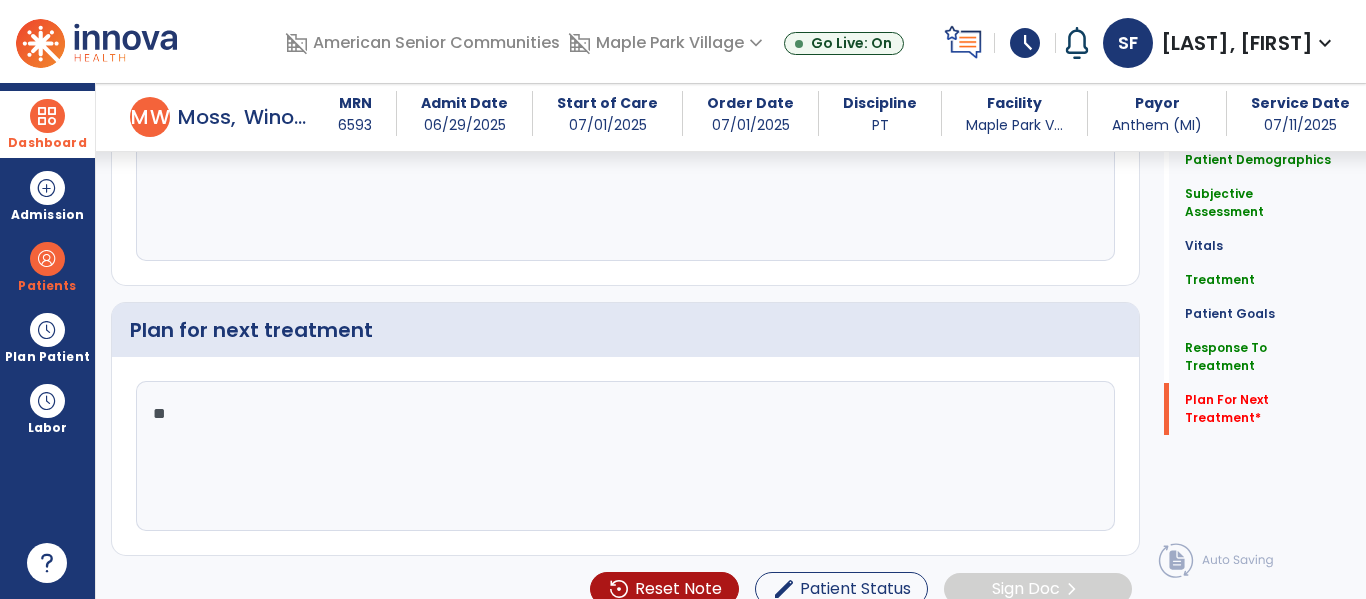 type on "***" 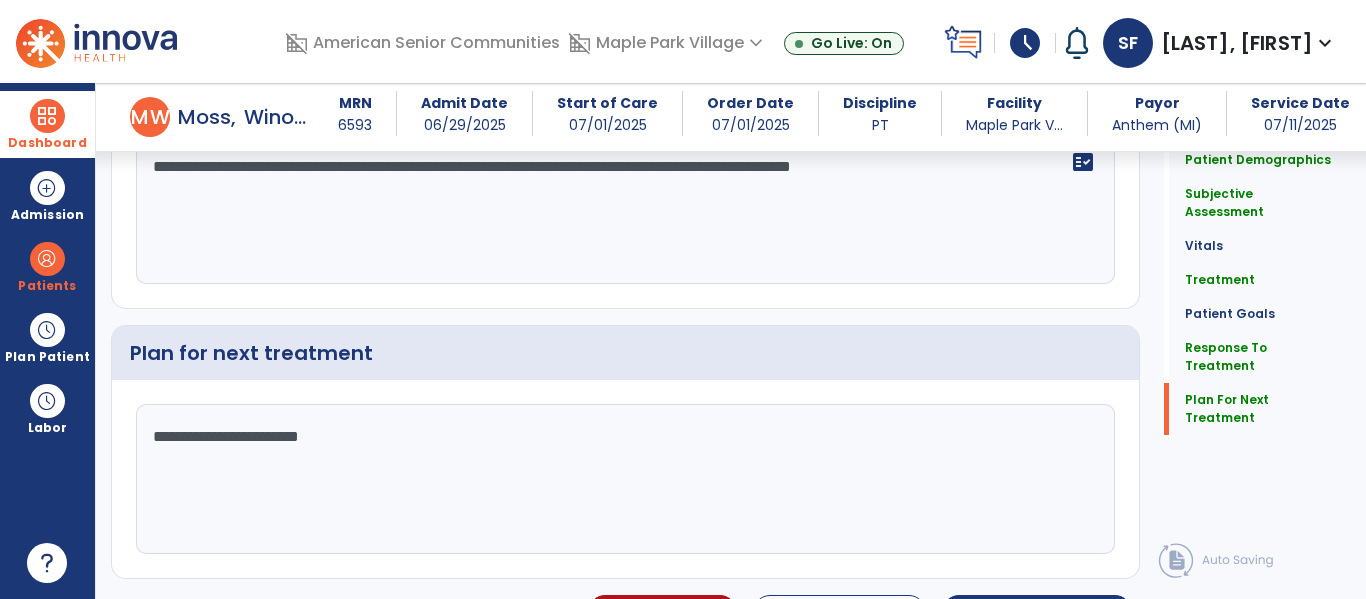 scroll, scrollTop: 3475, scrollLeft: 0, axis: vertical 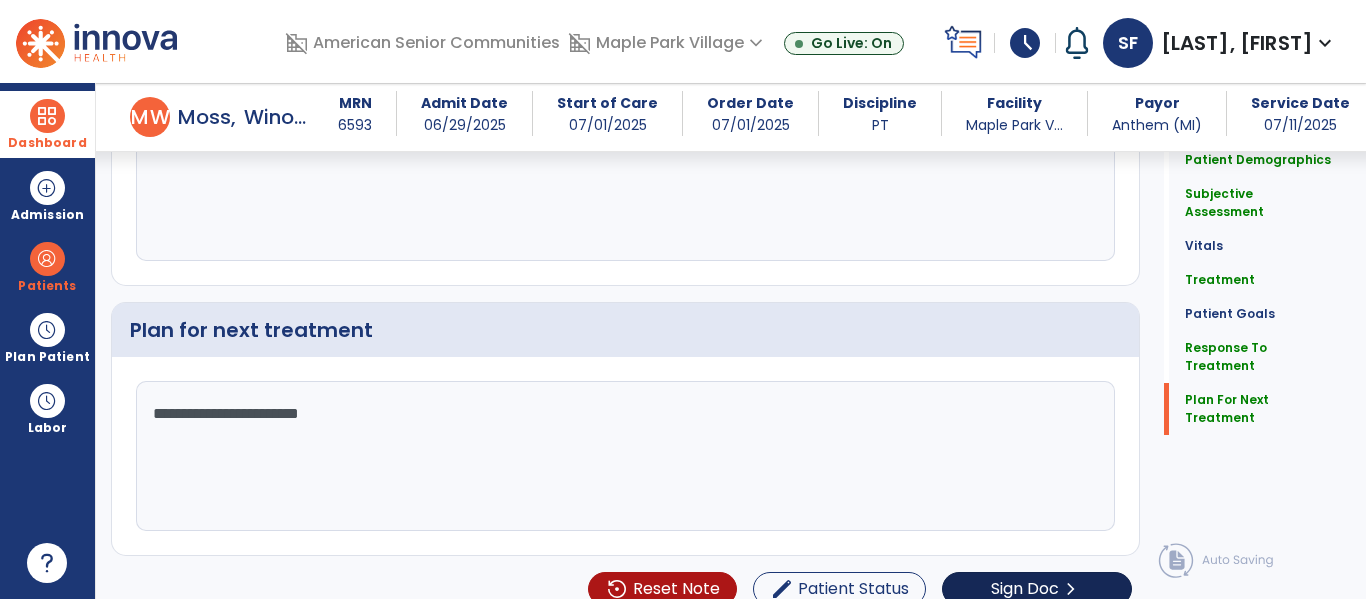 type on "**********" 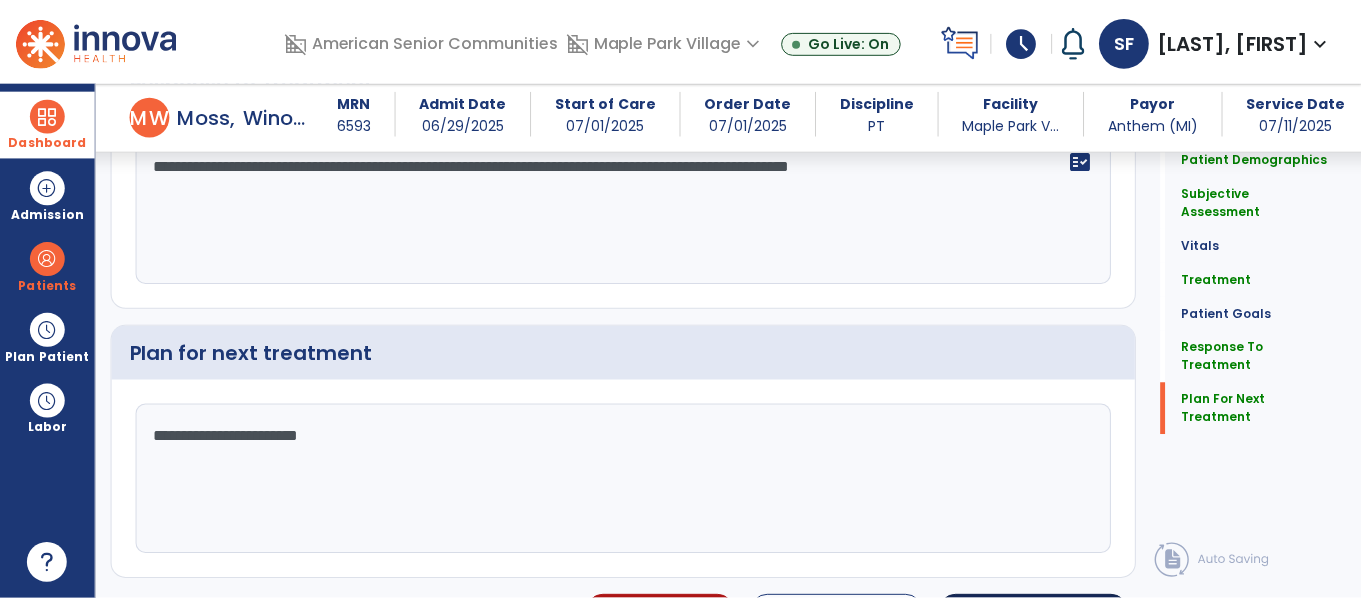 scroll, scrollTop: 3475, scrollLeft: 0, axis: vertical 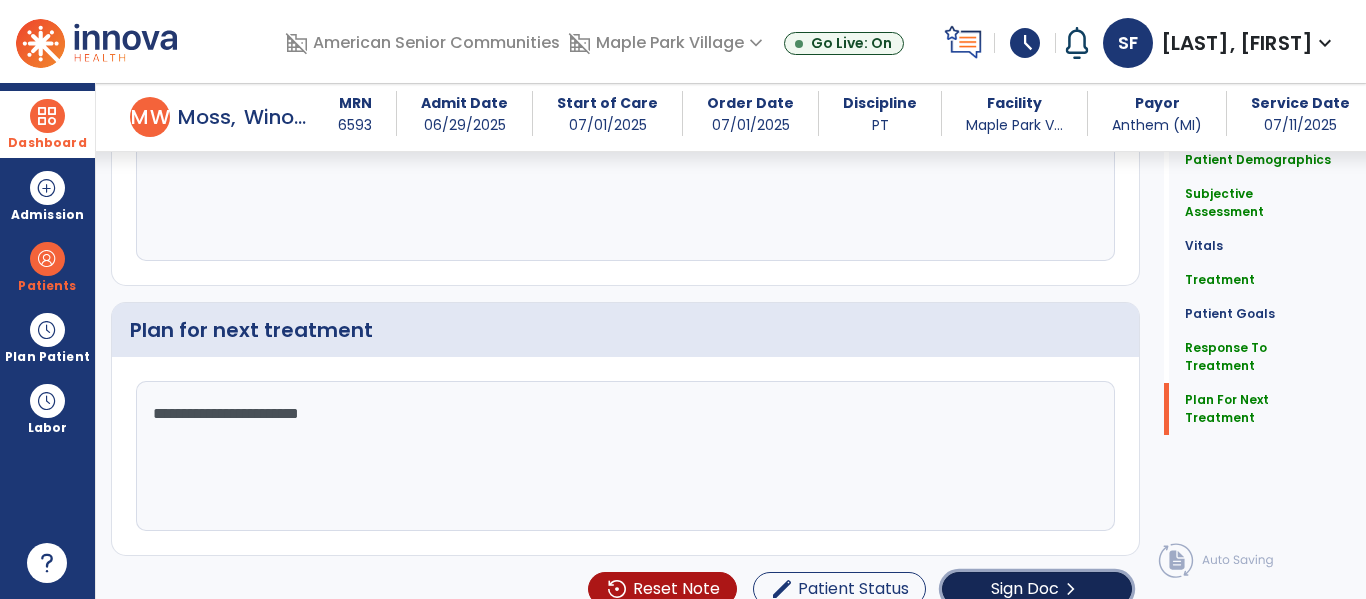 click on "Sign Doc" 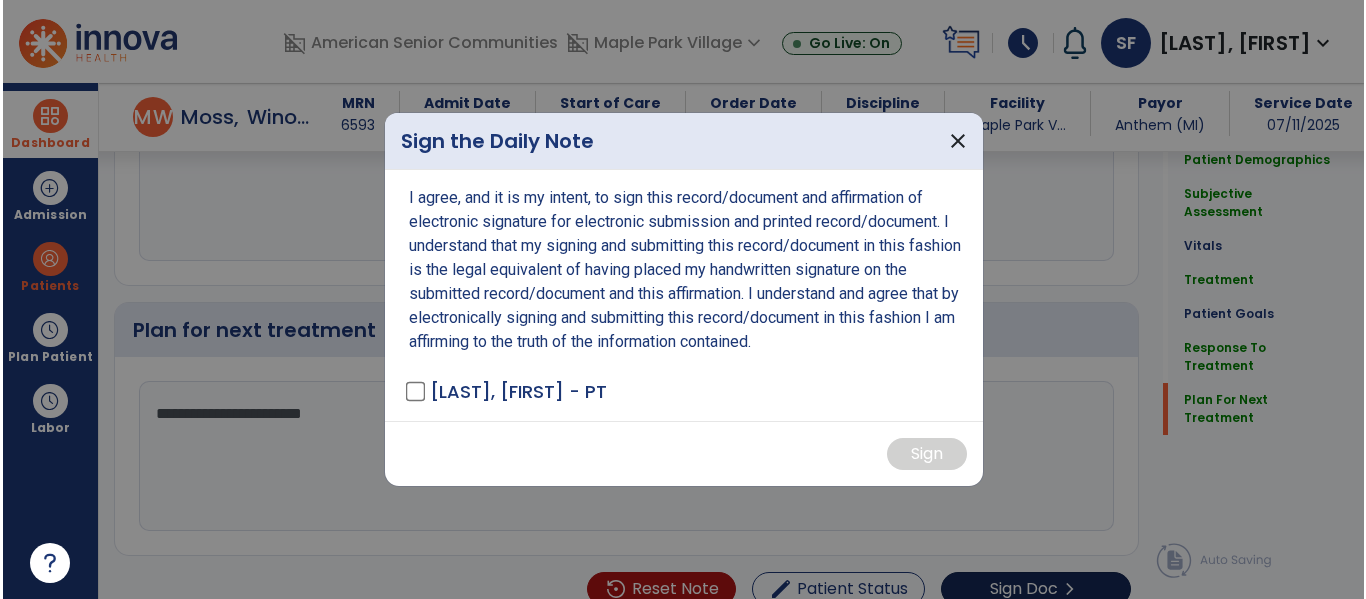 scroll, scrollTop: 3475, scrollLeft: 0, axis: vertical 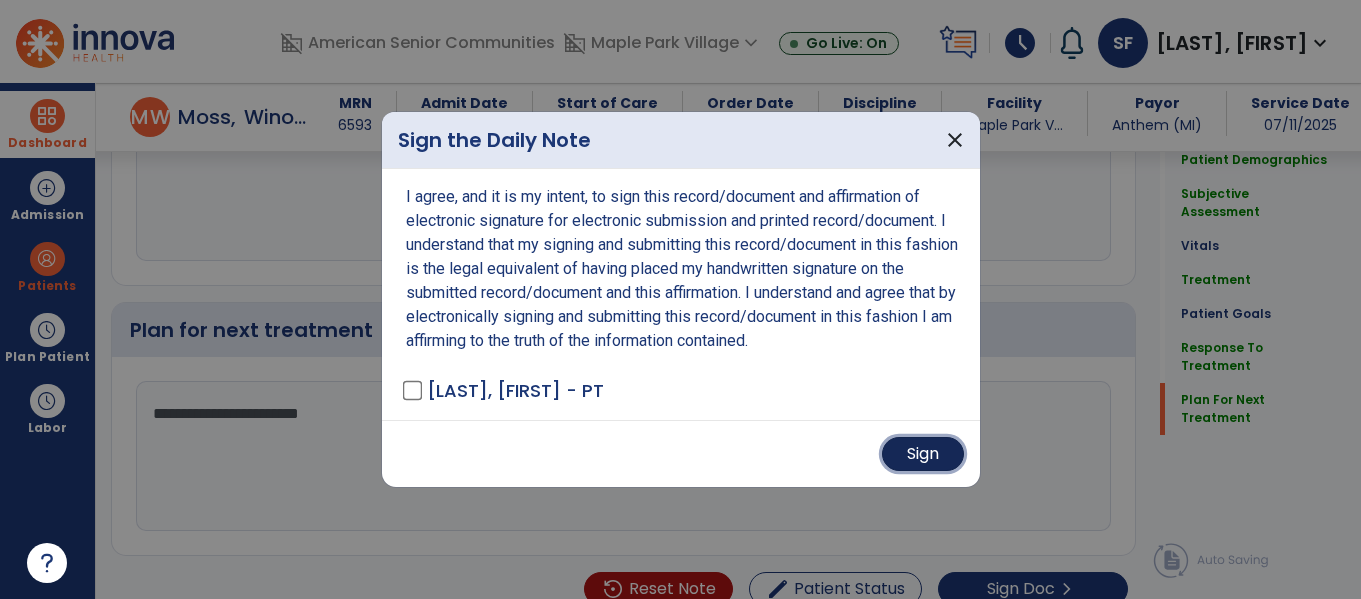 click on "Sign" at bounding box center (923, 454) 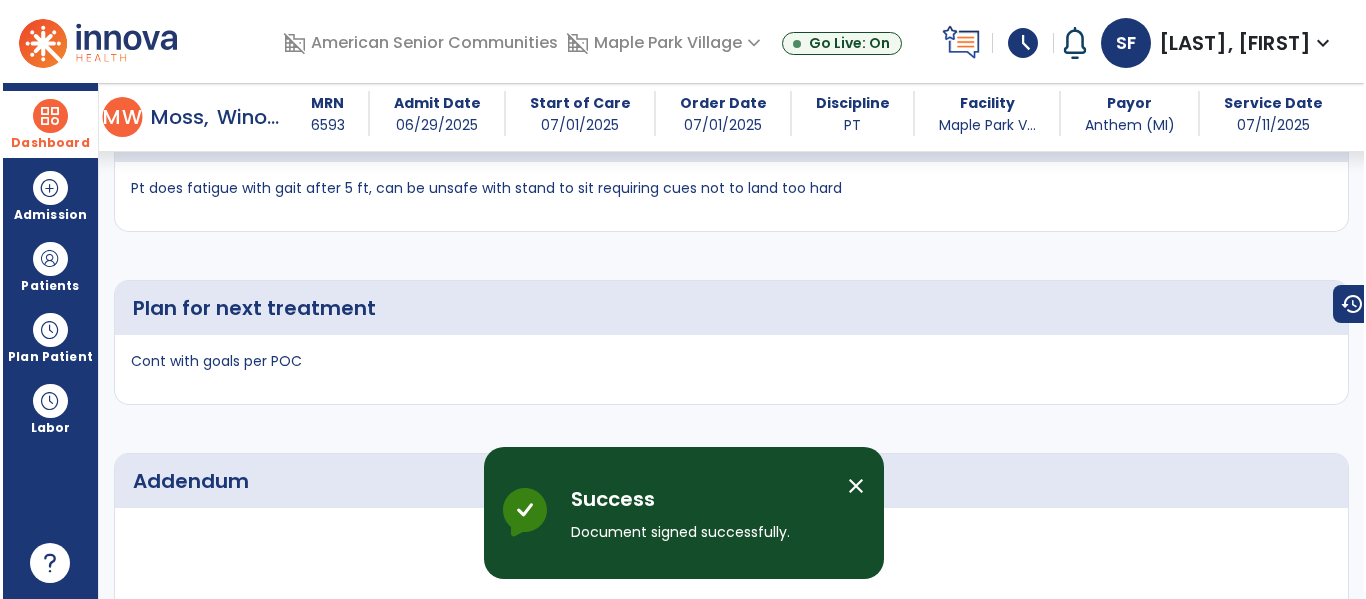 scroll, scrollTop: 3907, scrollLeft: 0, axis: vertical 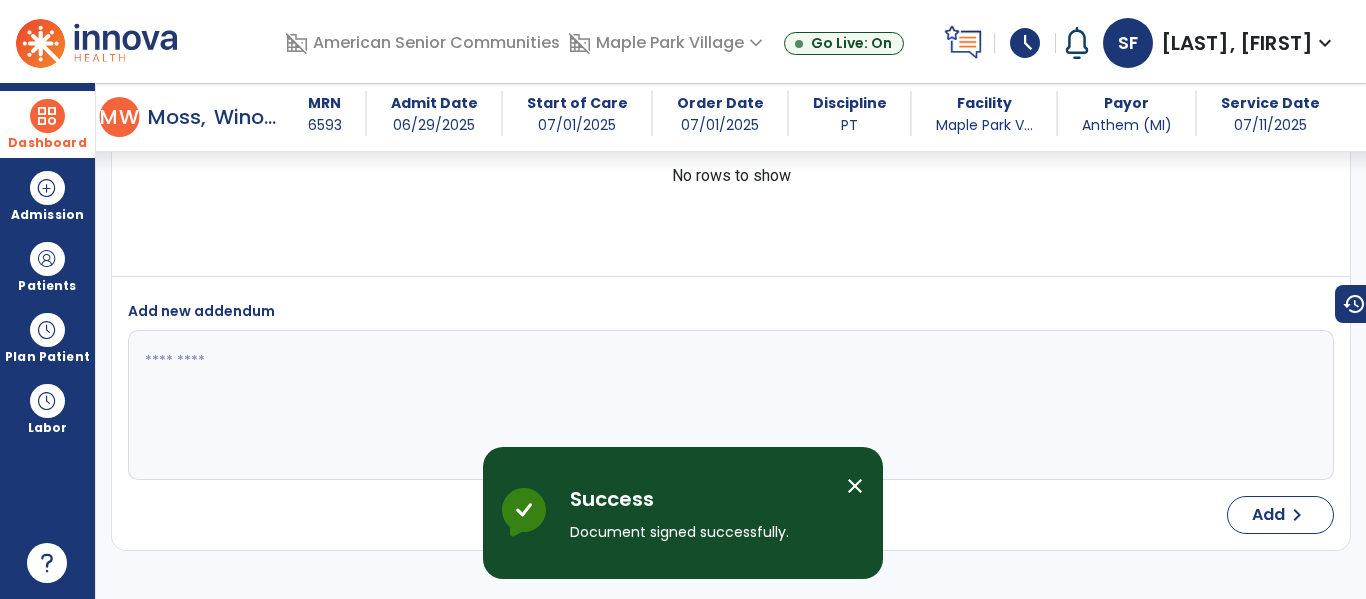 click on "Dashboard" at bounding box center [47, 124] 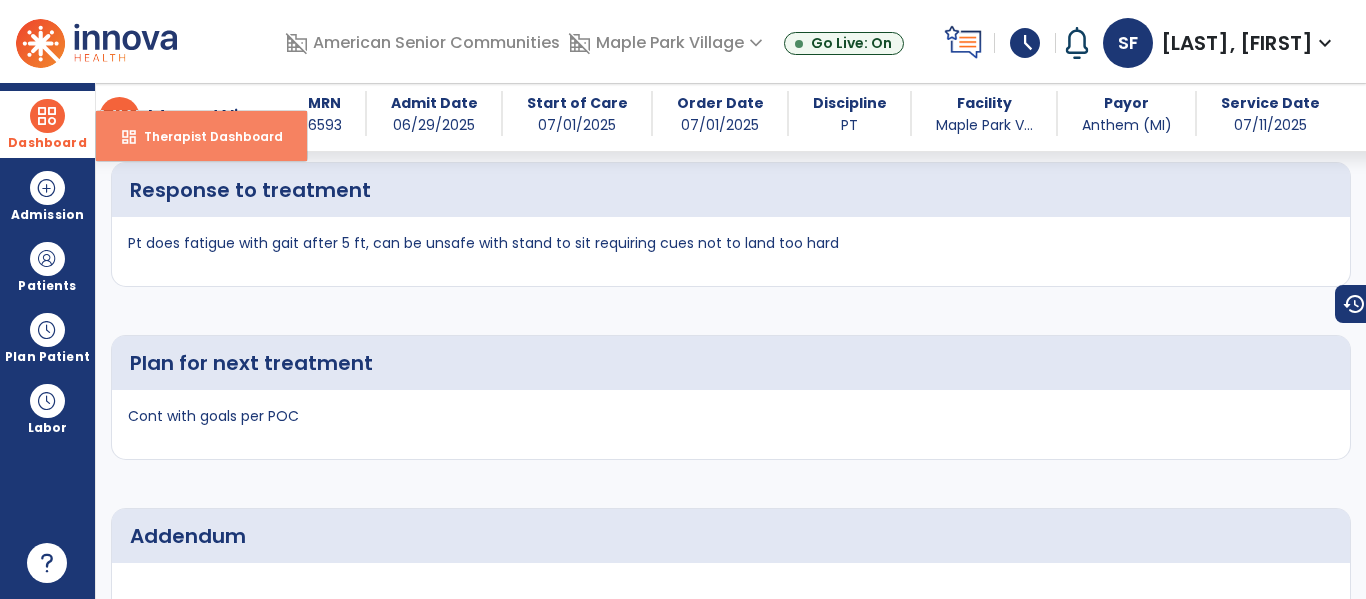 click on "Therapist Dashboard" at bounding box center [205, 136] 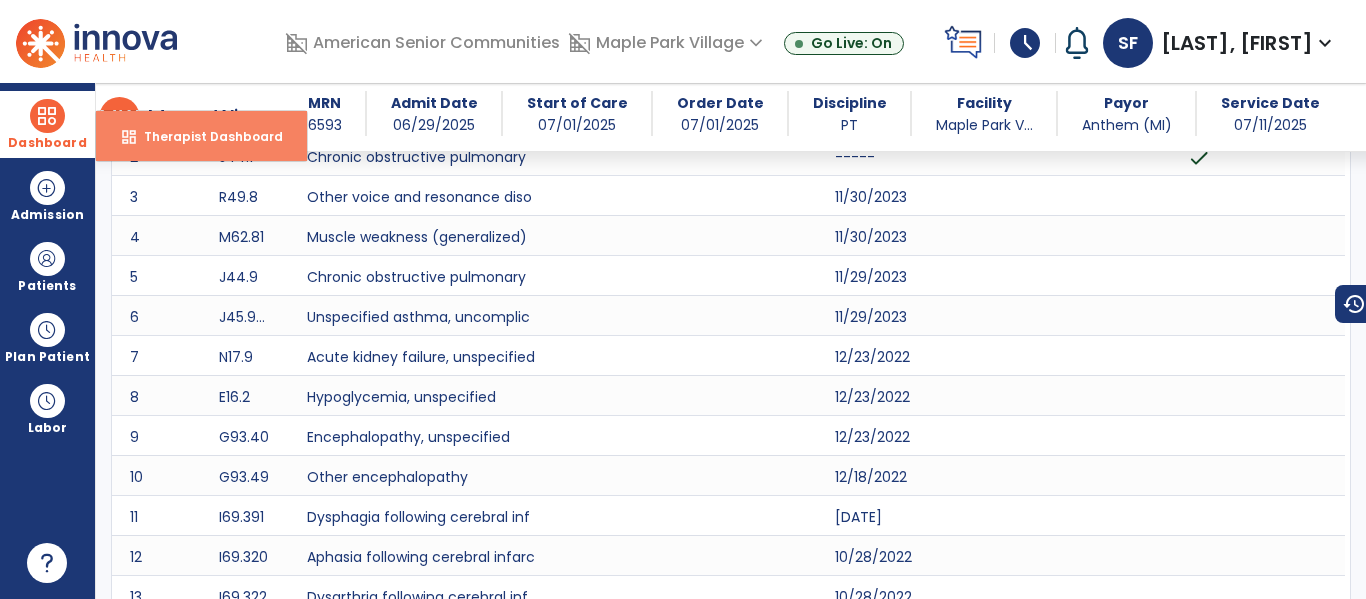 select on "****" 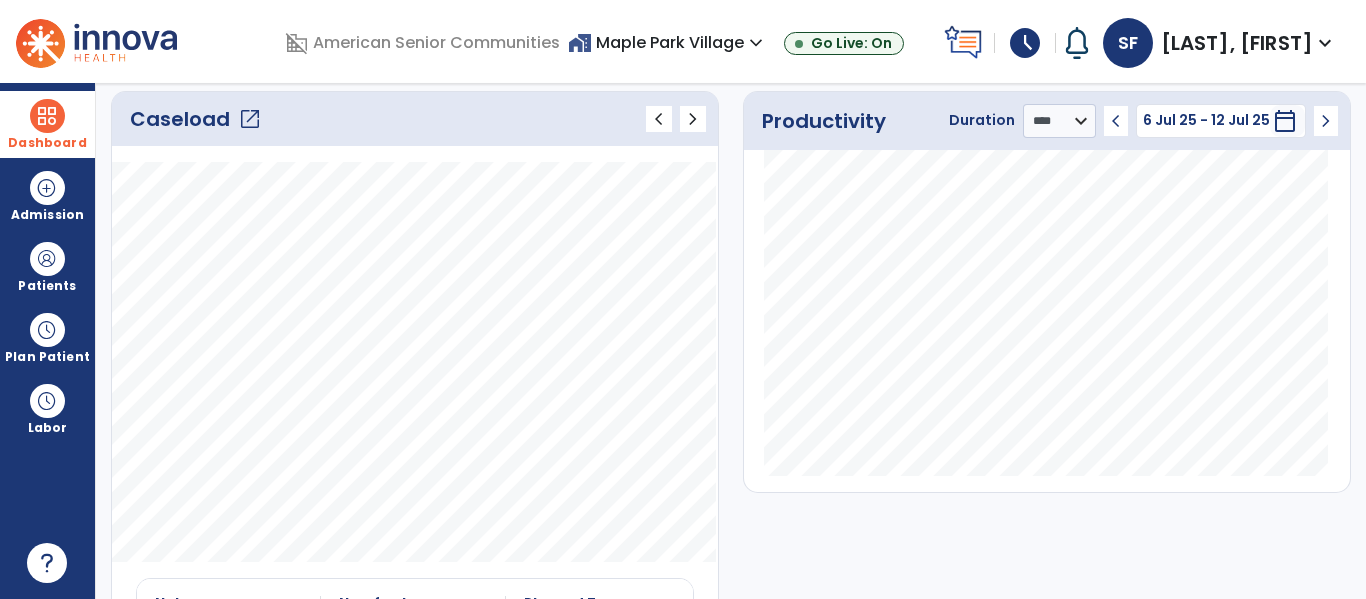 click on "Caseload   open_in_new" 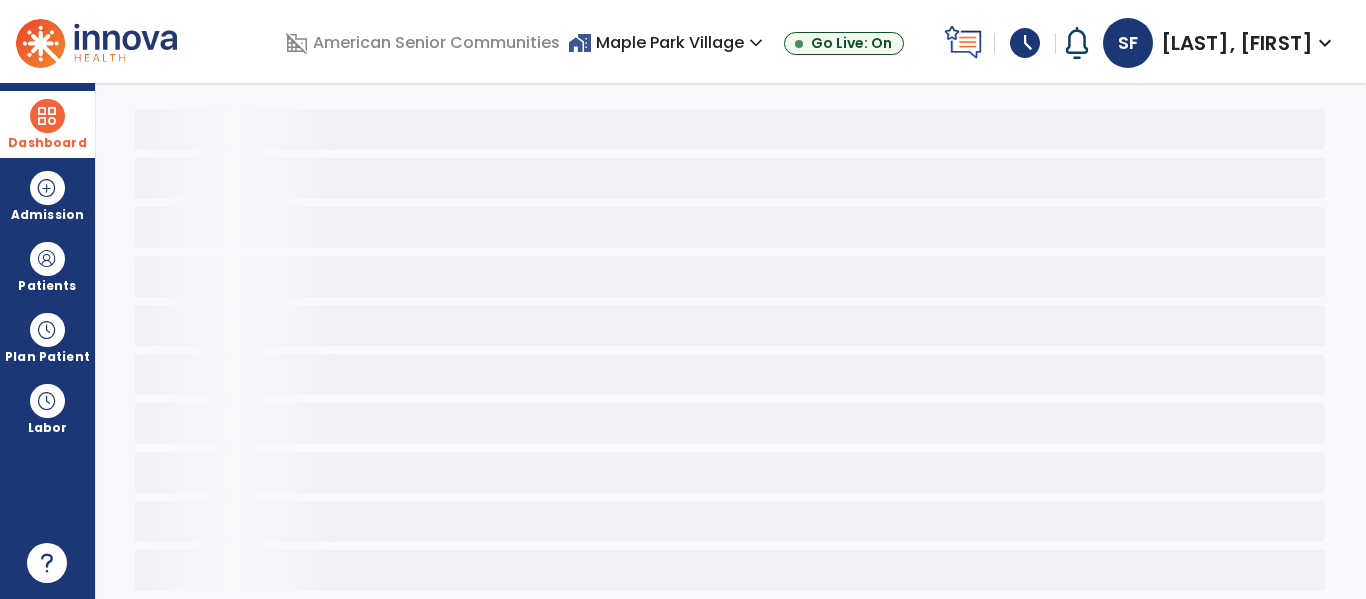 scroll, scrollTop: 78, scrollLeft: 0, axis: vertical 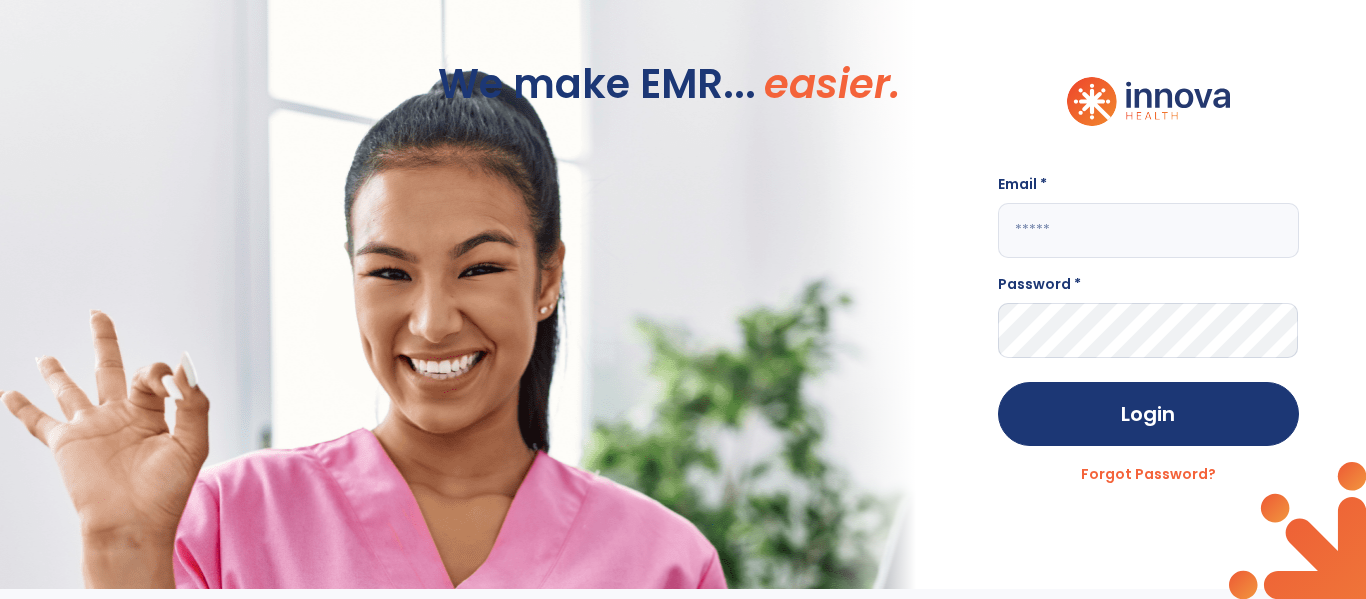click 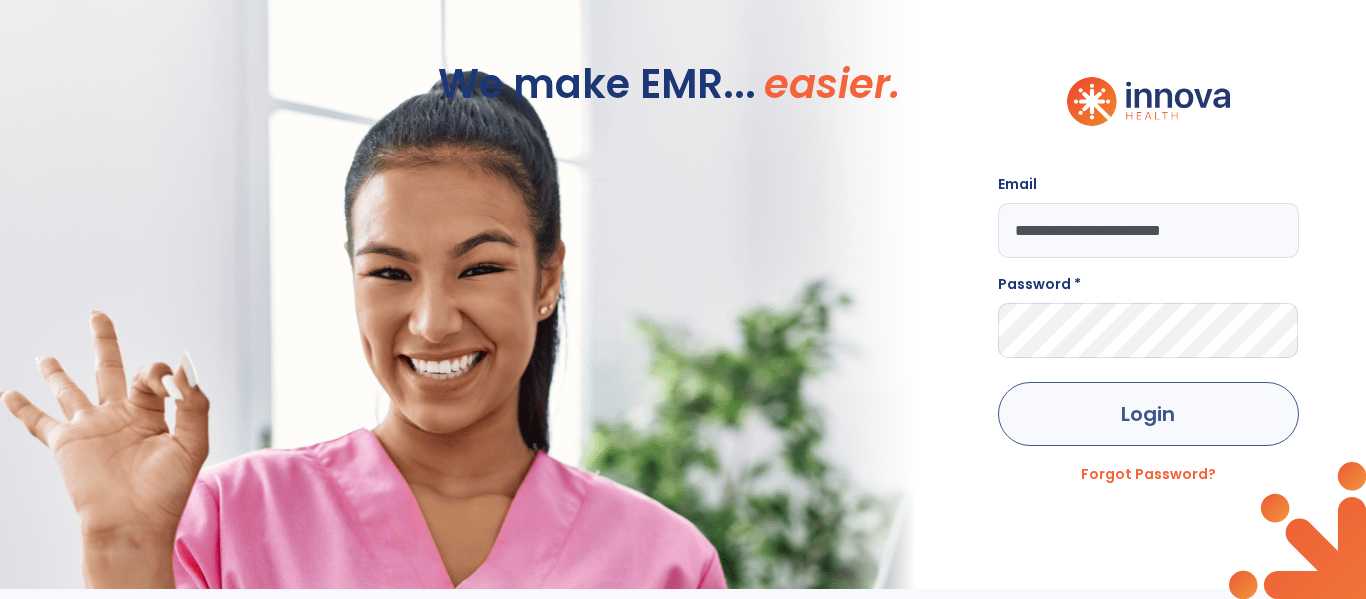 type on "**********" 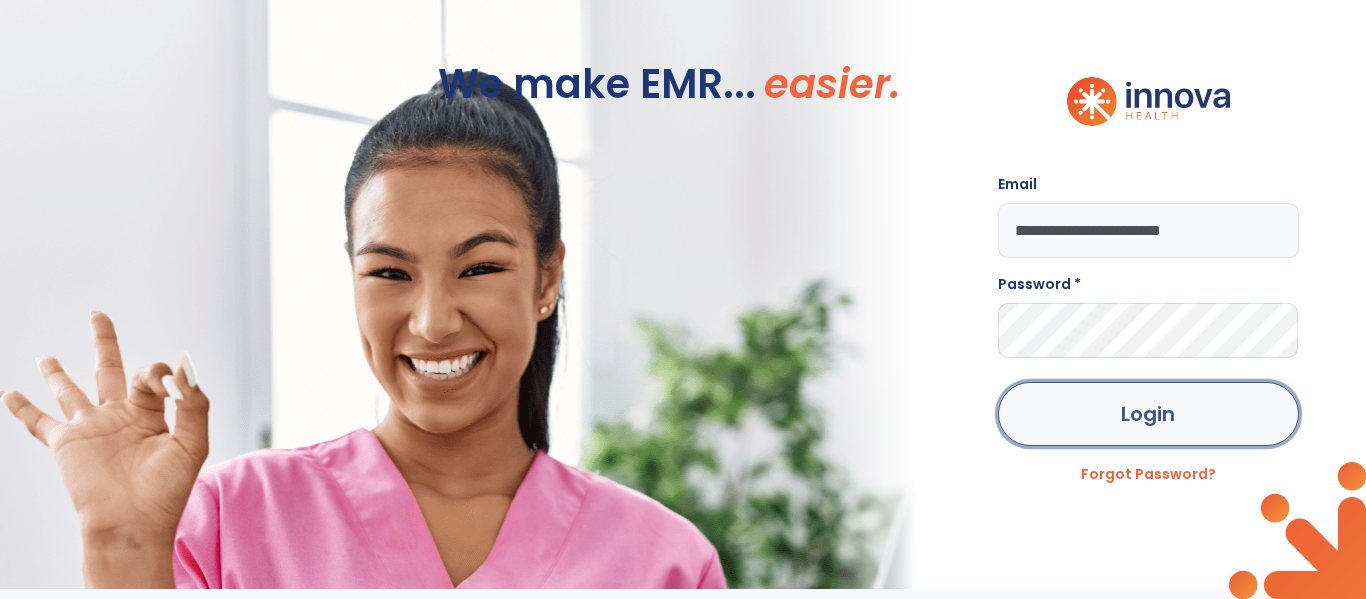 click on "Login" 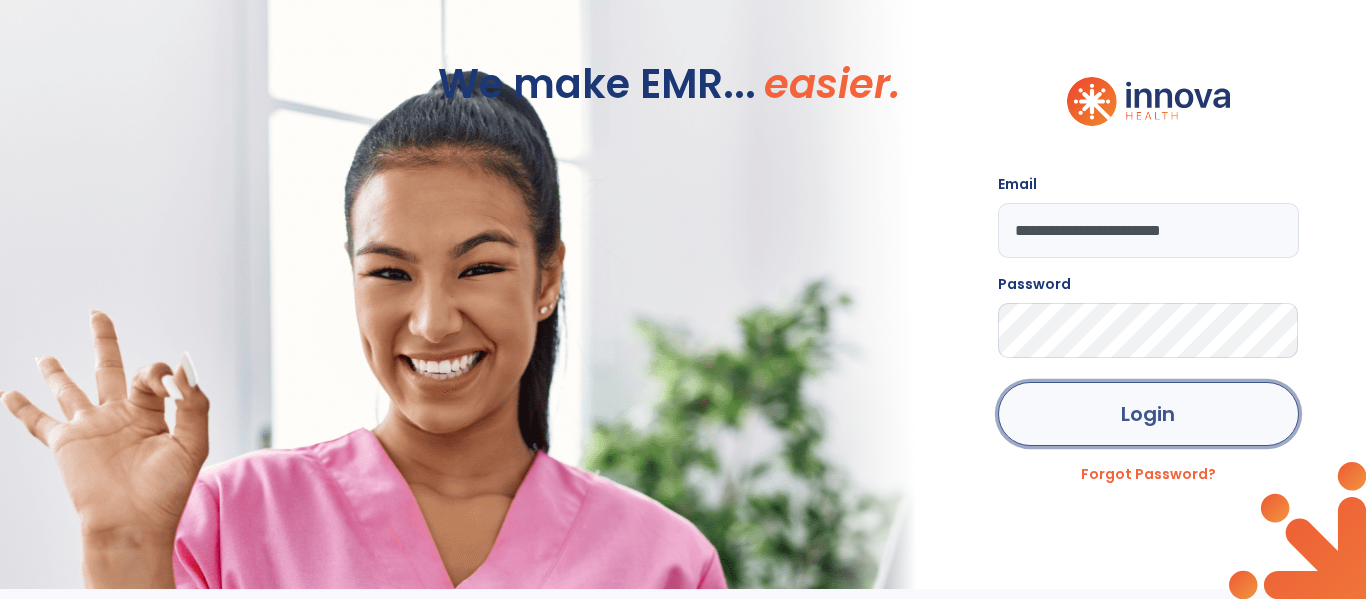 click on "Login" 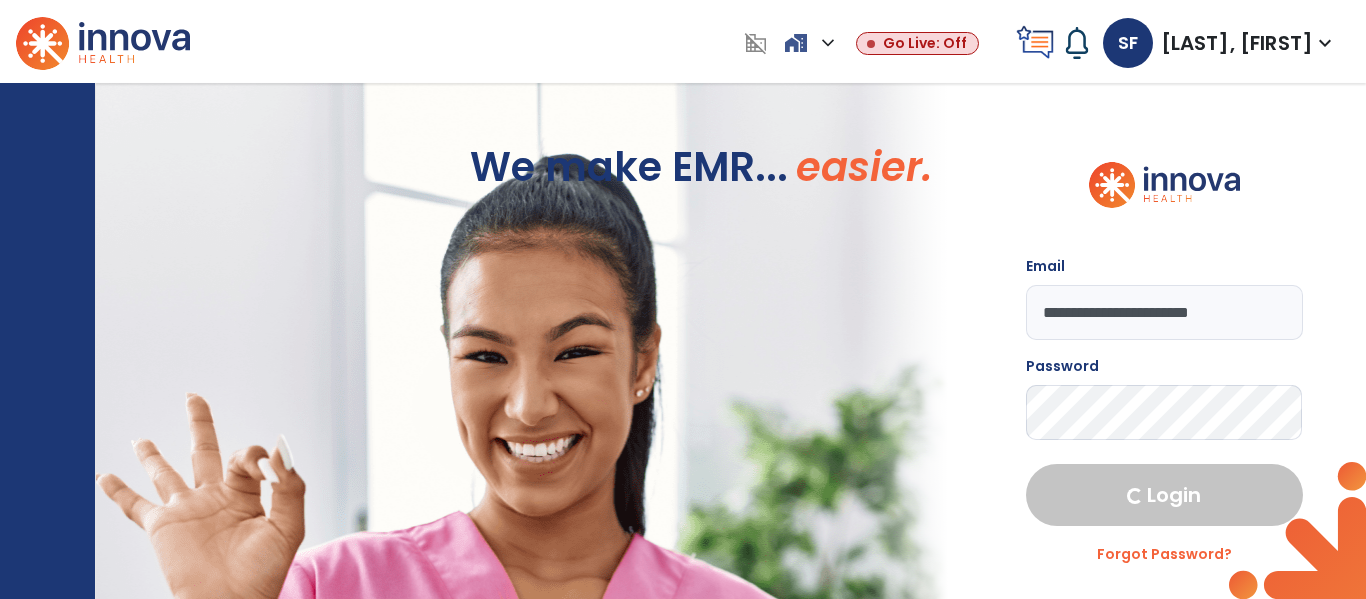 select on "****" 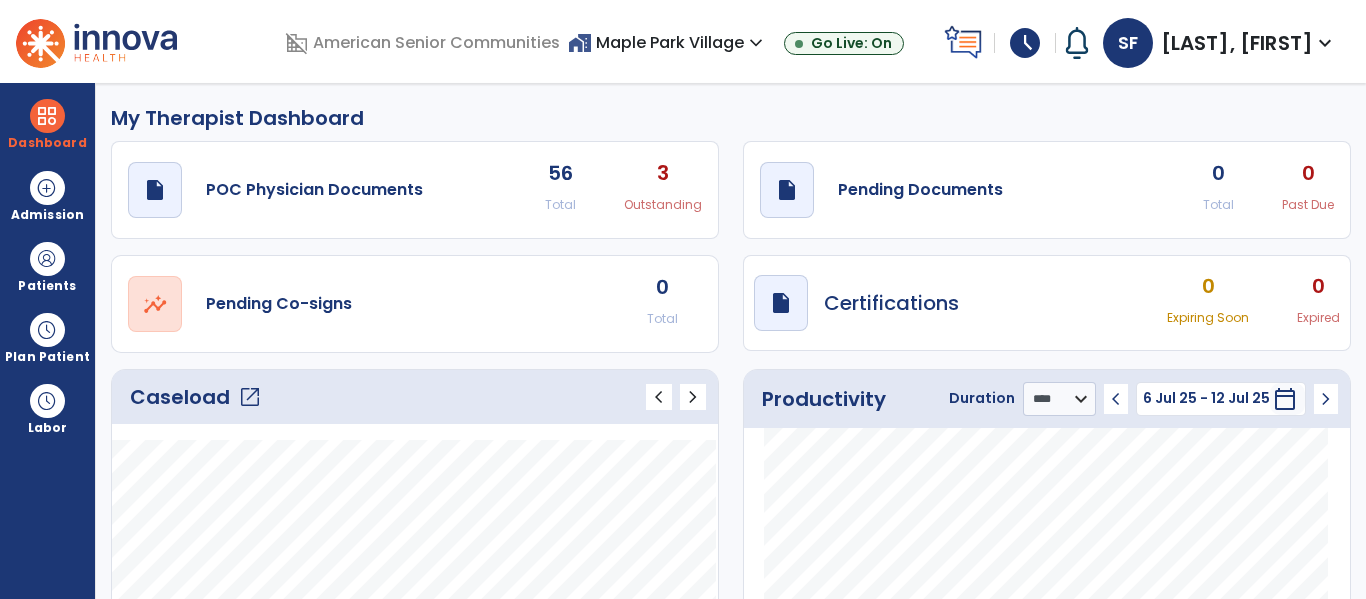 click on "Caseload   open_in_new" 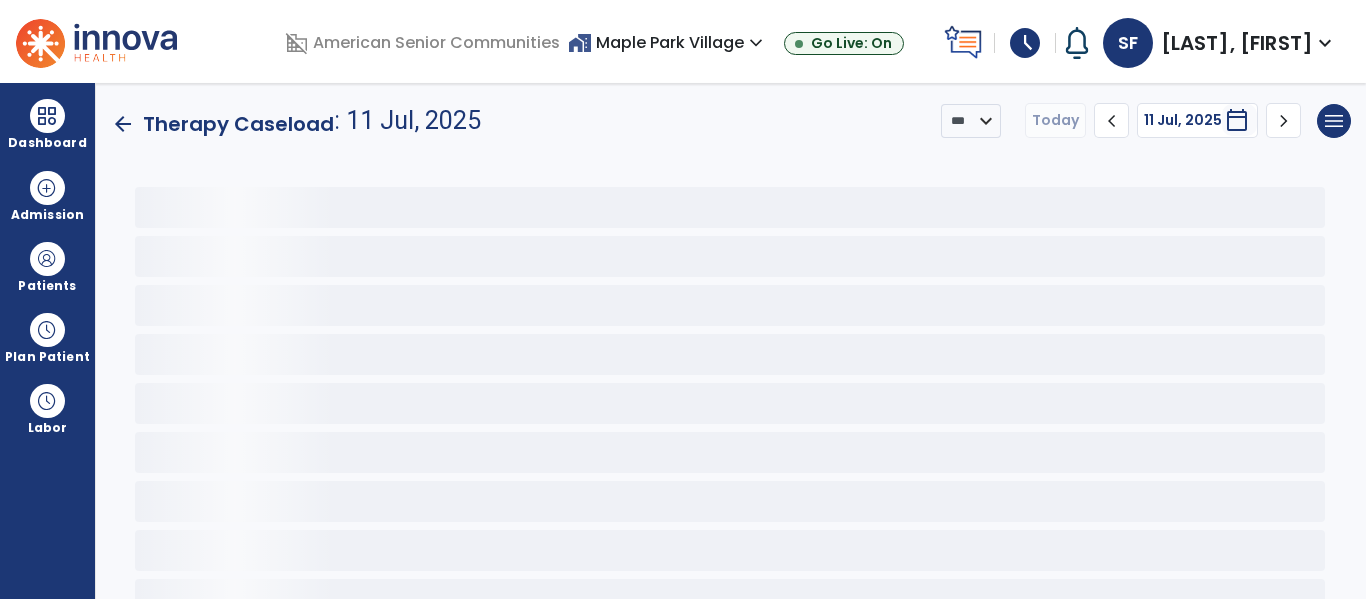 click 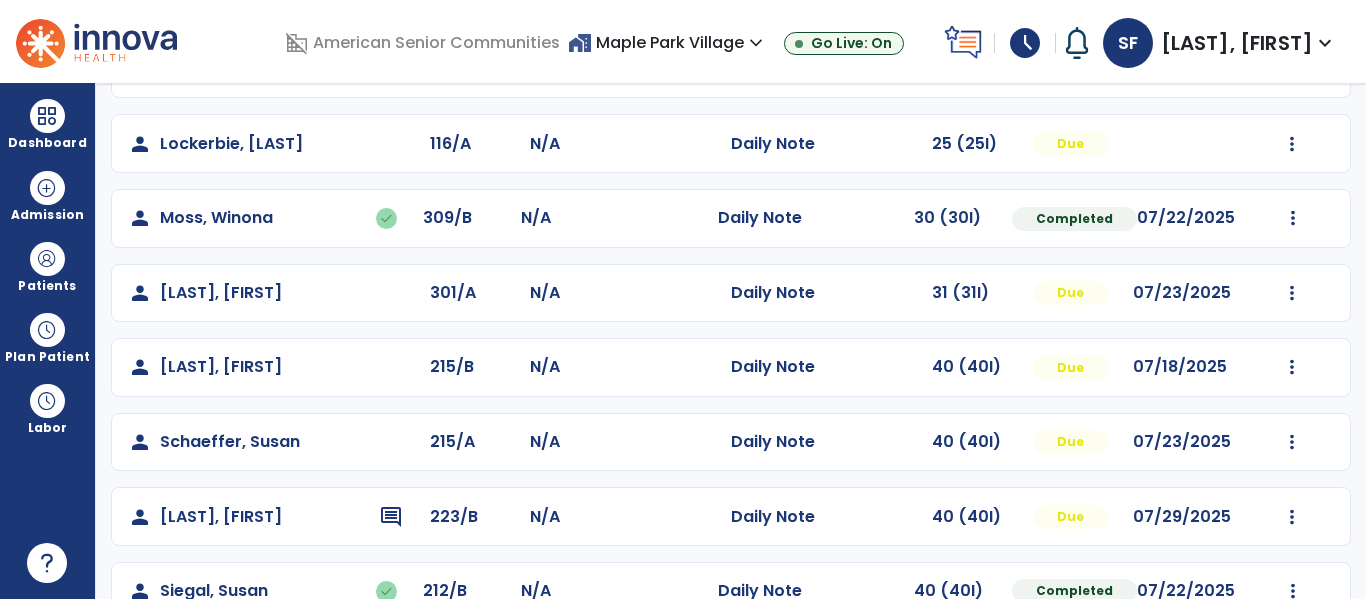 scroll, scrollTop: 370, scrollLeft: 0, axis: vertical 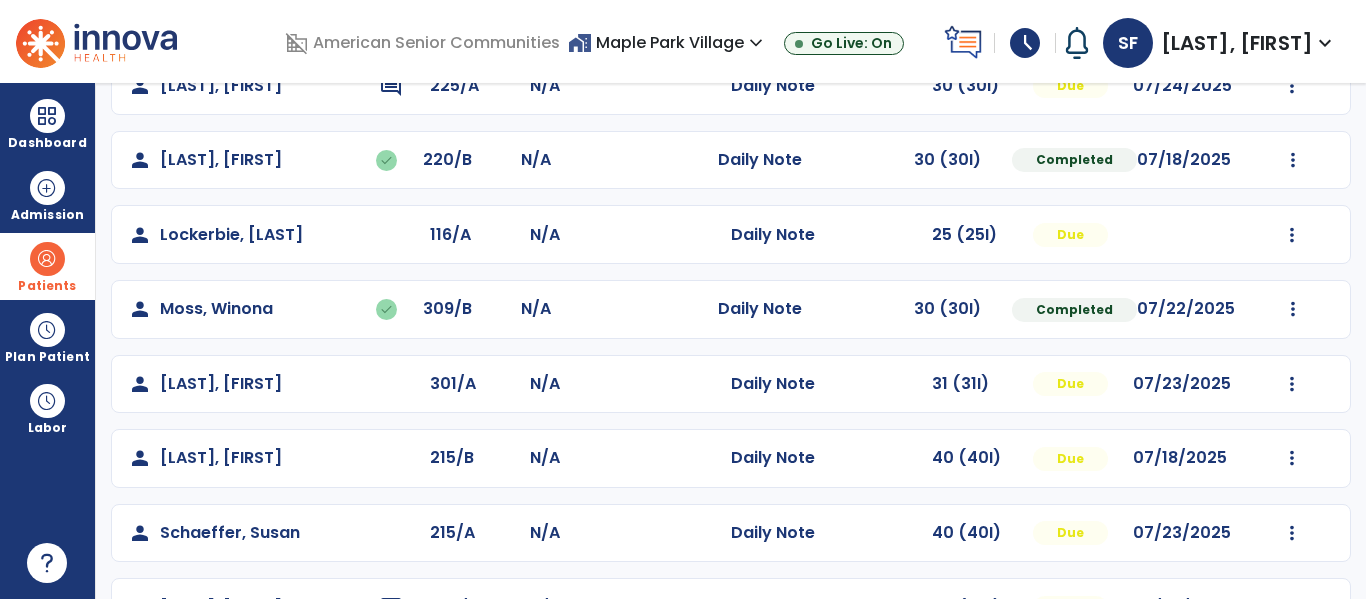 click at bounding box center (47, 259) 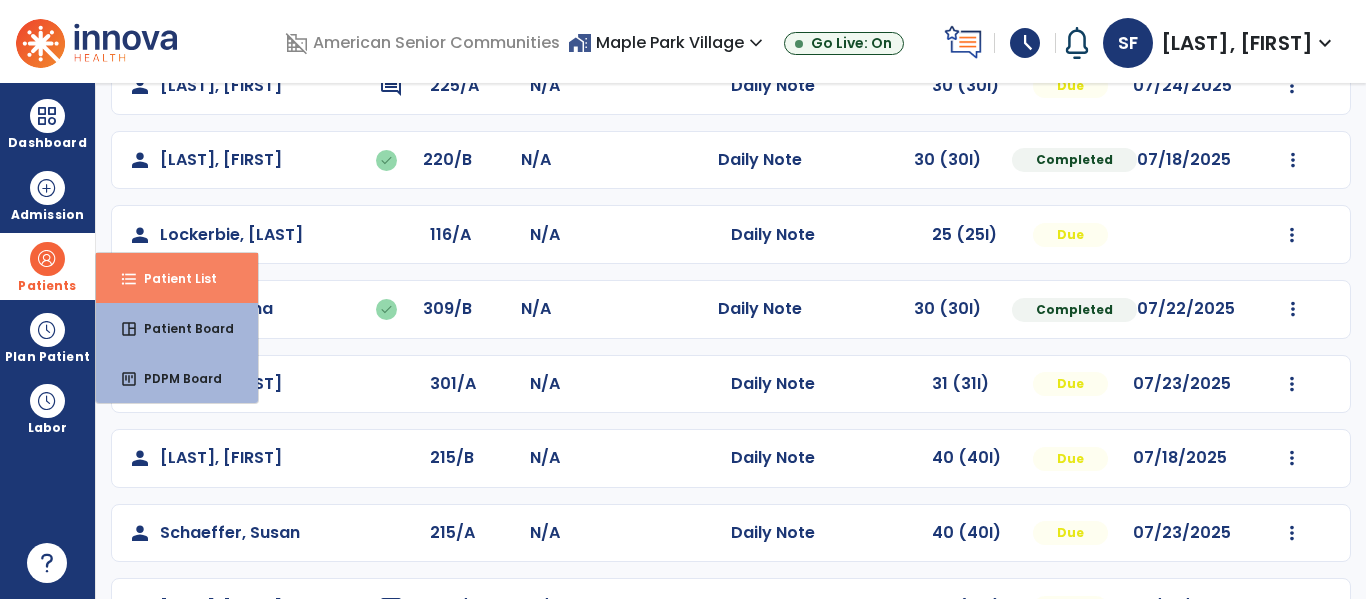 click on "format_list_bulleted" at bounding box center [129, 279] 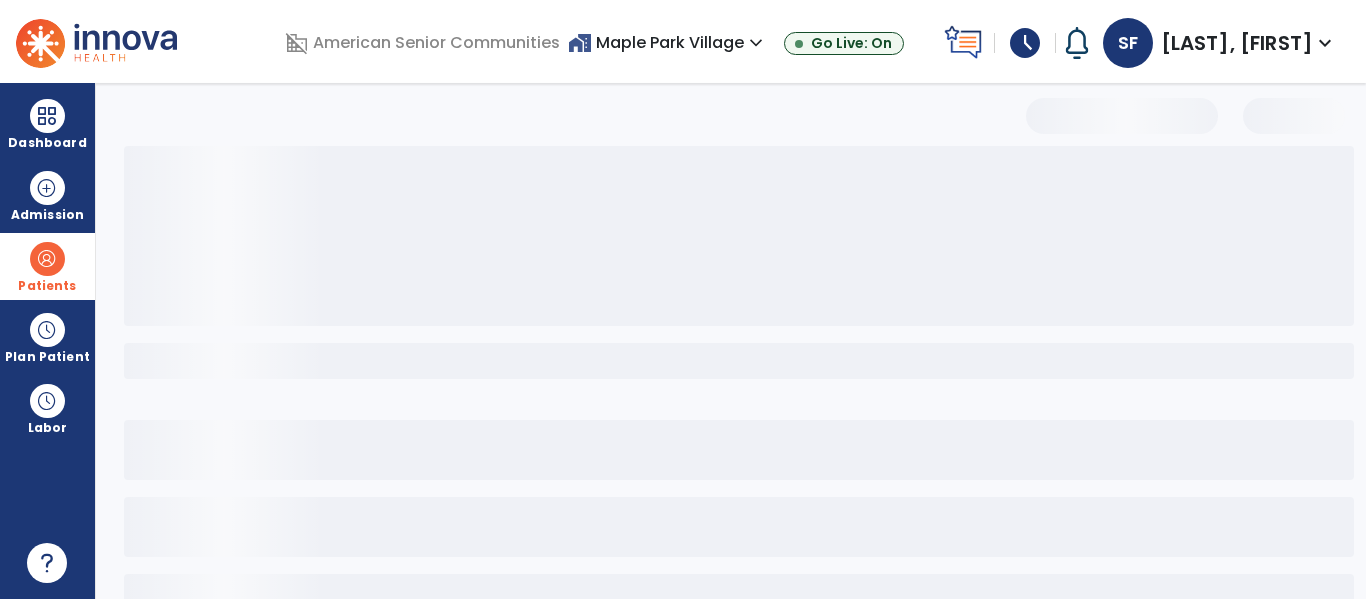 scroll, scrollTop: 144, scrollLeft: 0, axis: vertical 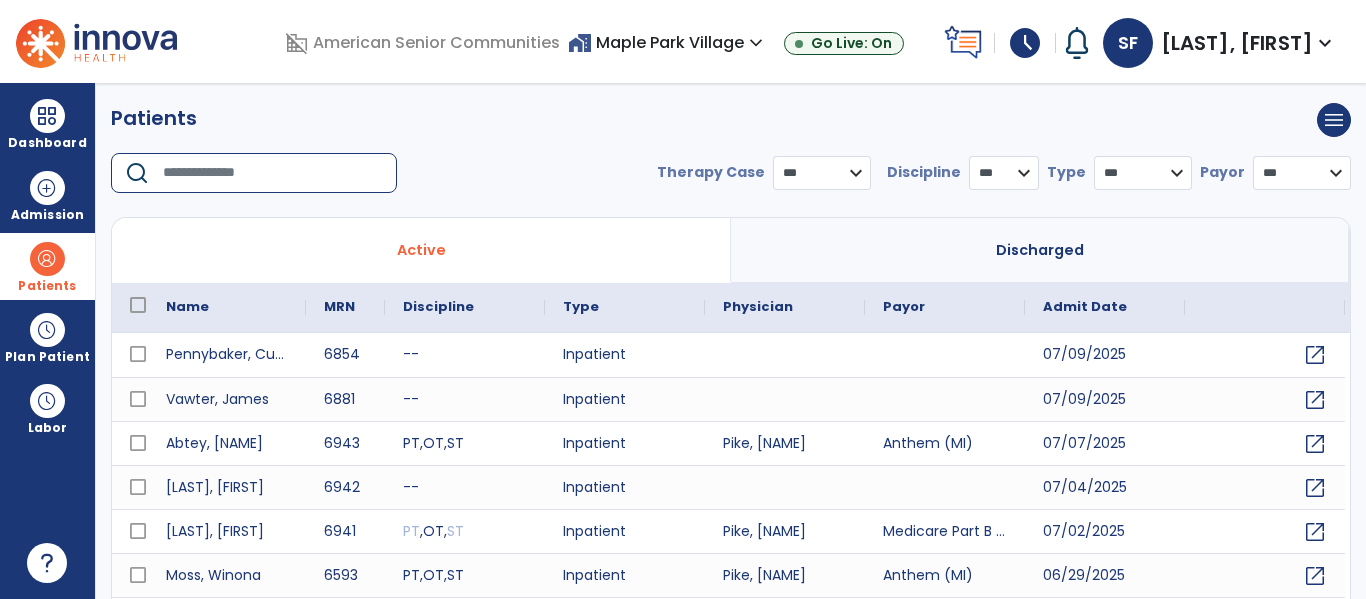 click at bounding box center [273, 173] 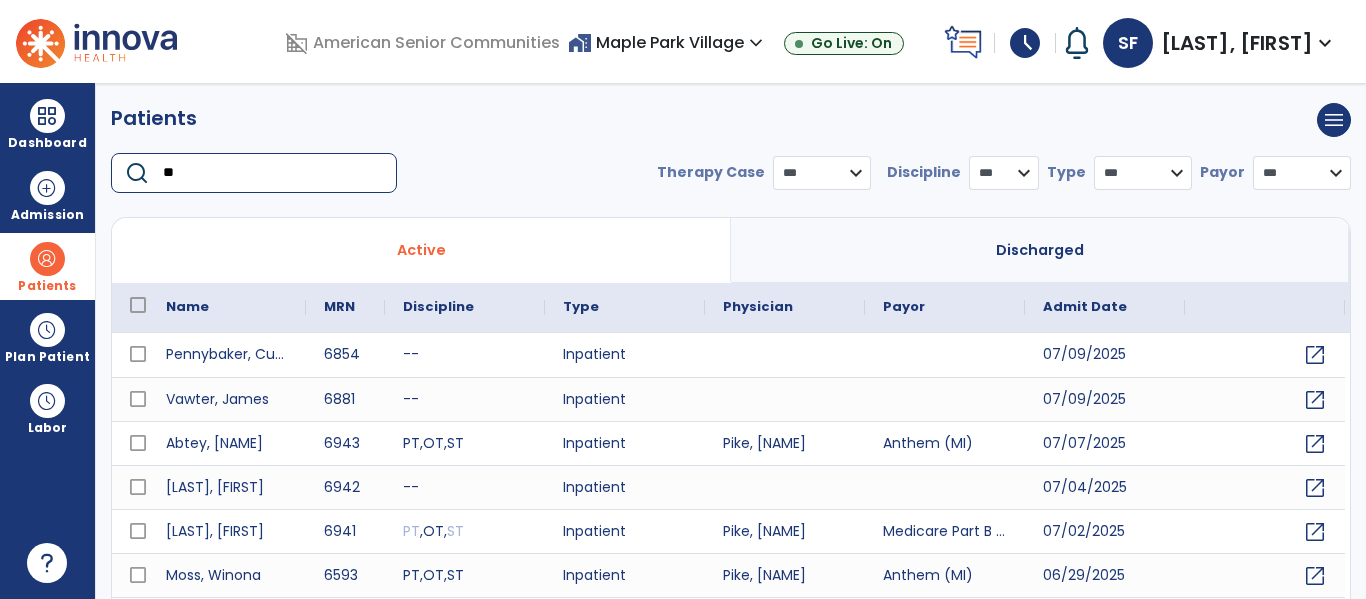type on "*" 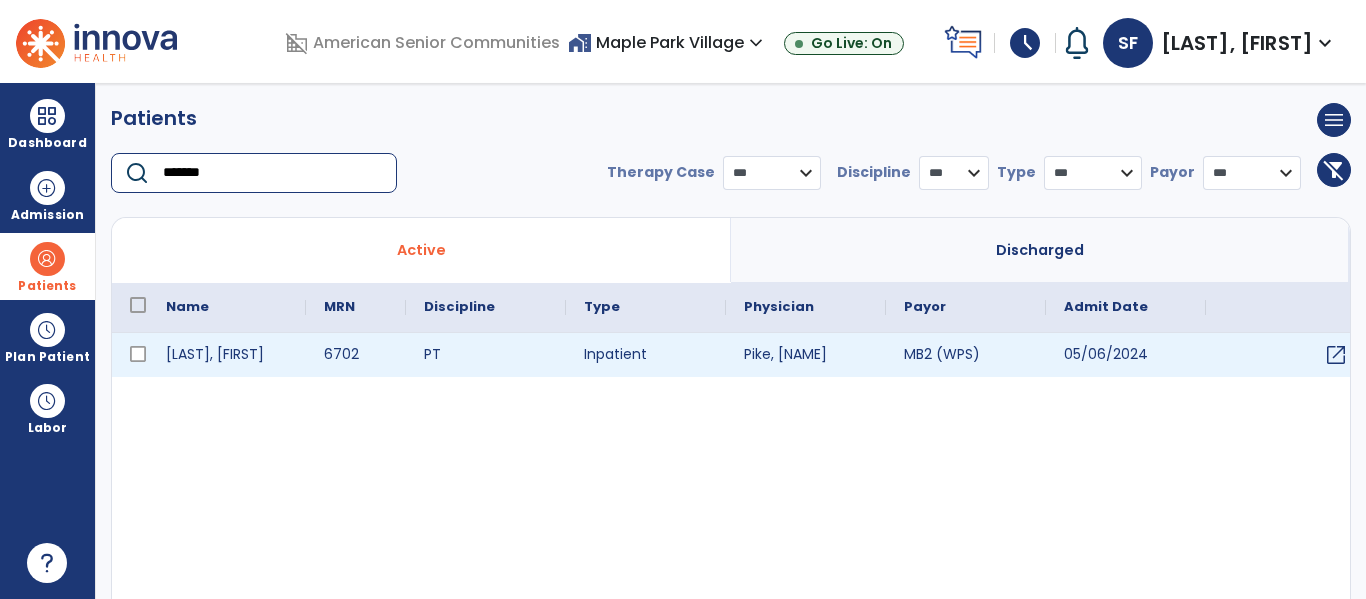 type on "*******" 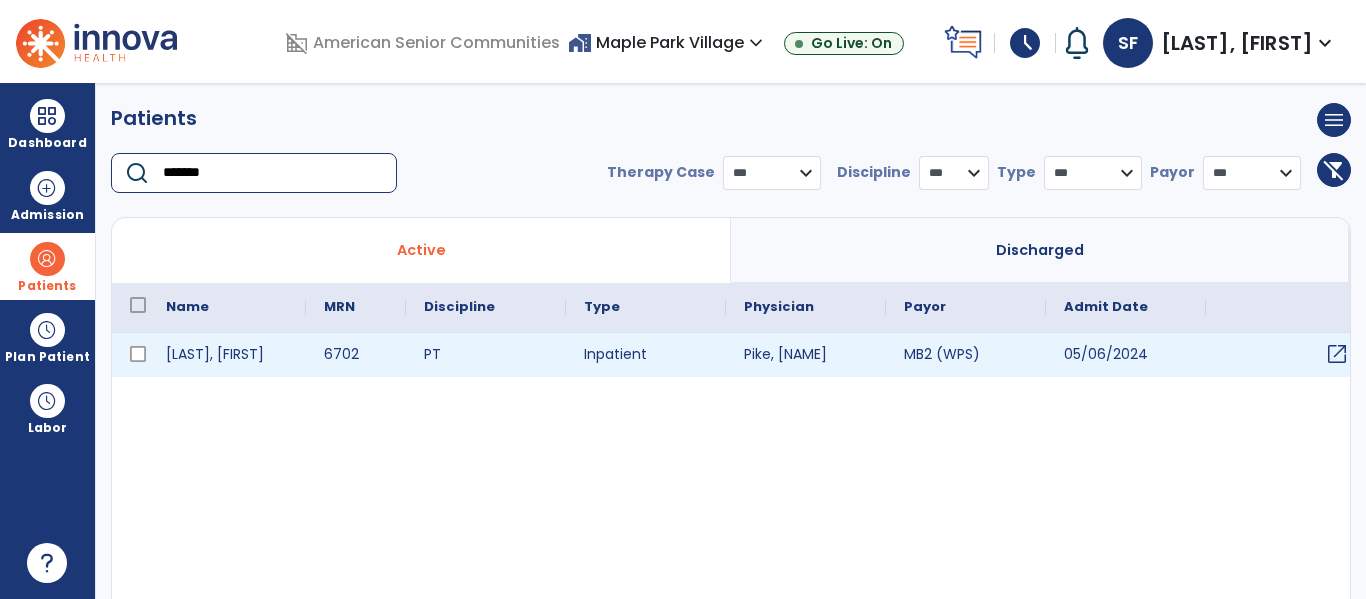 click on "open_in_new" at bounding box center (1337, 354) 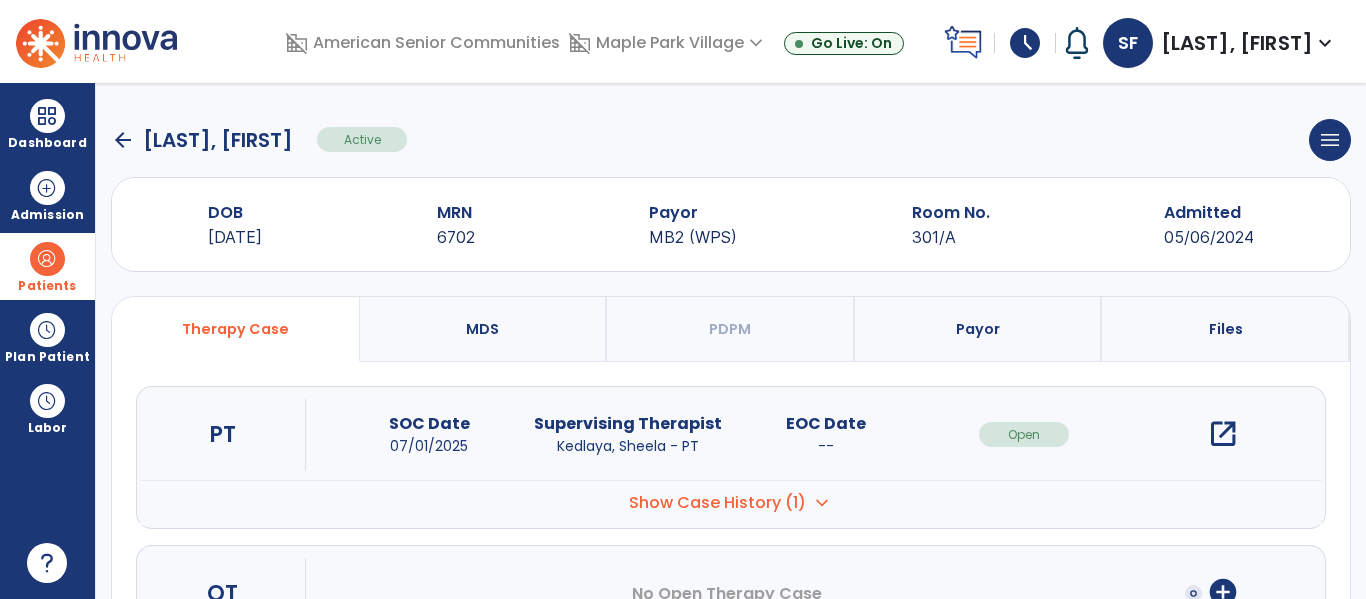 click on "open_in_new" at bounding box center (1223, 434) 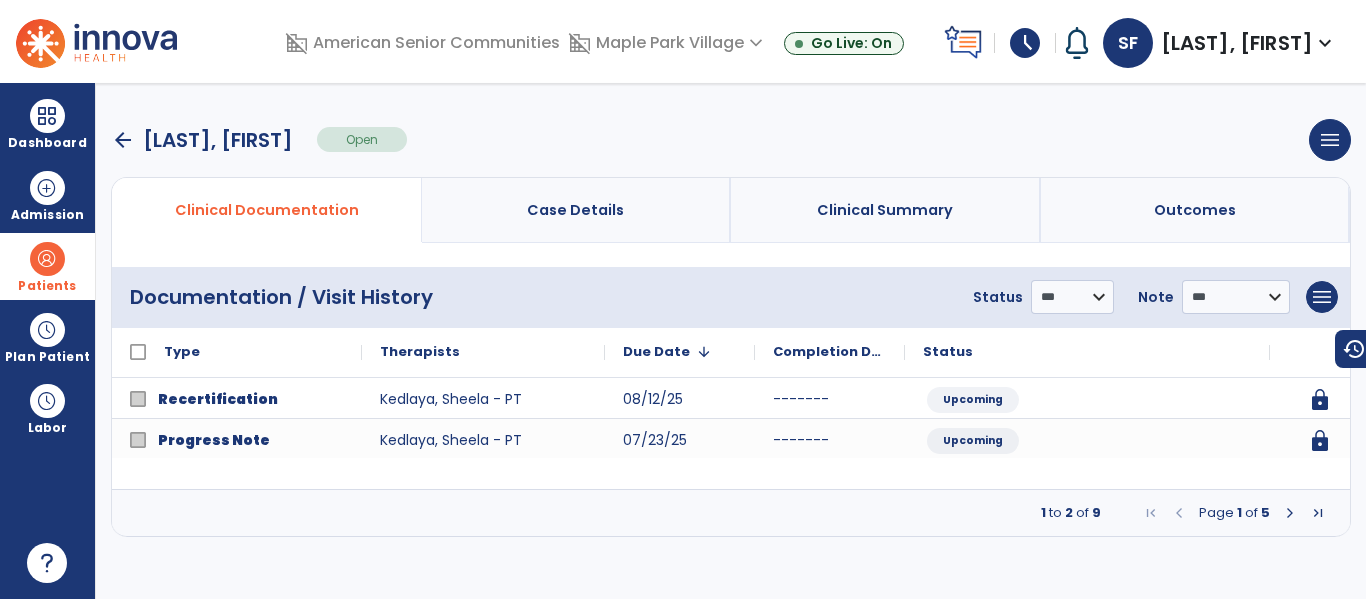 click at bounding box center [1290, 513] 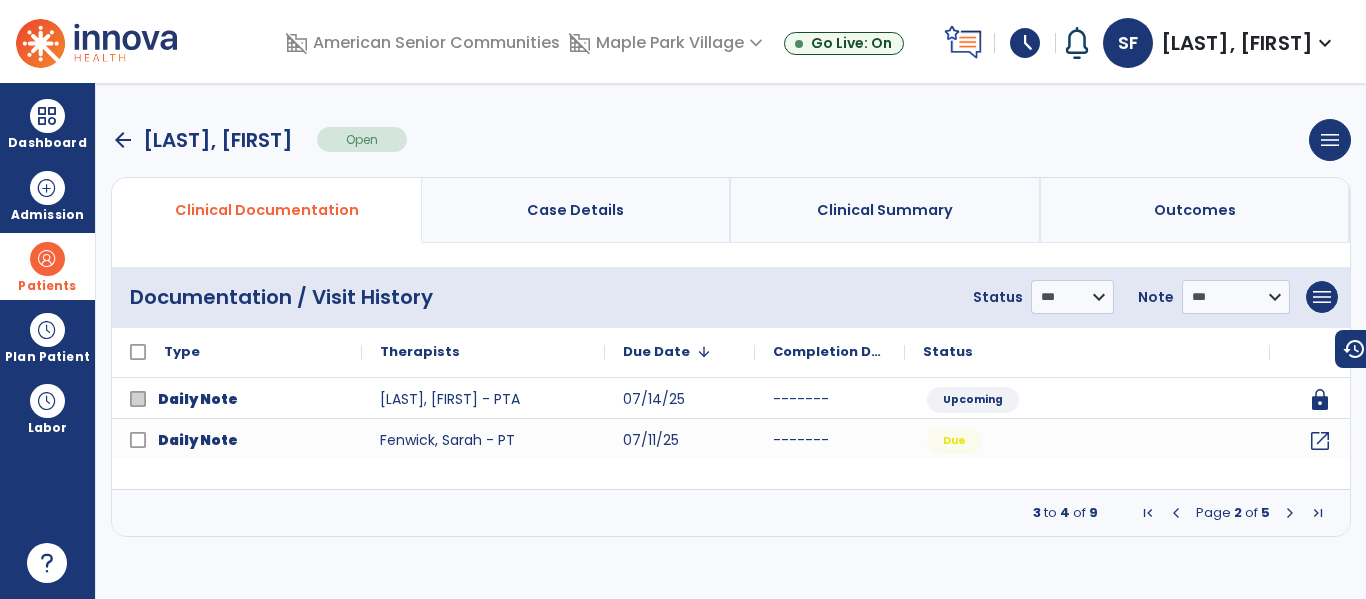 click at bounding box center [1290, 513] 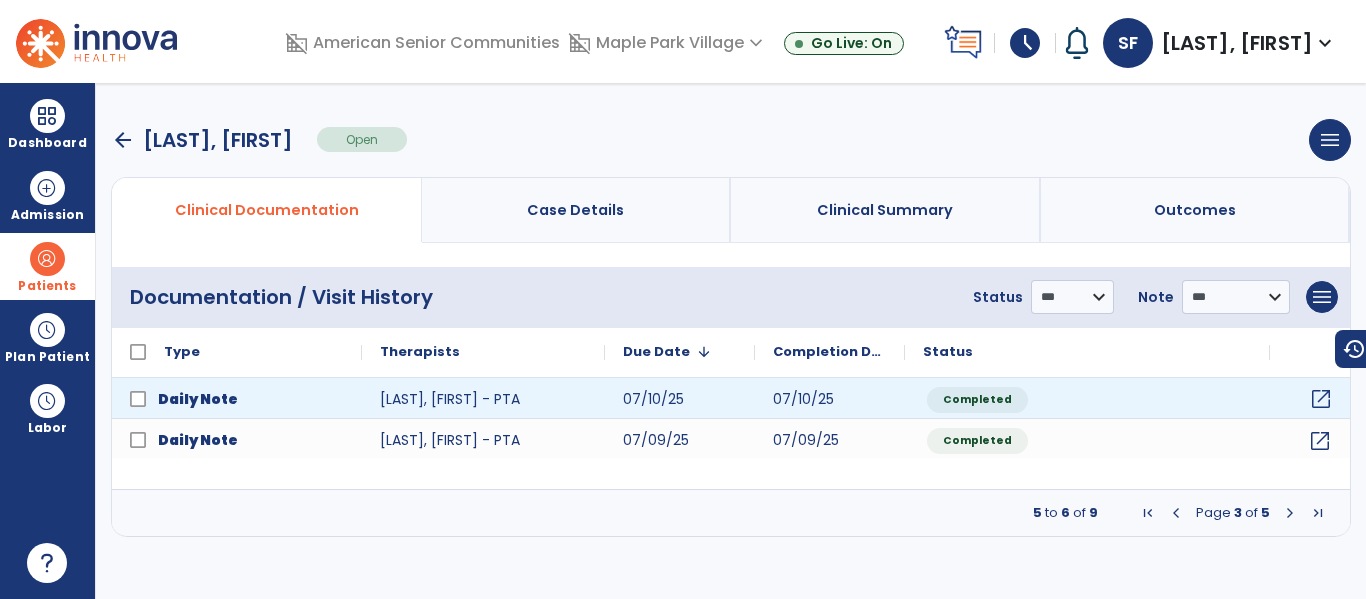 click on "open_in_new" 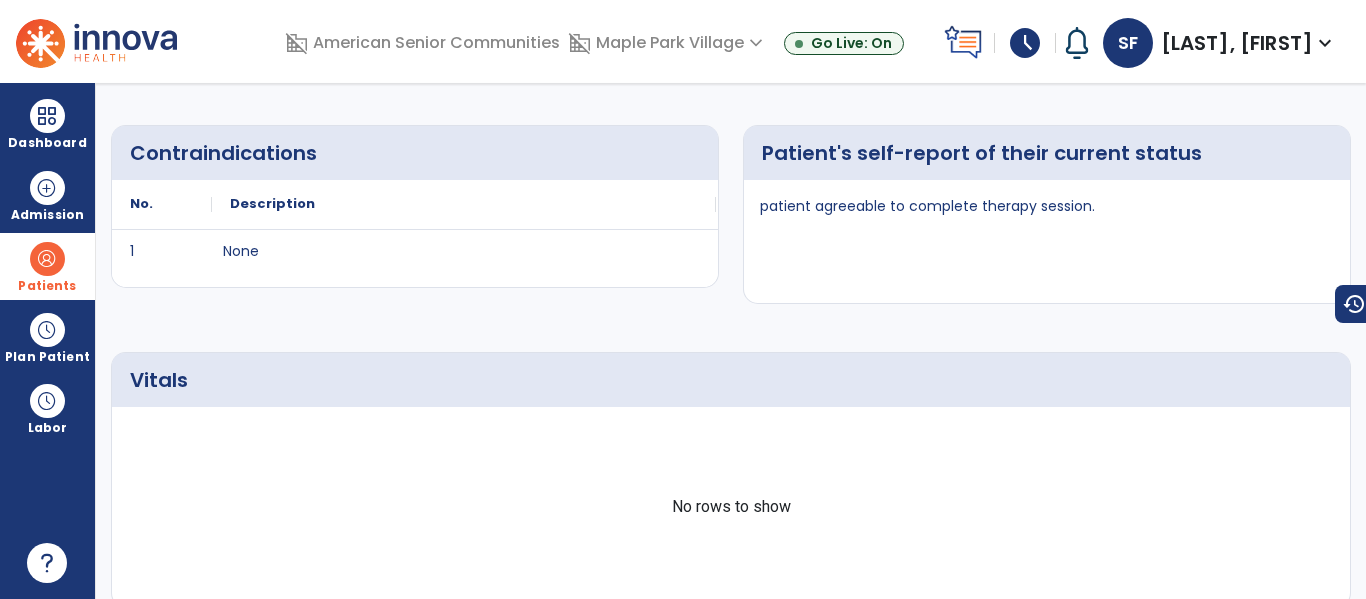 scroll, scrollTop: 0, scrollLeft: 0, axis: both 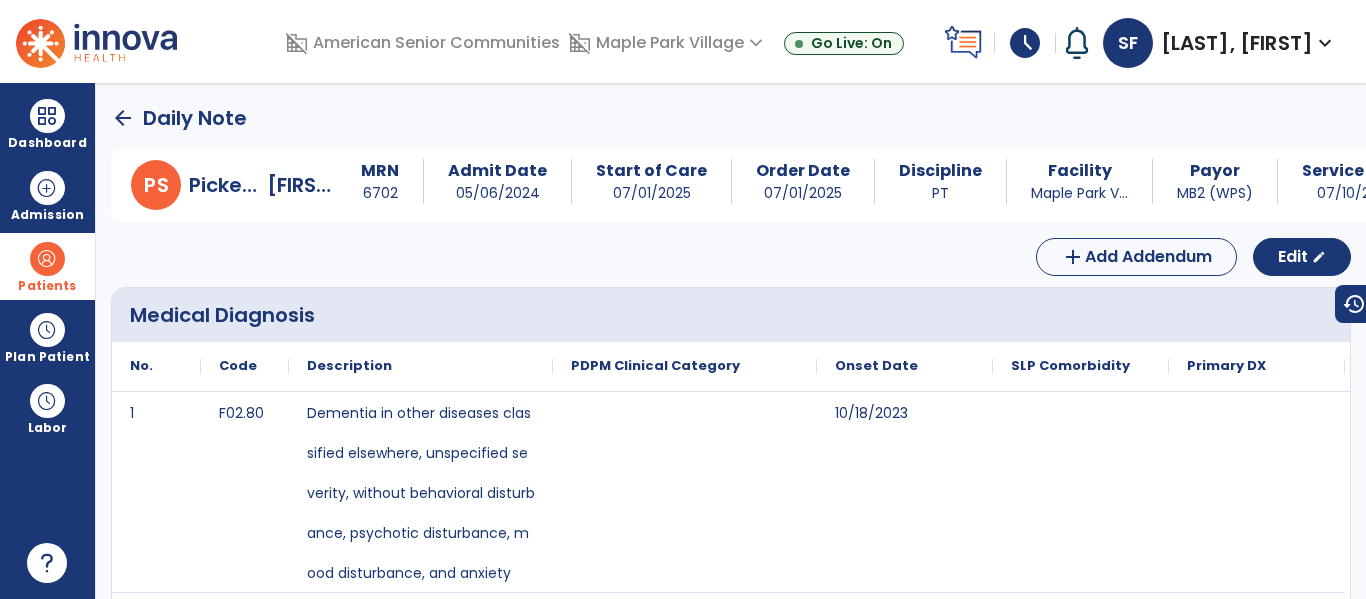 click on "arrow_back" 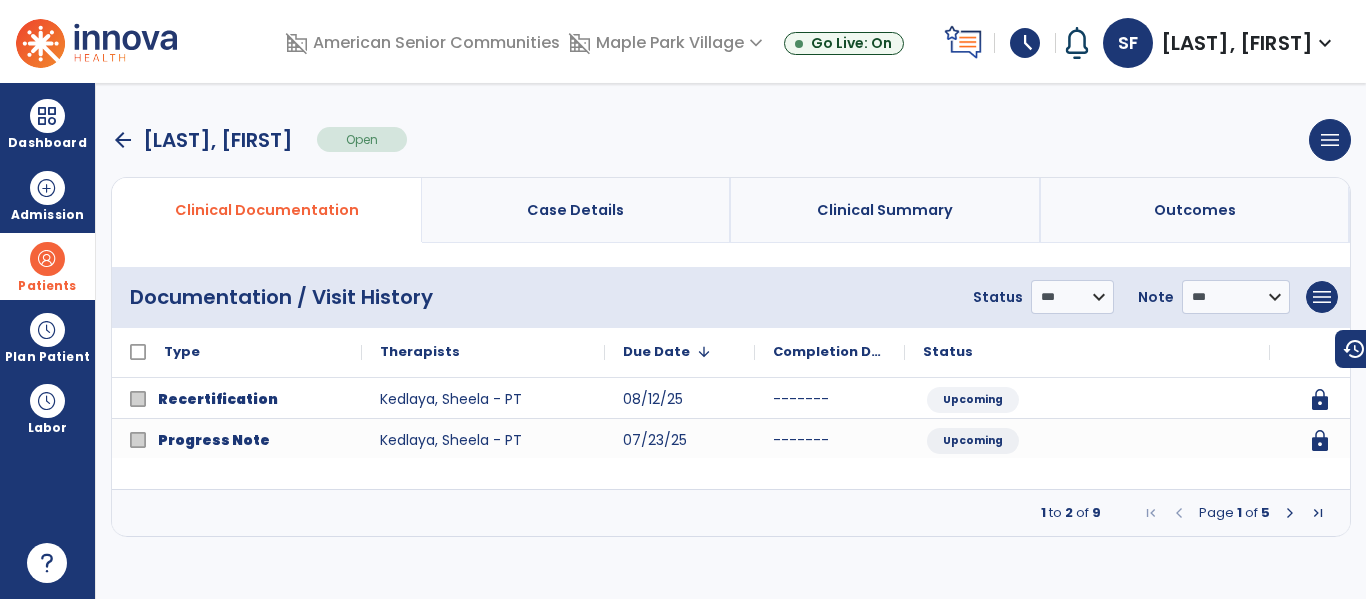 click at bounding box center [1290, 513] 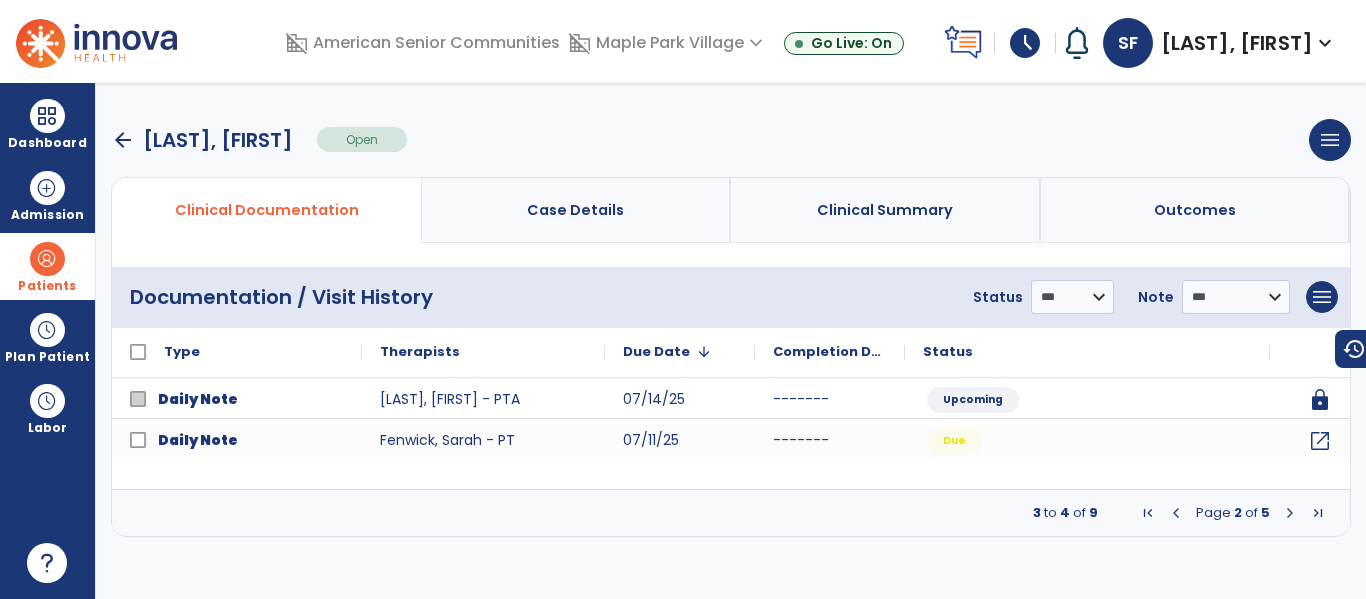 click at bounding box center (1290, 513) 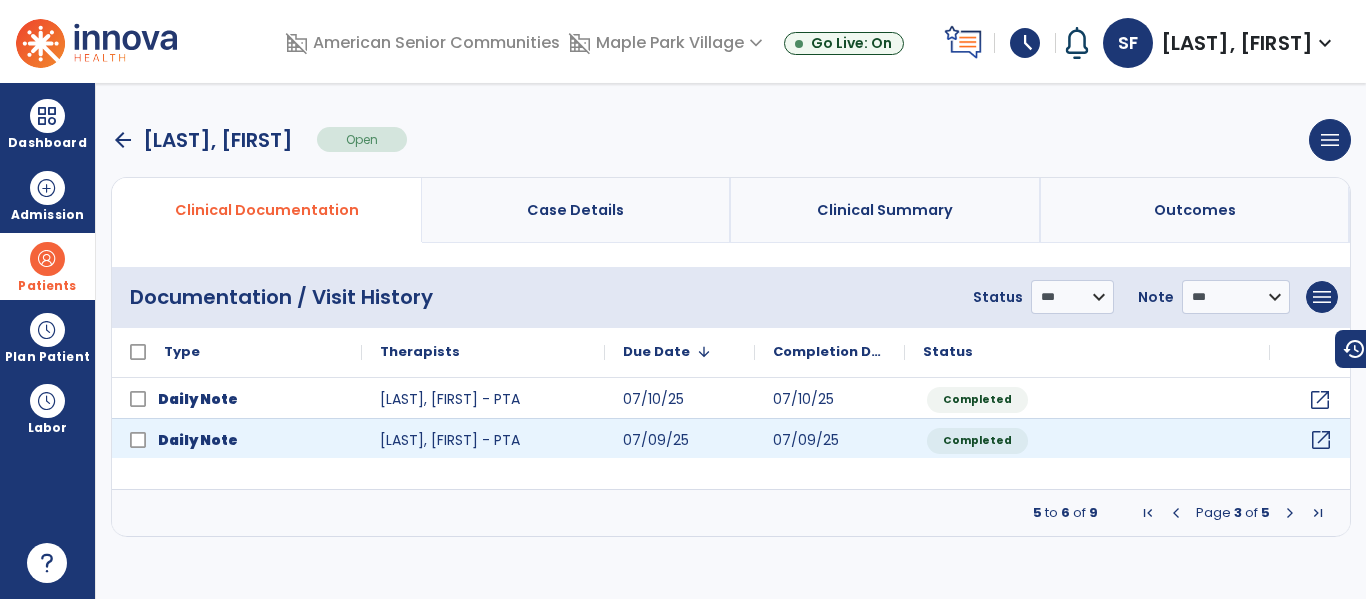 click on "open_in_new" 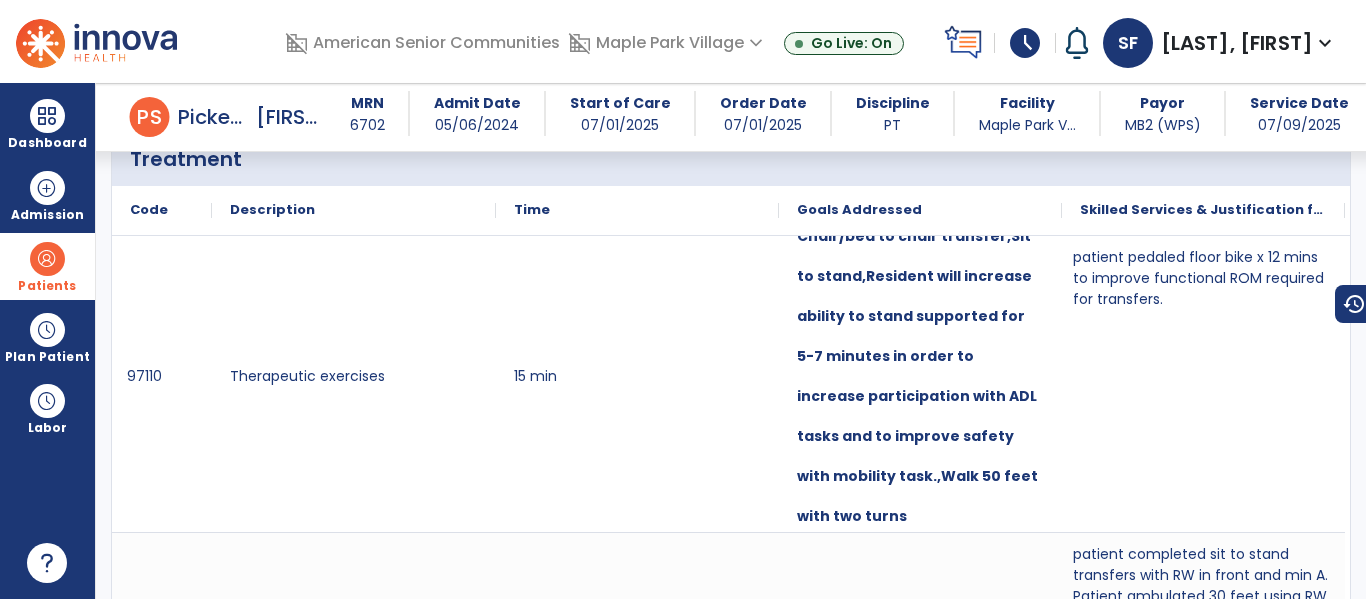 scroll, scrollTop: 1358, scrollLeft: 0, axis: vertical 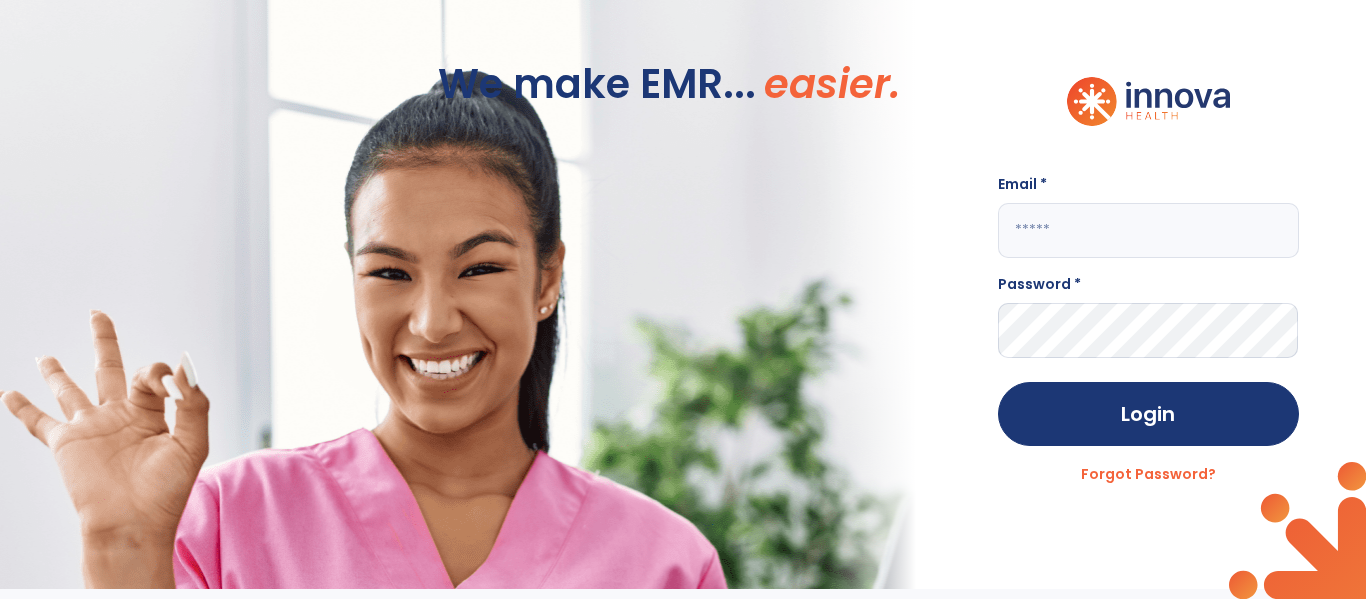 click 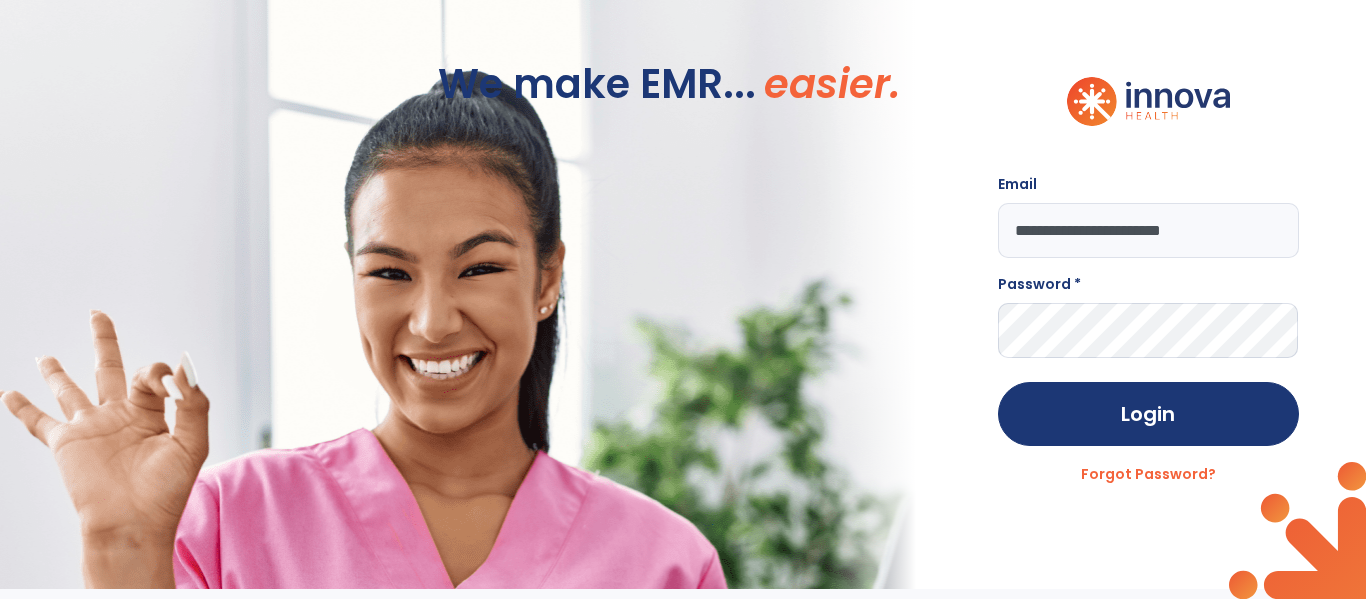 type on "**********" 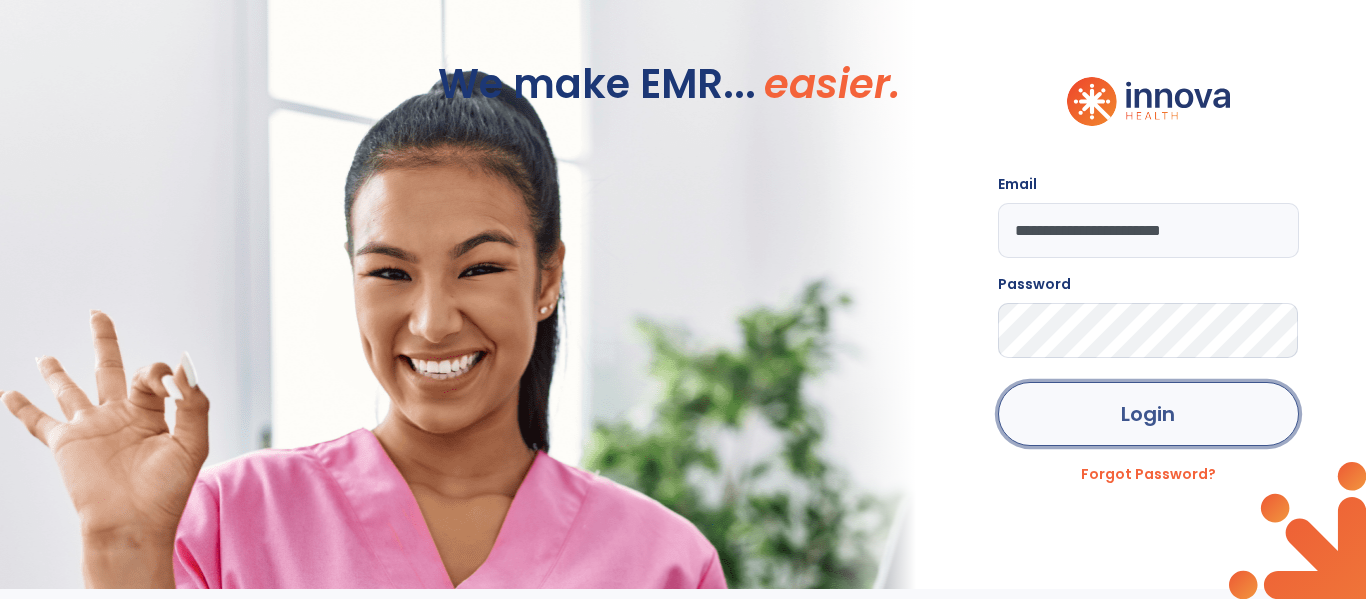 click on "Login" 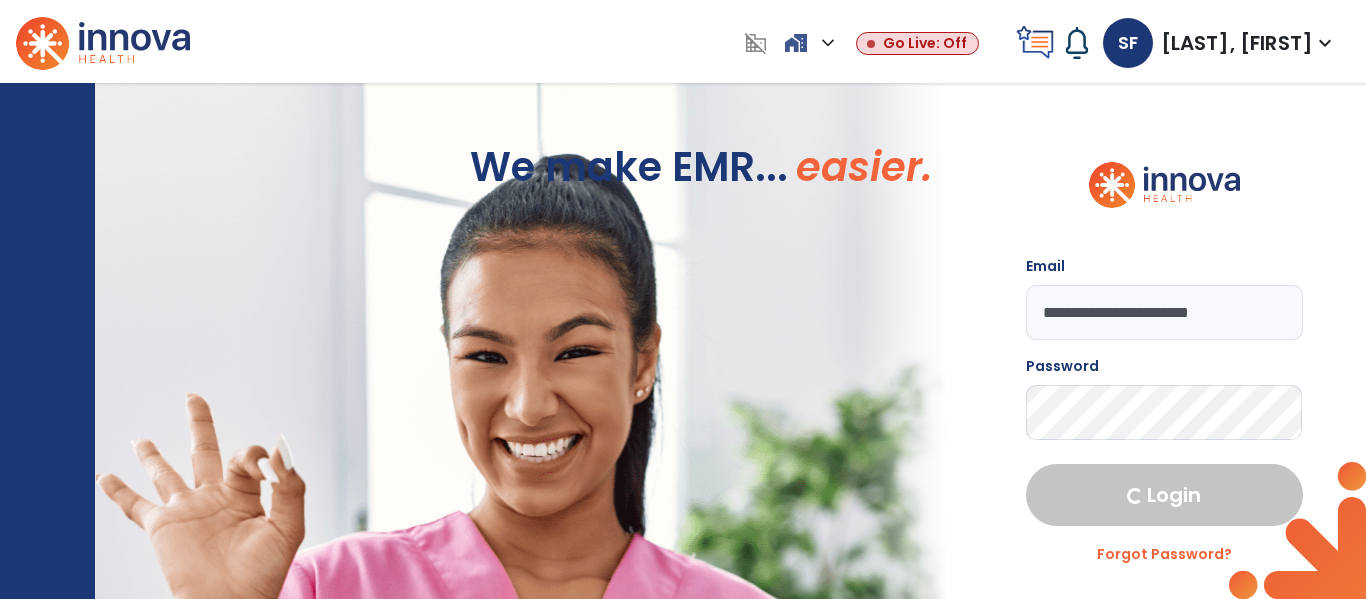 select on "****" 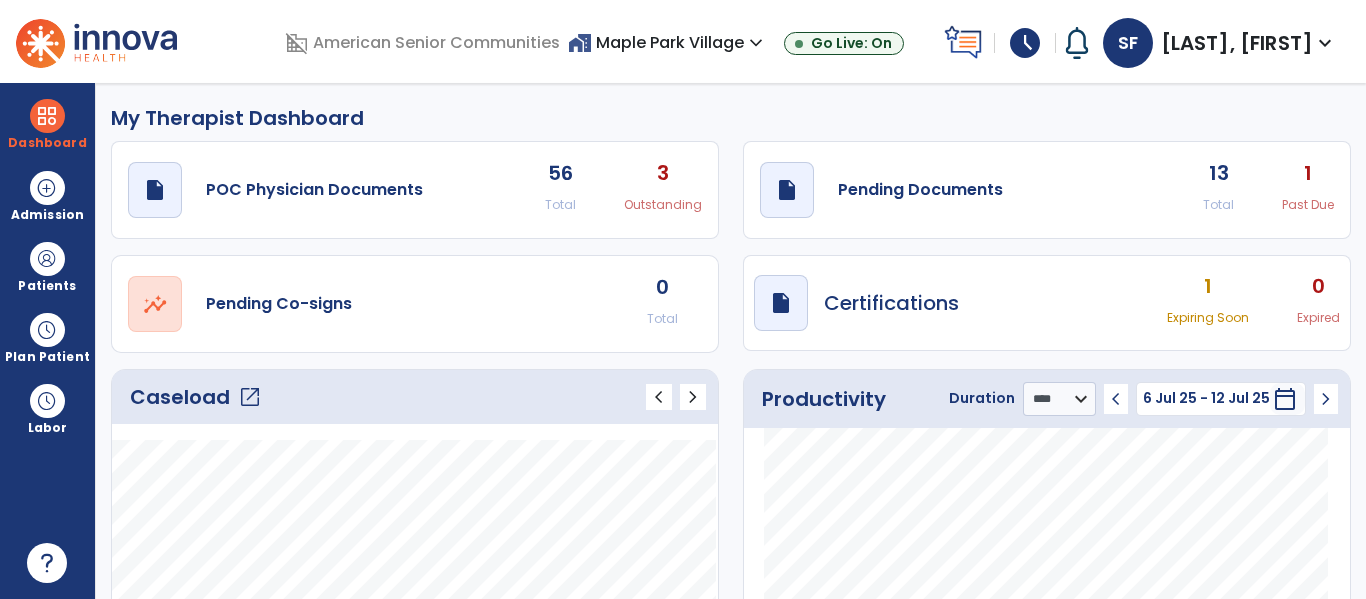 click on "Caseload   open_in_new" 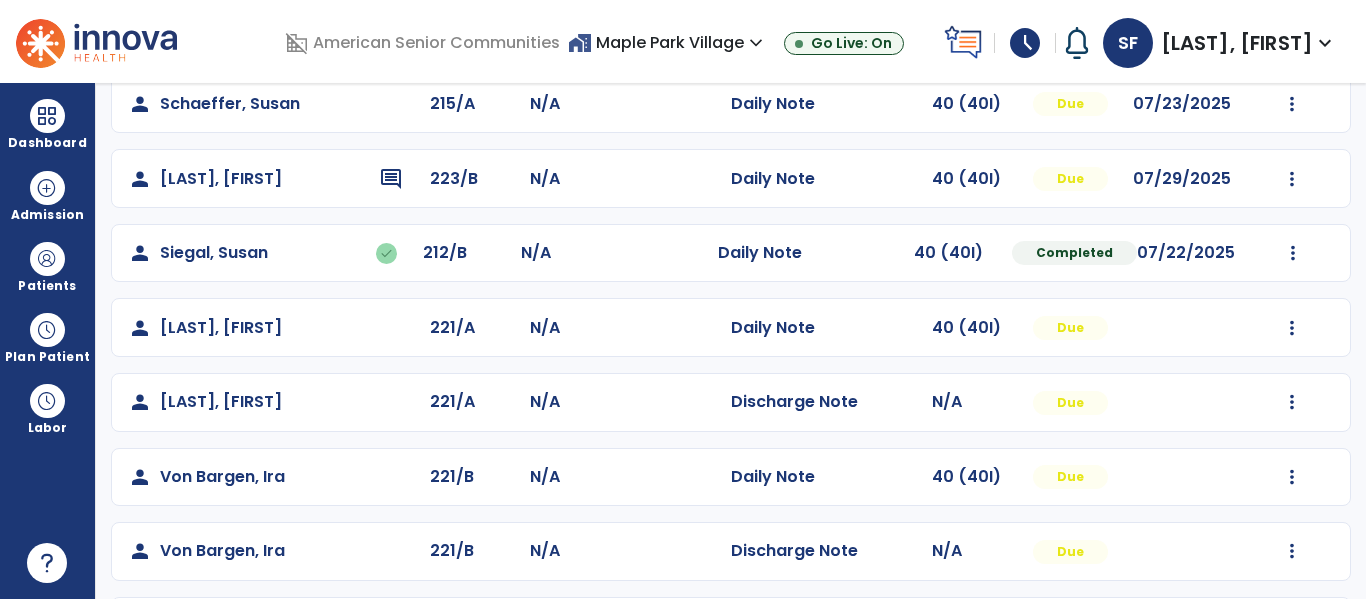 scroll, scrollTop: 708, scrollLeft: 0, axis: vertical 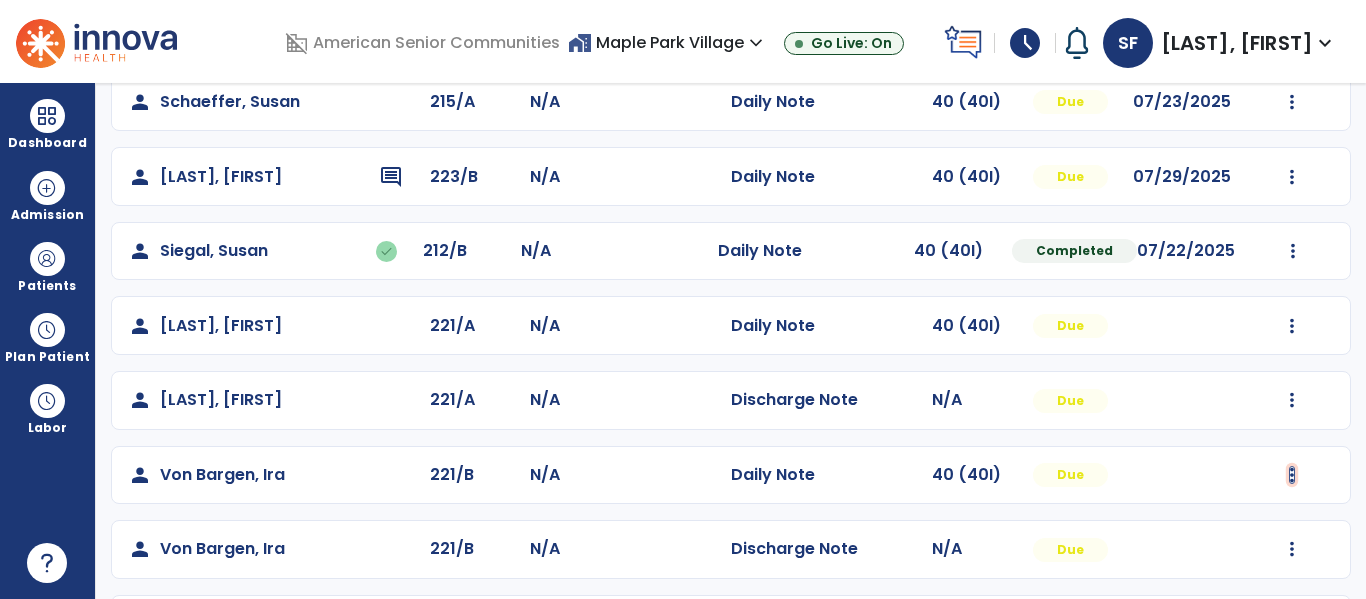 click at bounding box center [1292, -420] 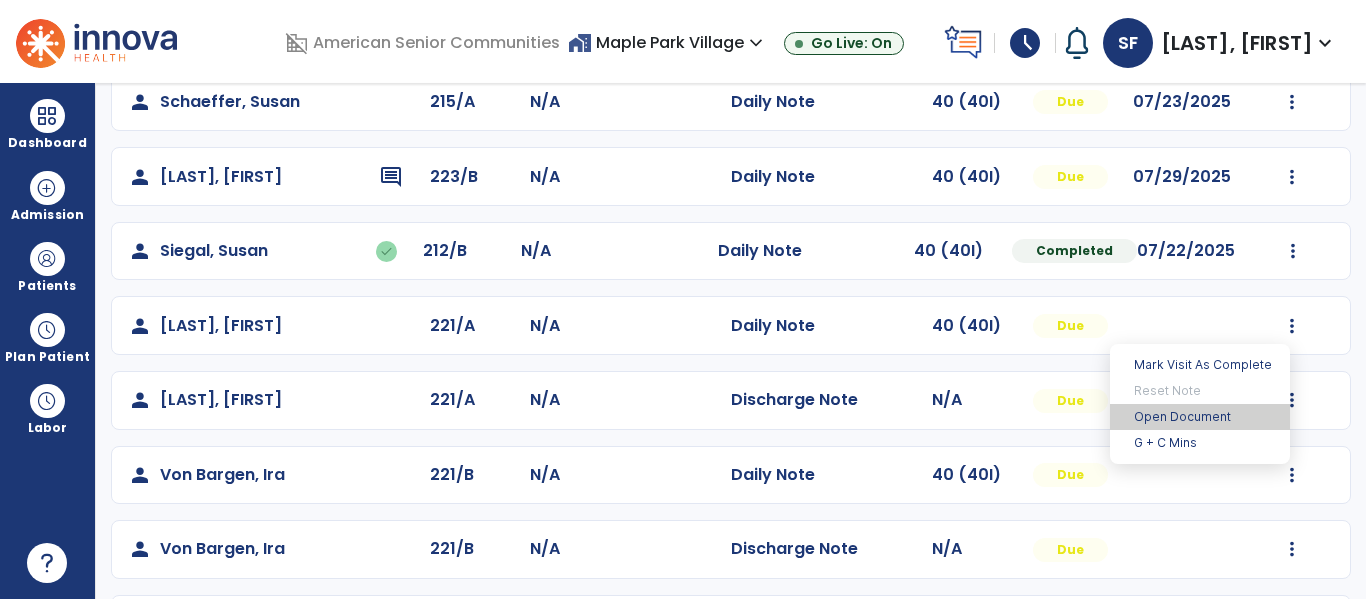 click on "Open Document" at bounding box center [1200, 417] 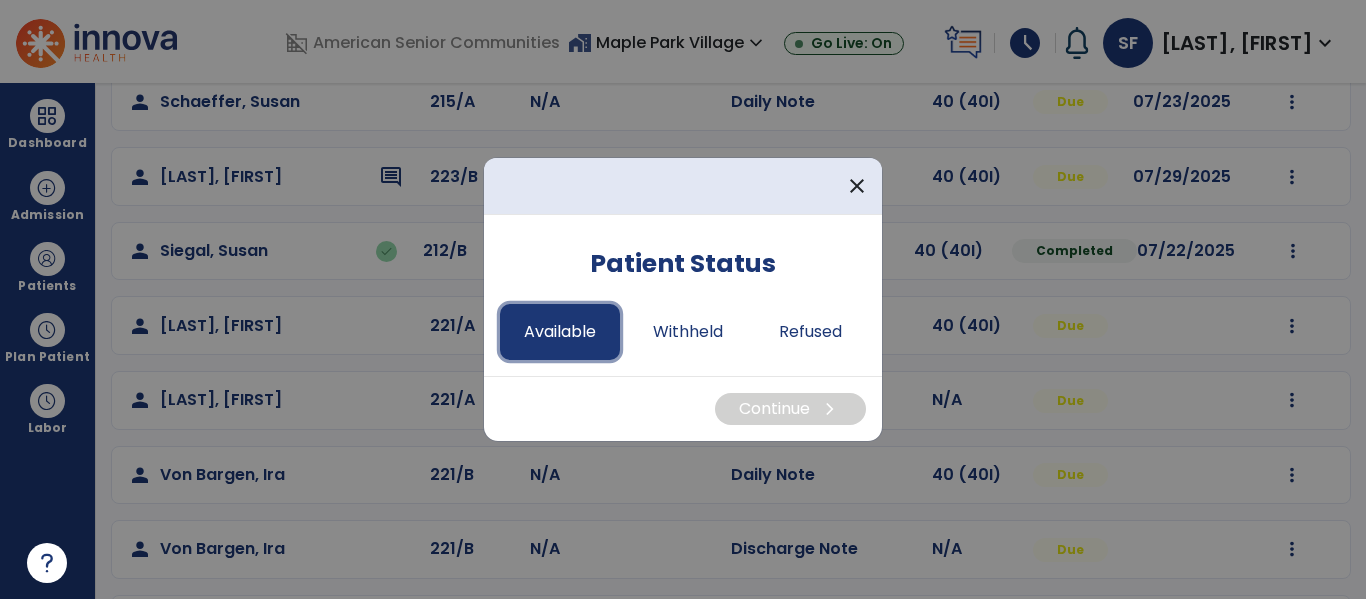 click on "Available" at bounding box center (560, 332) 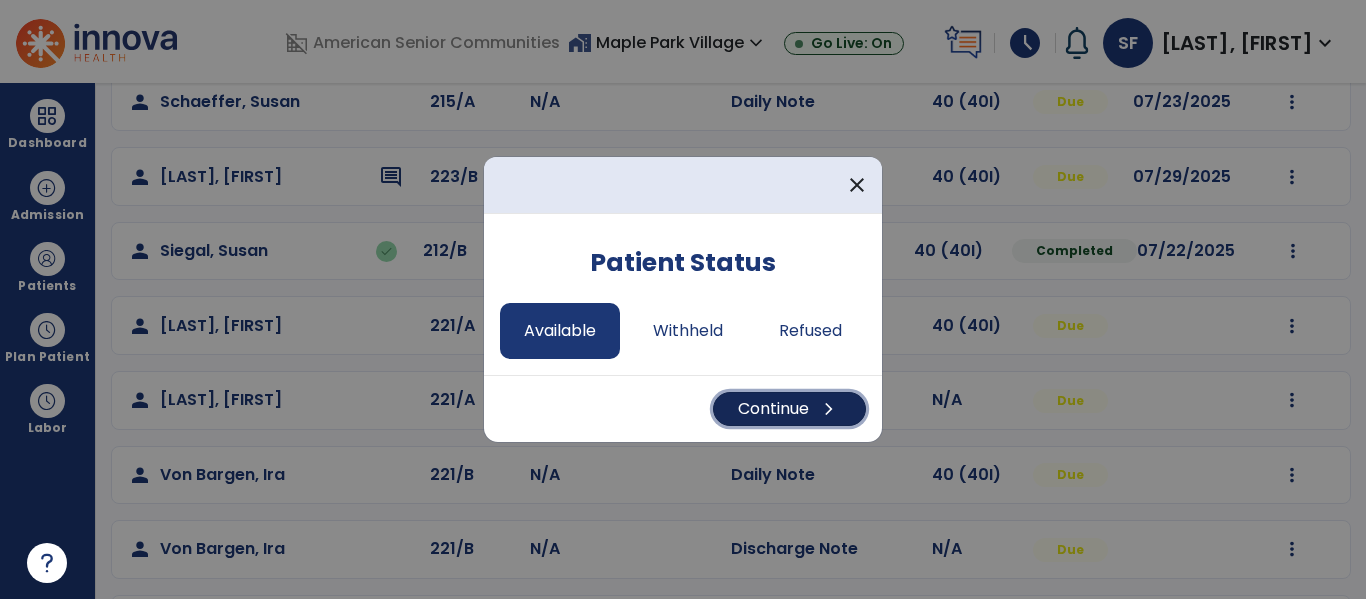 click on "Continue   chevron_right" at bounding box center [789, 409] 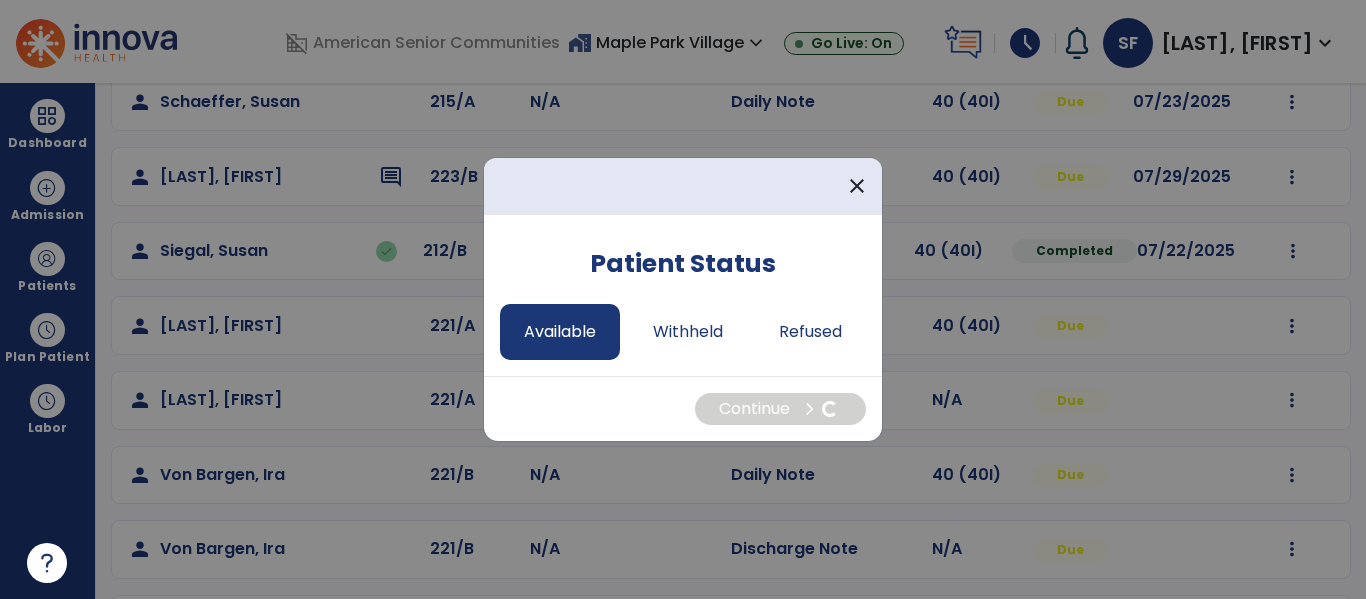 select on "*" 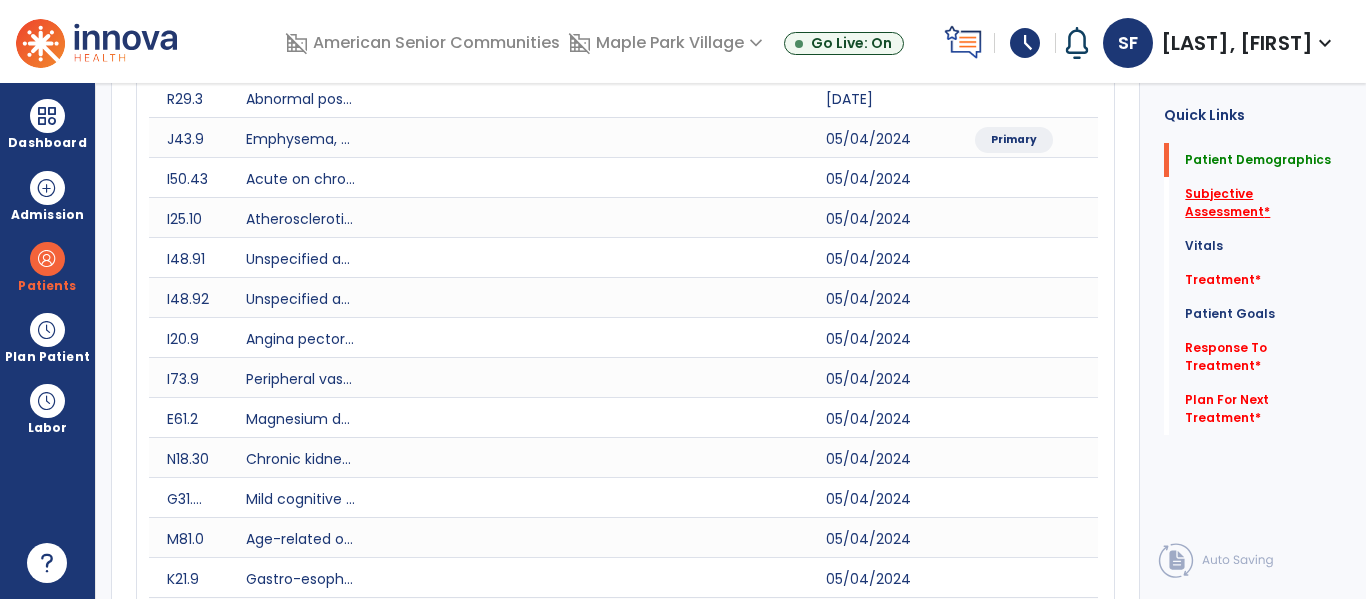 click on "Subjective Assessment   *" 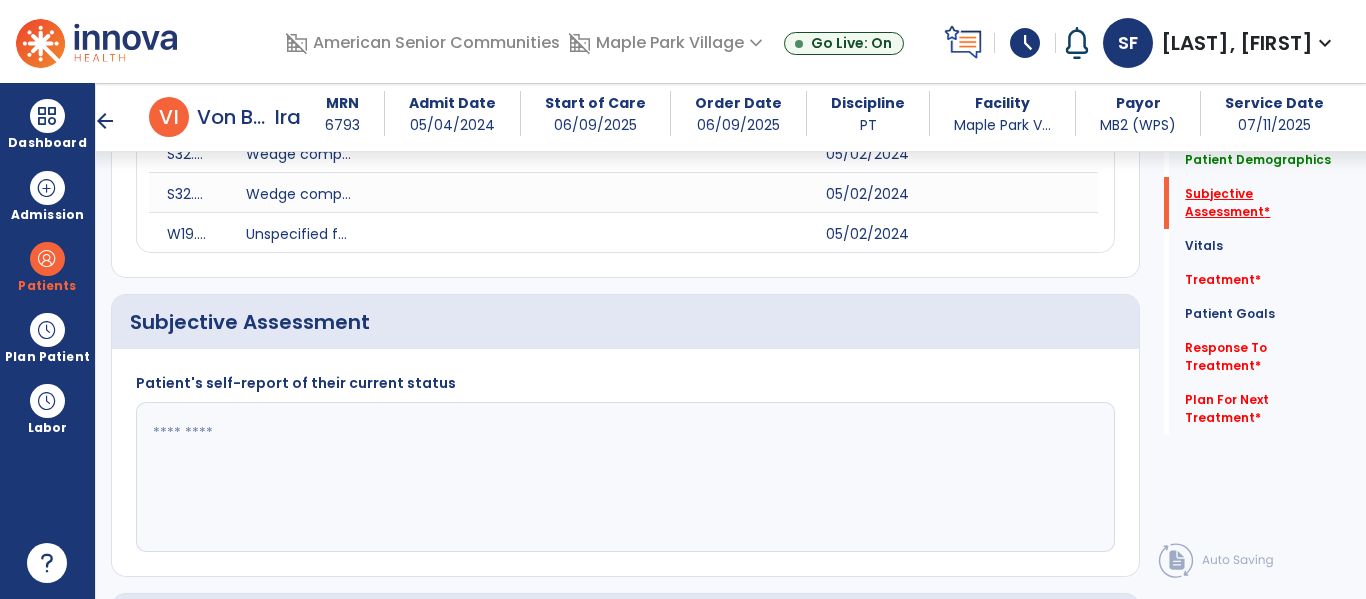 scroll, scrollTop: 1627, scrollLeft: 0, axis: vertical 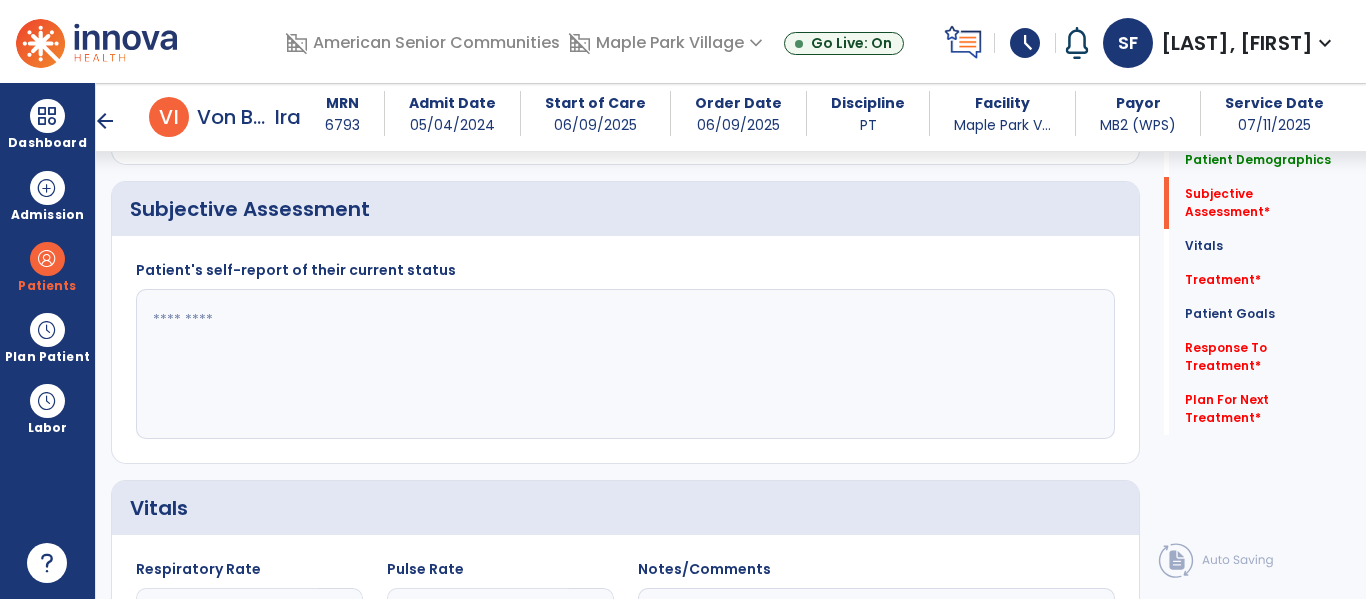 click 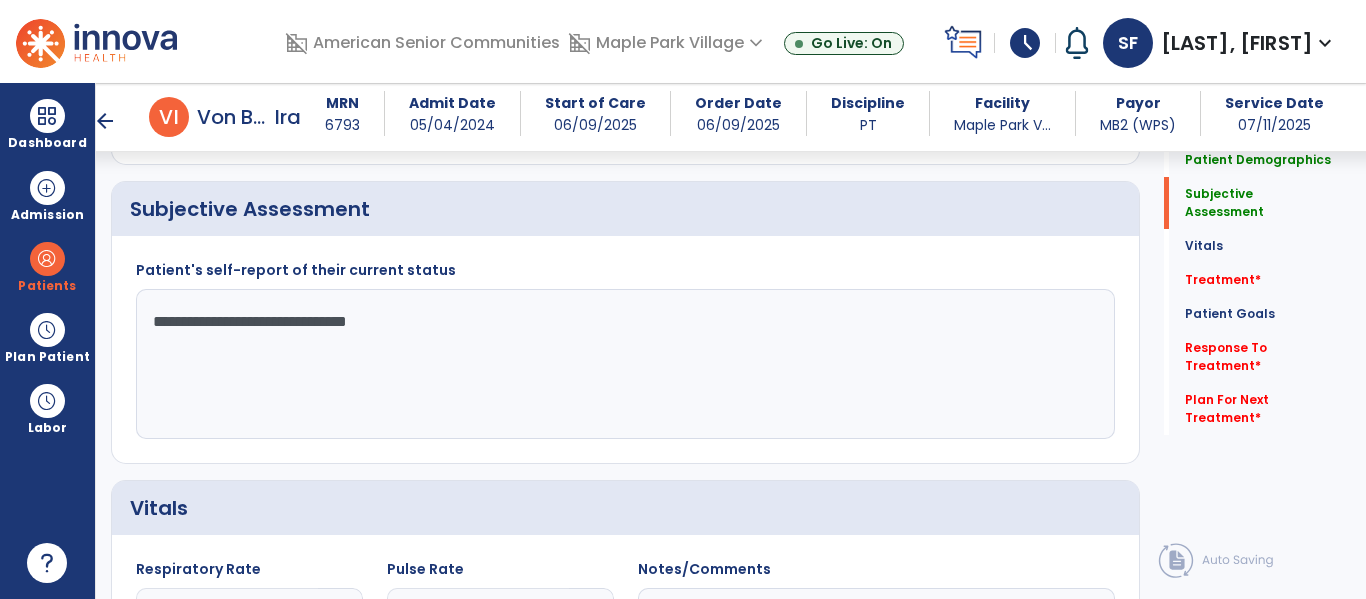 click on "**********" 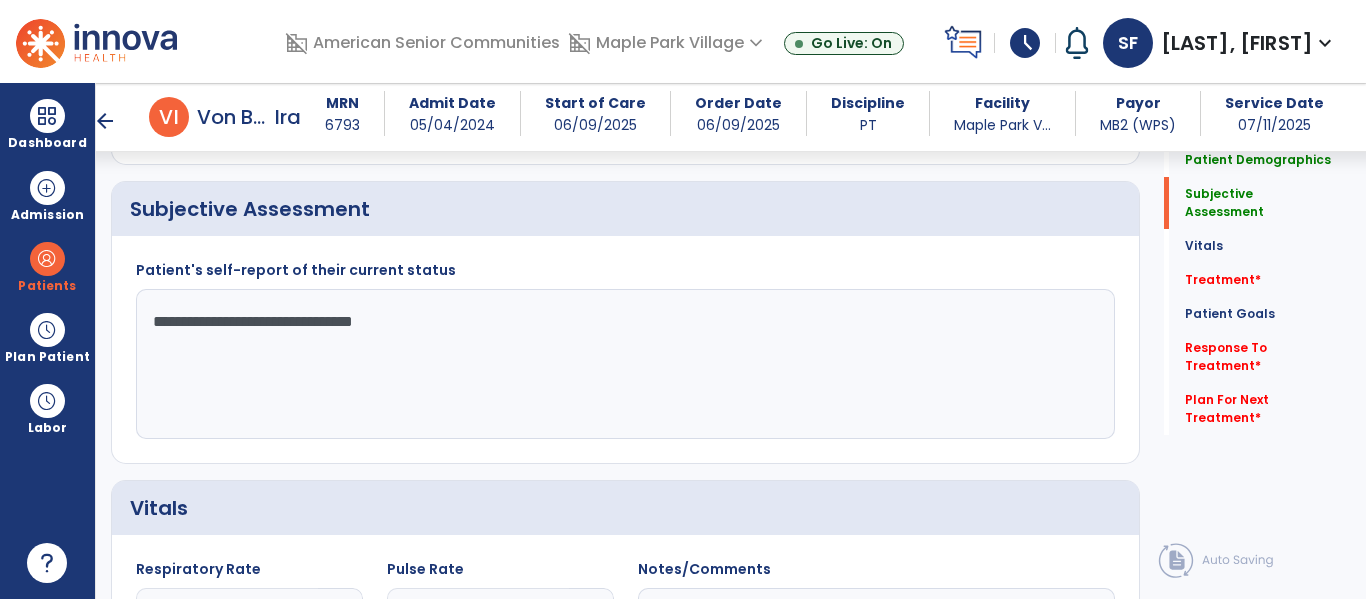 click on "**********" 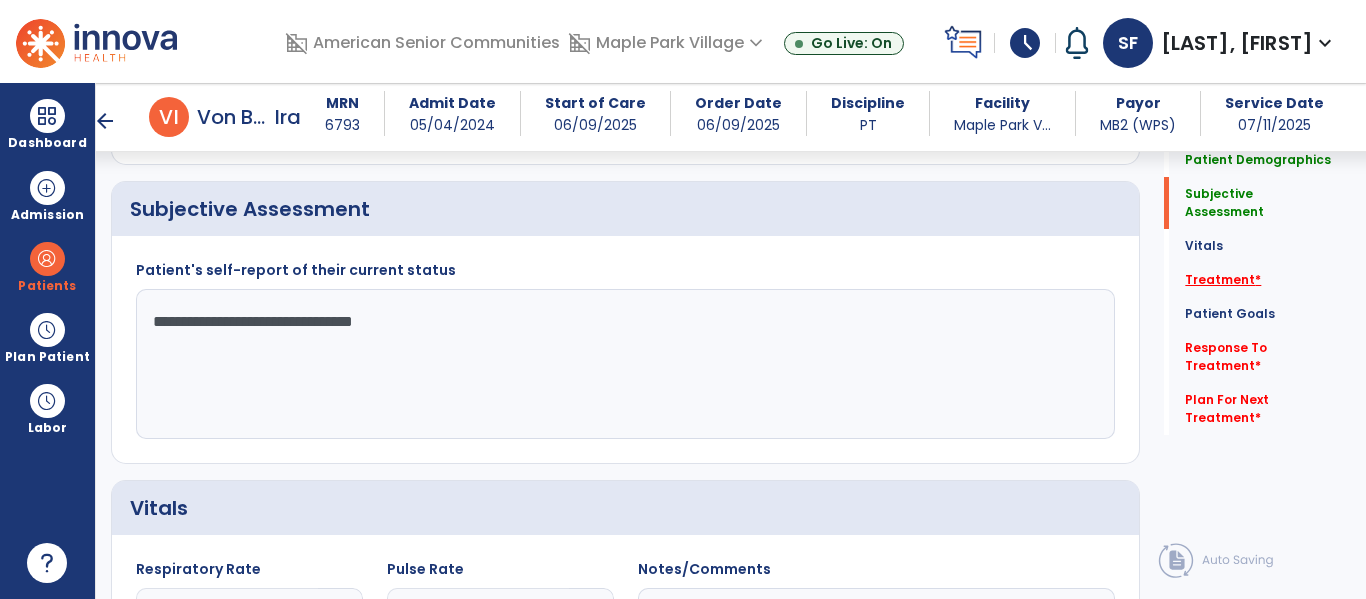 type on "**********" 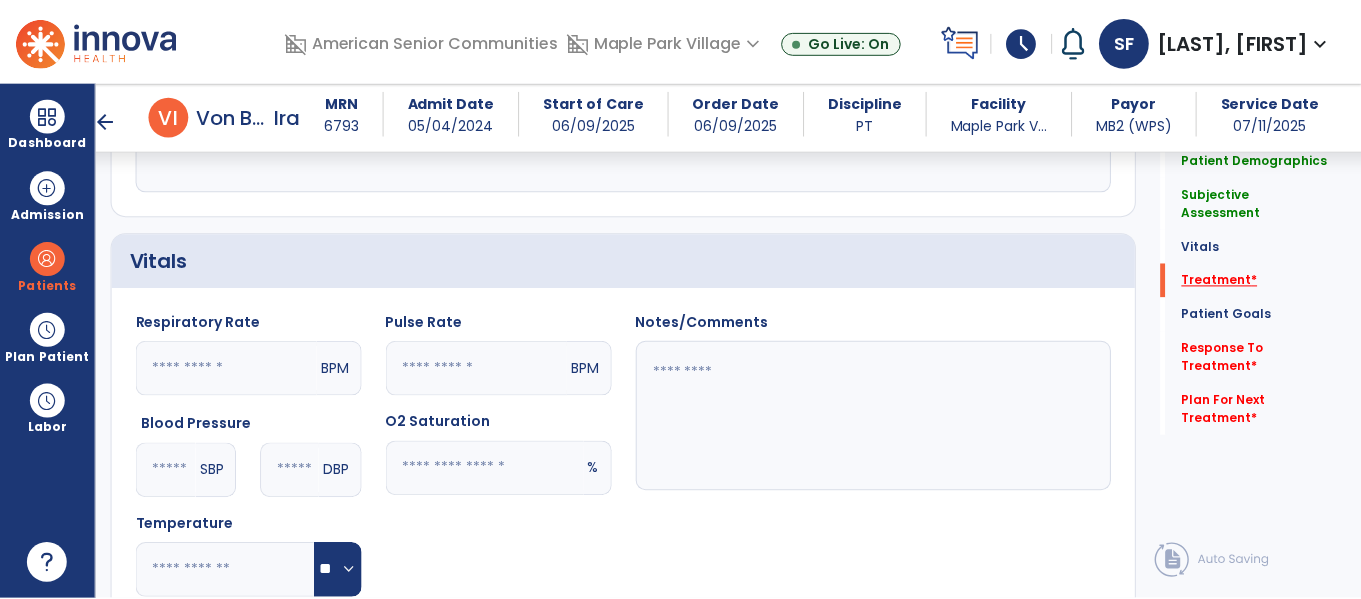 scroll, scrollTop: 2316, scrollLeft: 0, axis: vertical 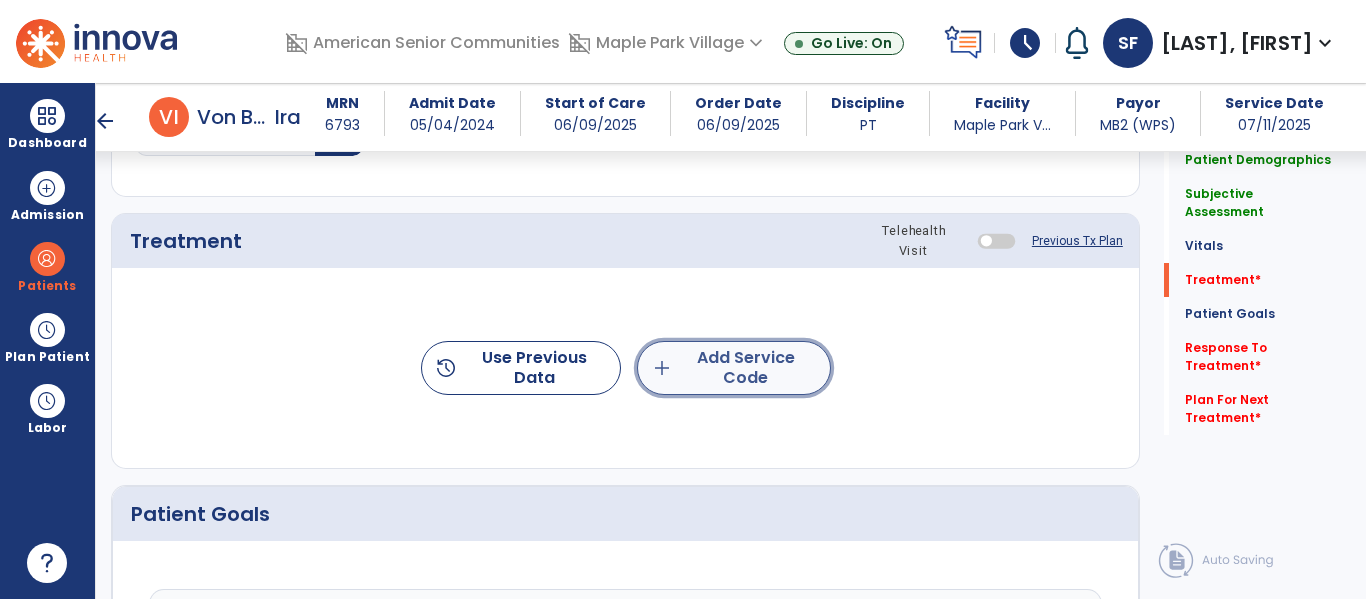 click on "add  Add Service Code" 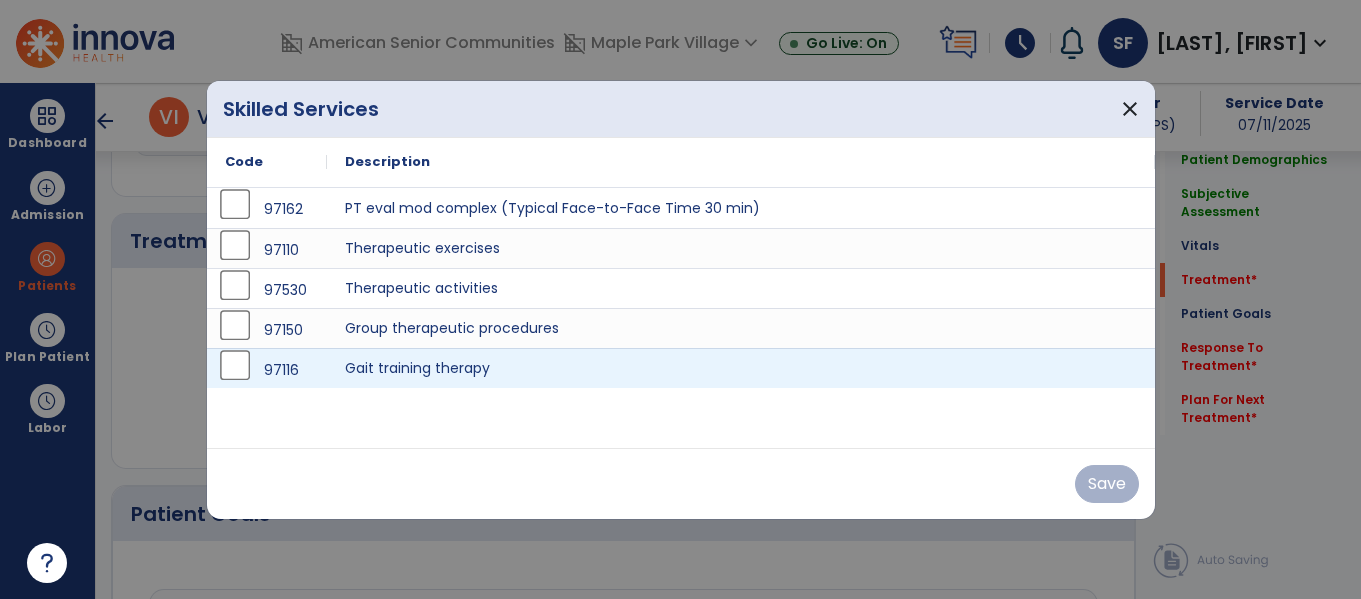 scroll, scrollTop: 2316, scrollLeft: 0, axis: vertical 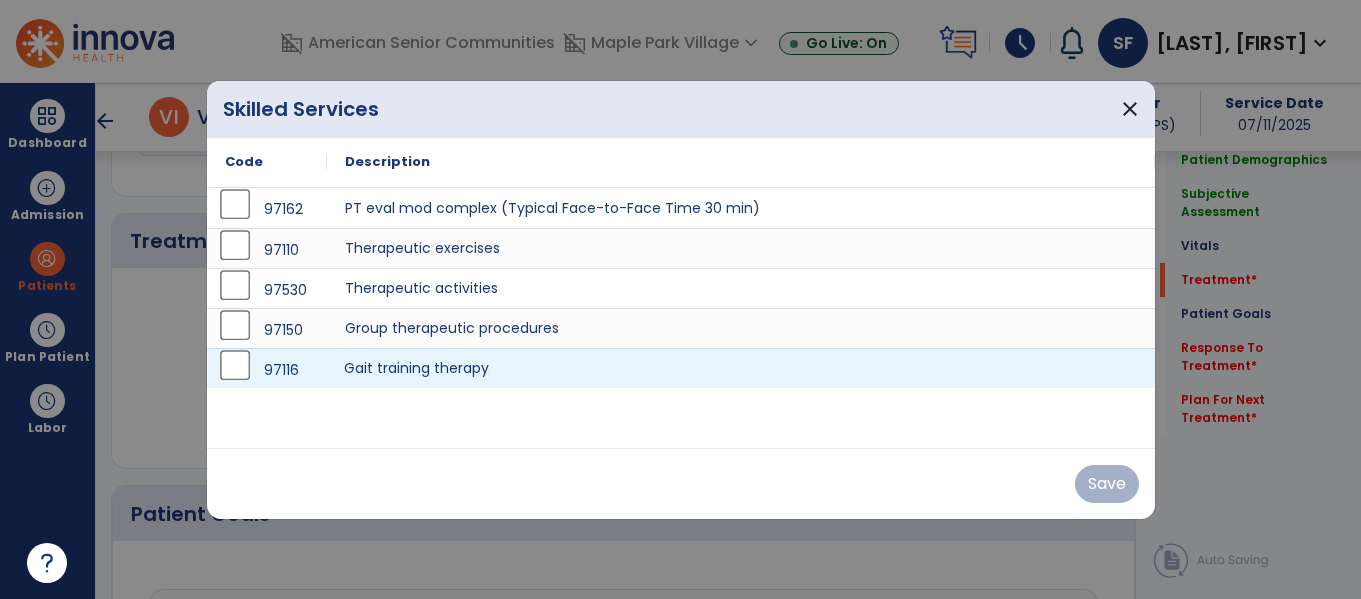 click on "Gait training therapy" at bounding box center [741, 368] 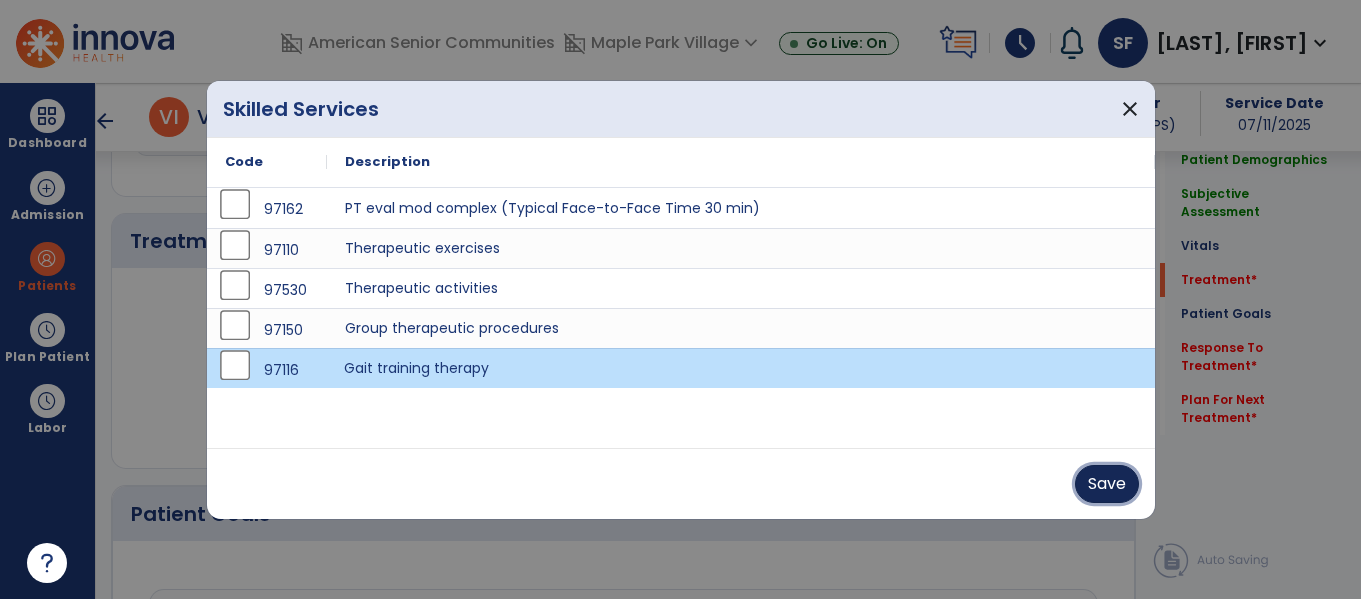 click on "Save" at bounding box center (1107, 484) 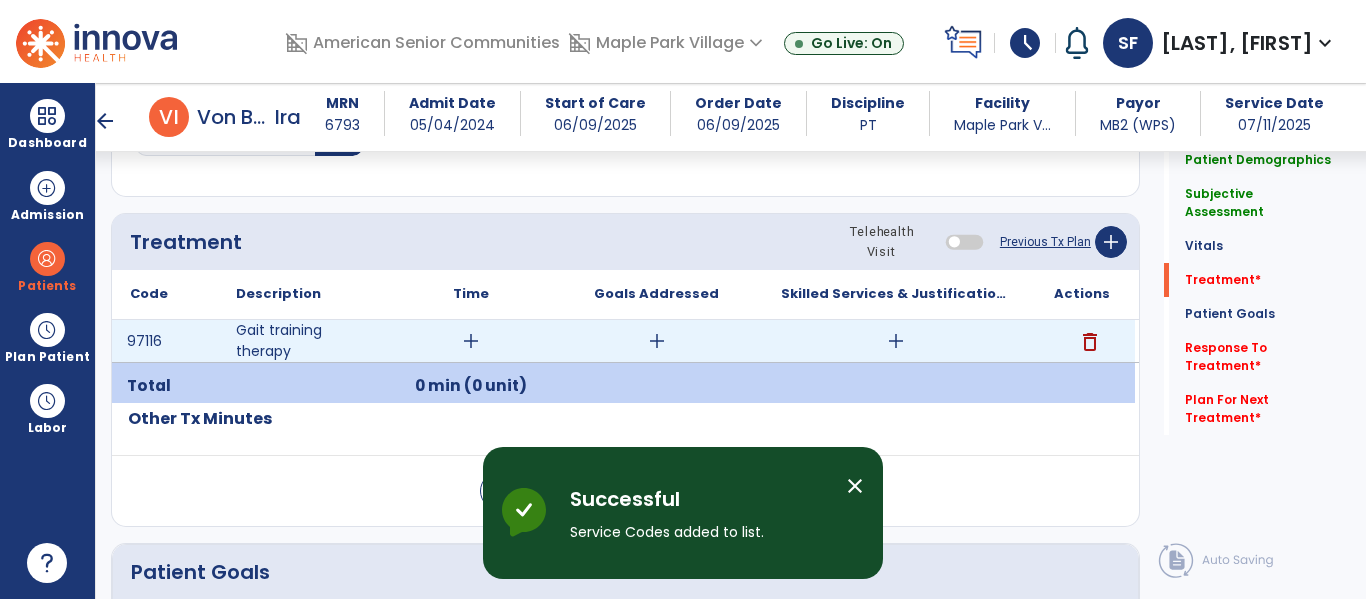 click on "add" at bounding box center (896, 341) 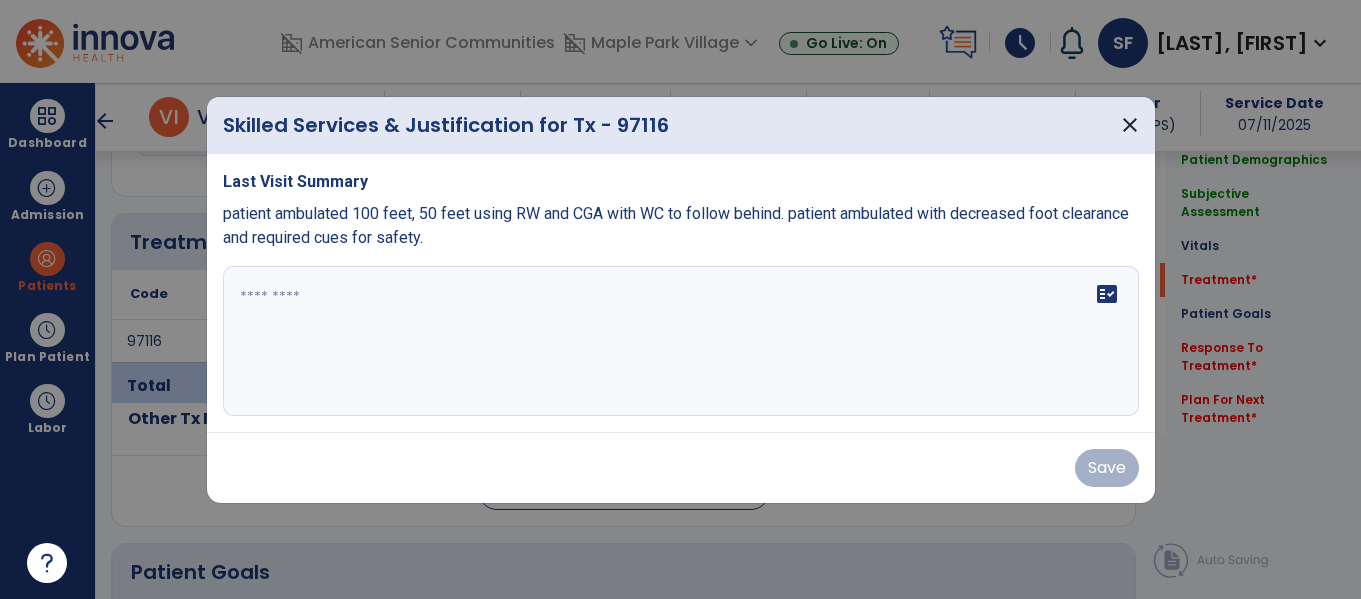 scroll, scrollTop: 2316, scrollLeft: 0, axis: vertical 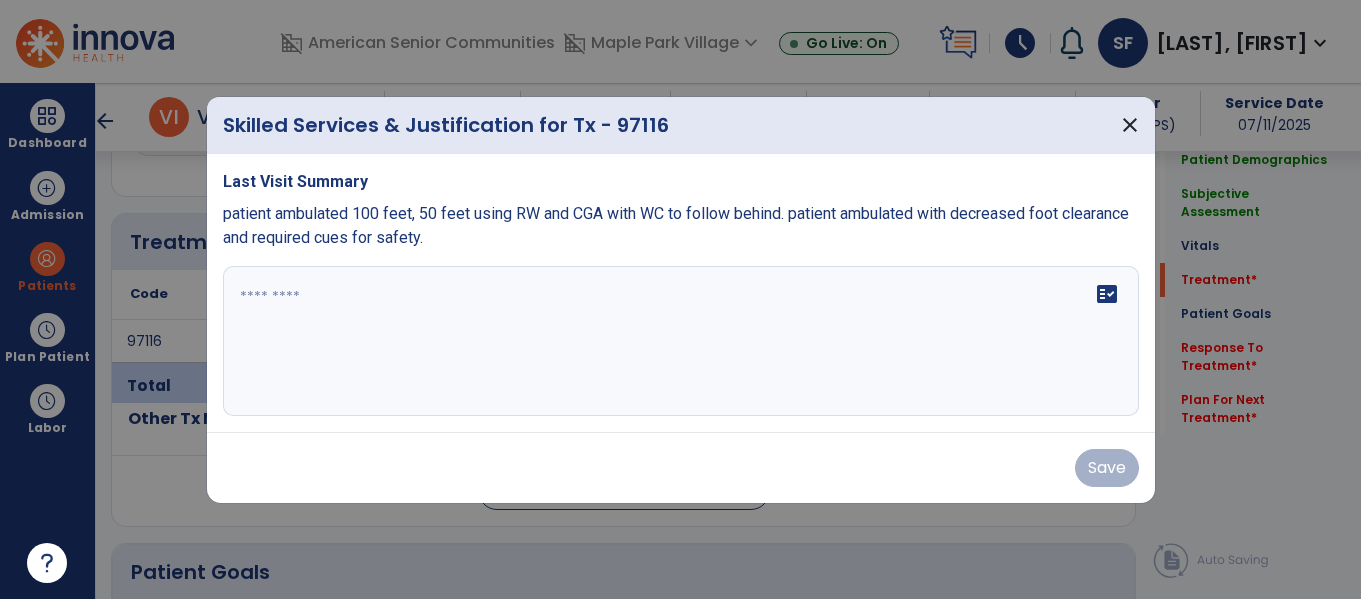 click on "fact_check" at bounding box center [681, 341] 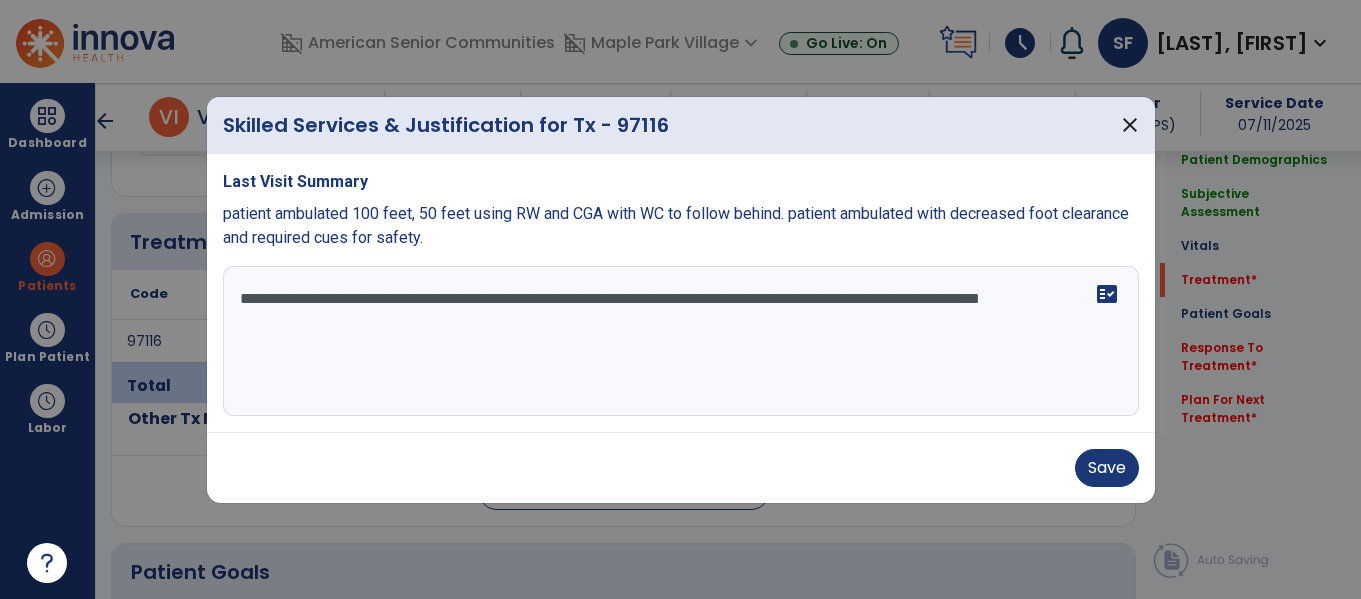 click on "**********" at bounding box center [681, 341] 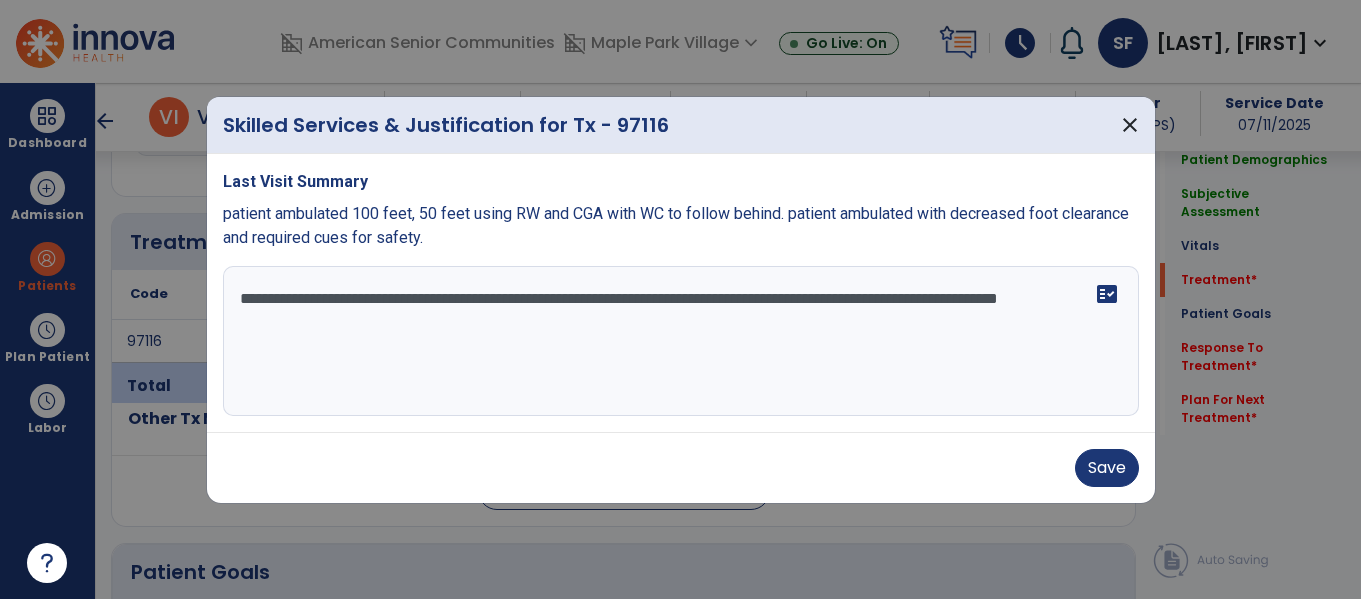 click on "**********" at bounding box center (681, 341) 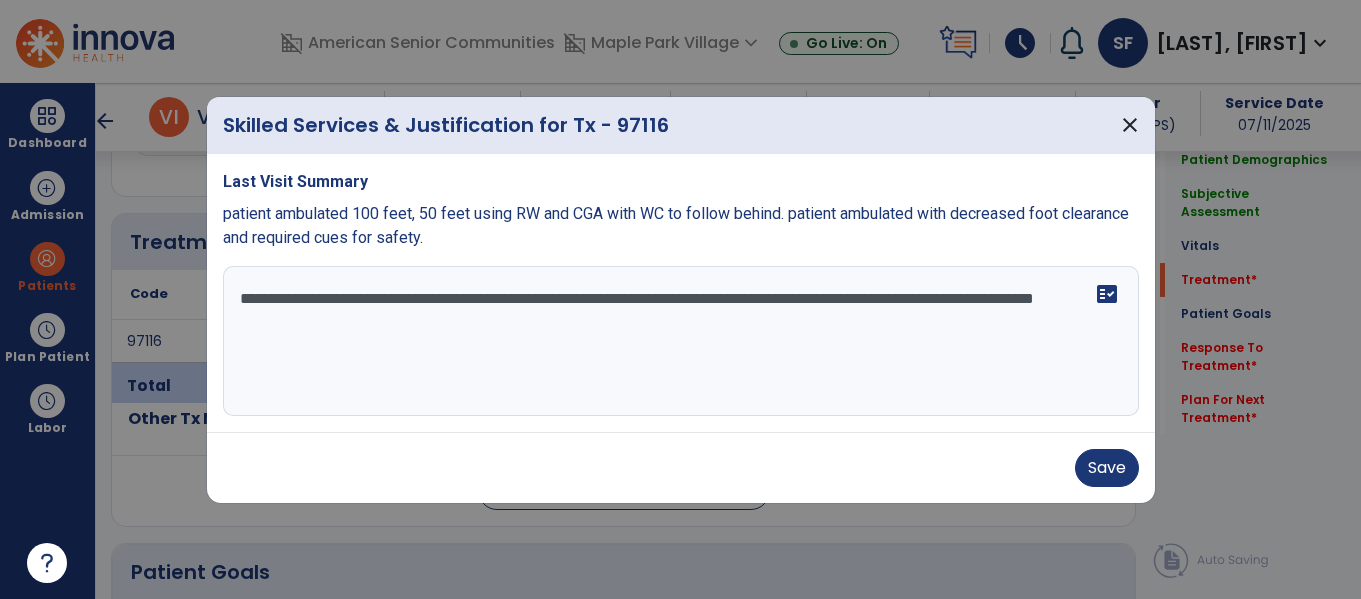 click on "**********" at bounding box center (681, 341) 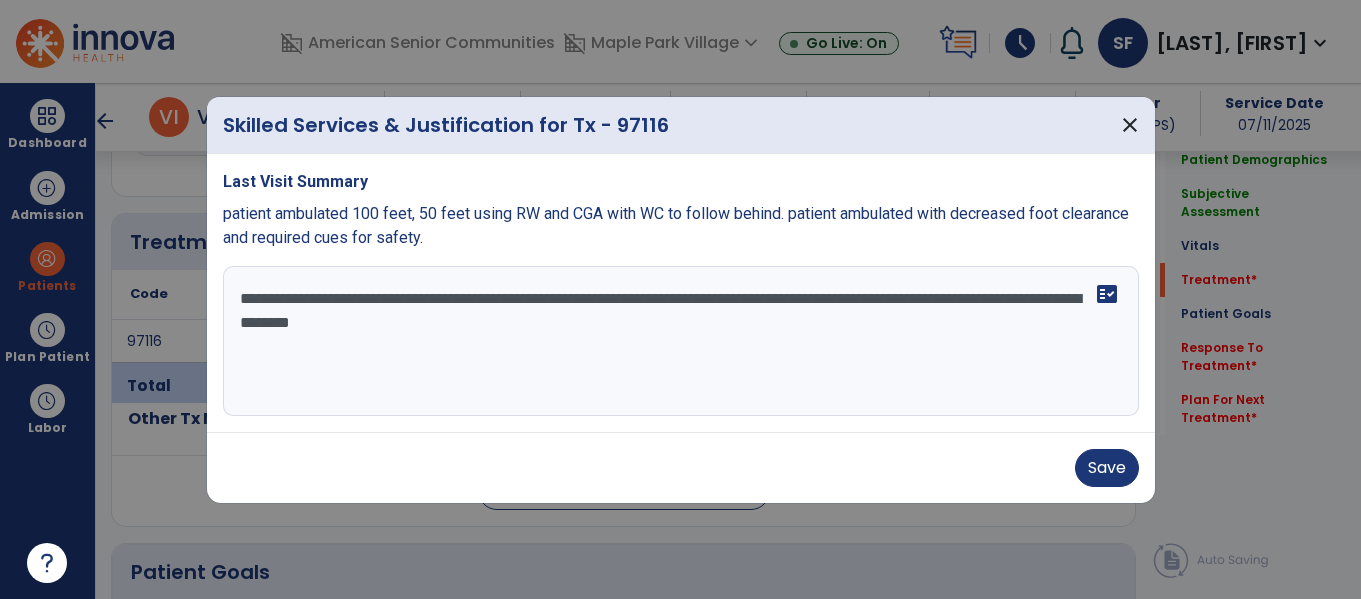 type on "**********" 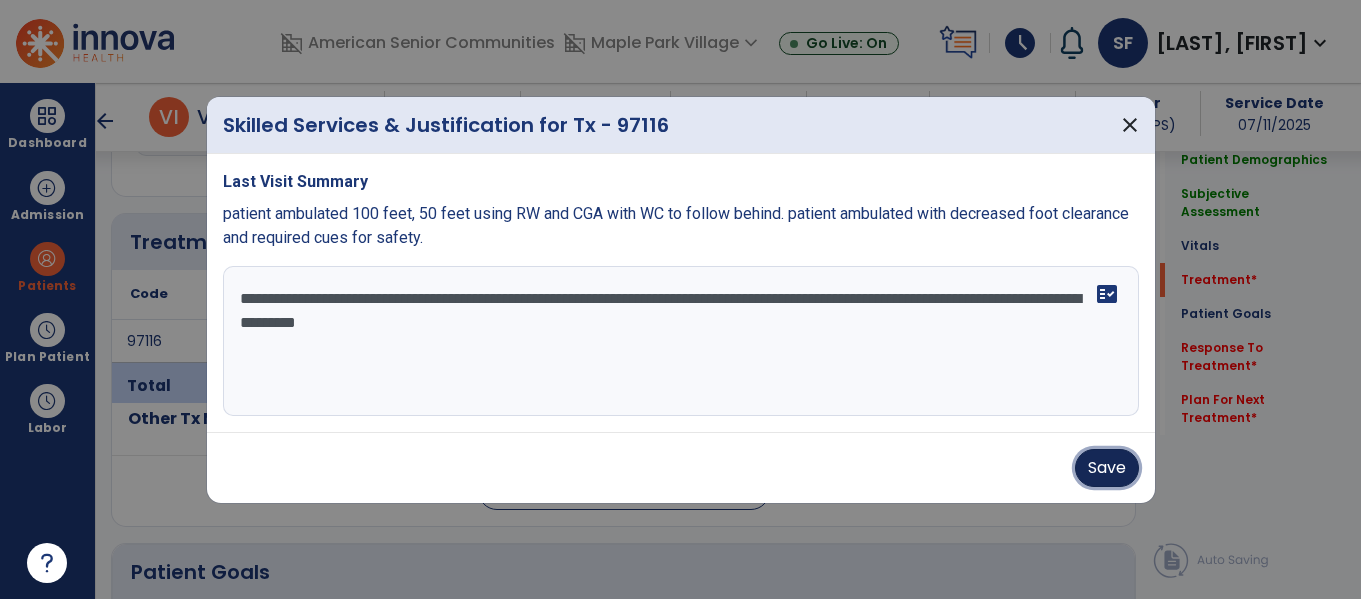 click on "Save" at bounding box center (1107, 468) 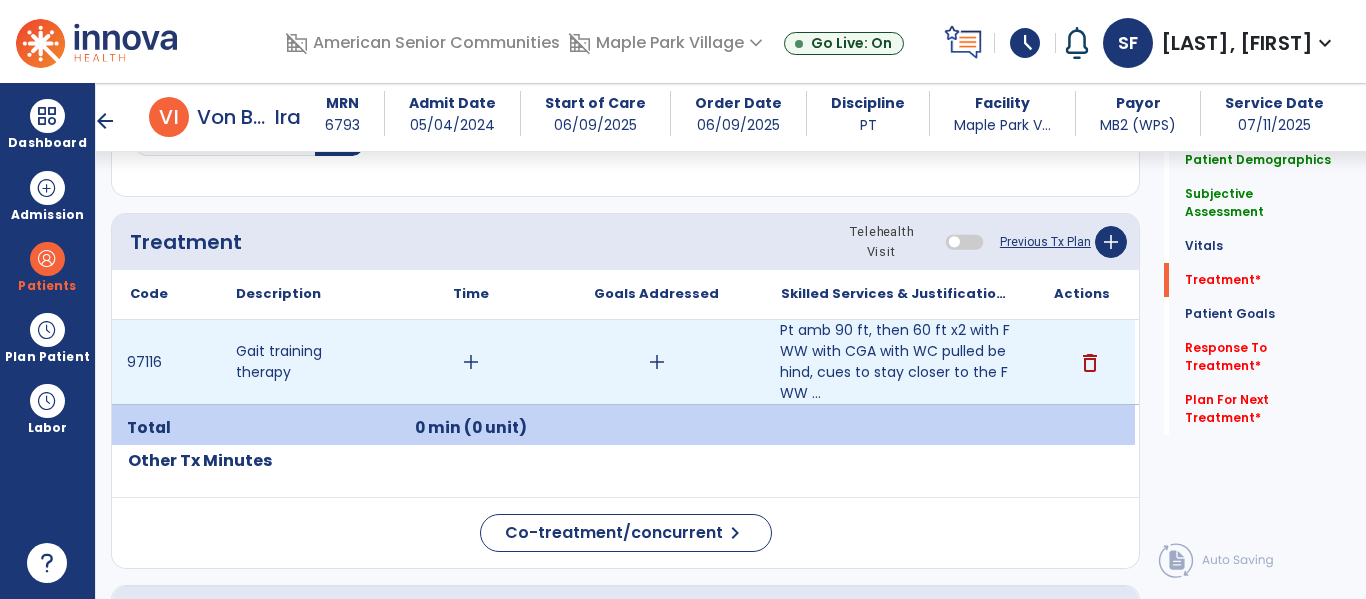 click on "add" at bounding box center (657, 362) 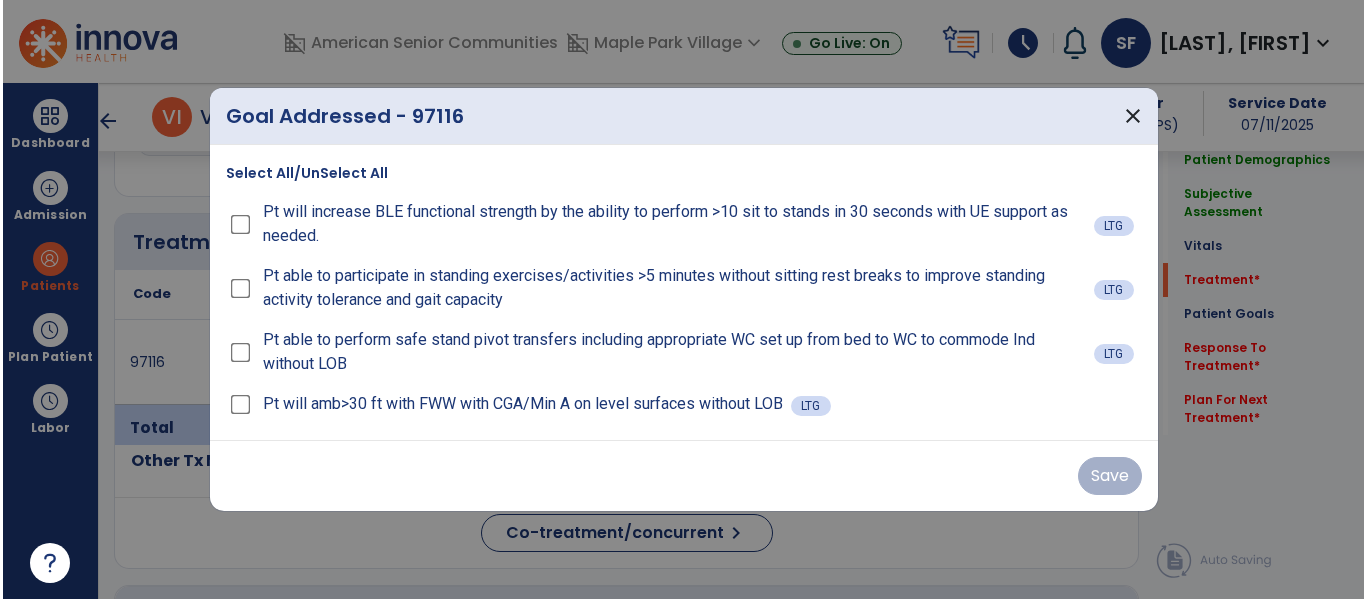 scroll, scrollTop: 2316, scrollLeft: 0, axis: vertical 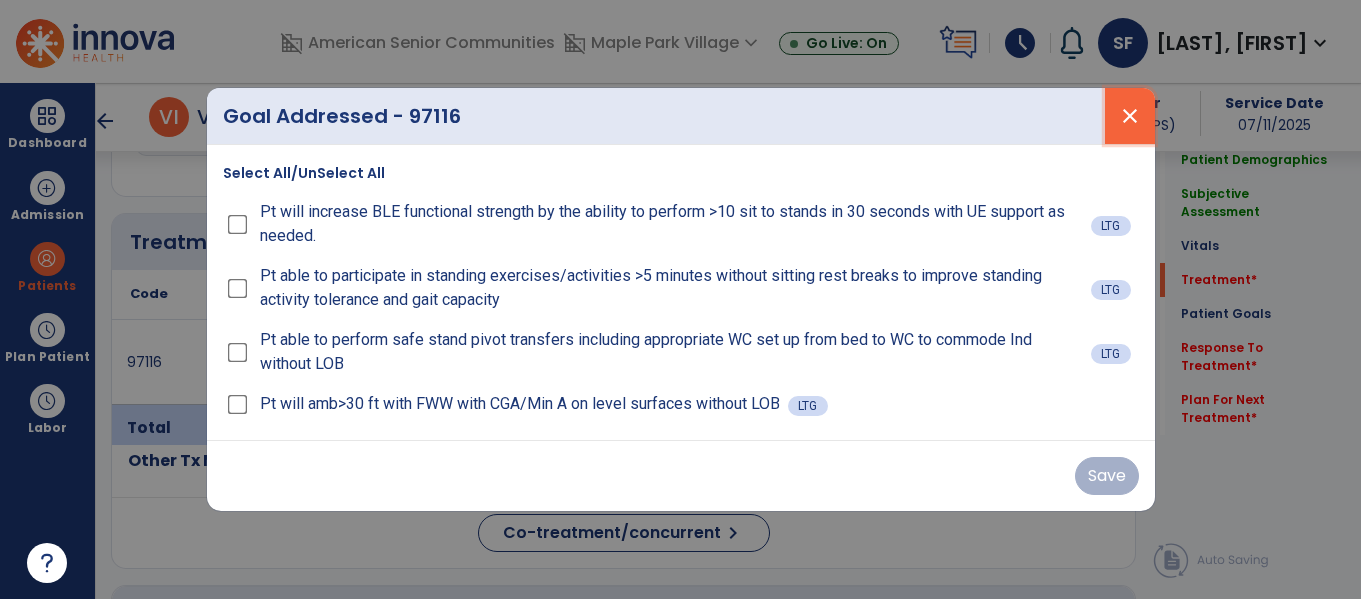 click on "close" at bounding box center [1130, 116] 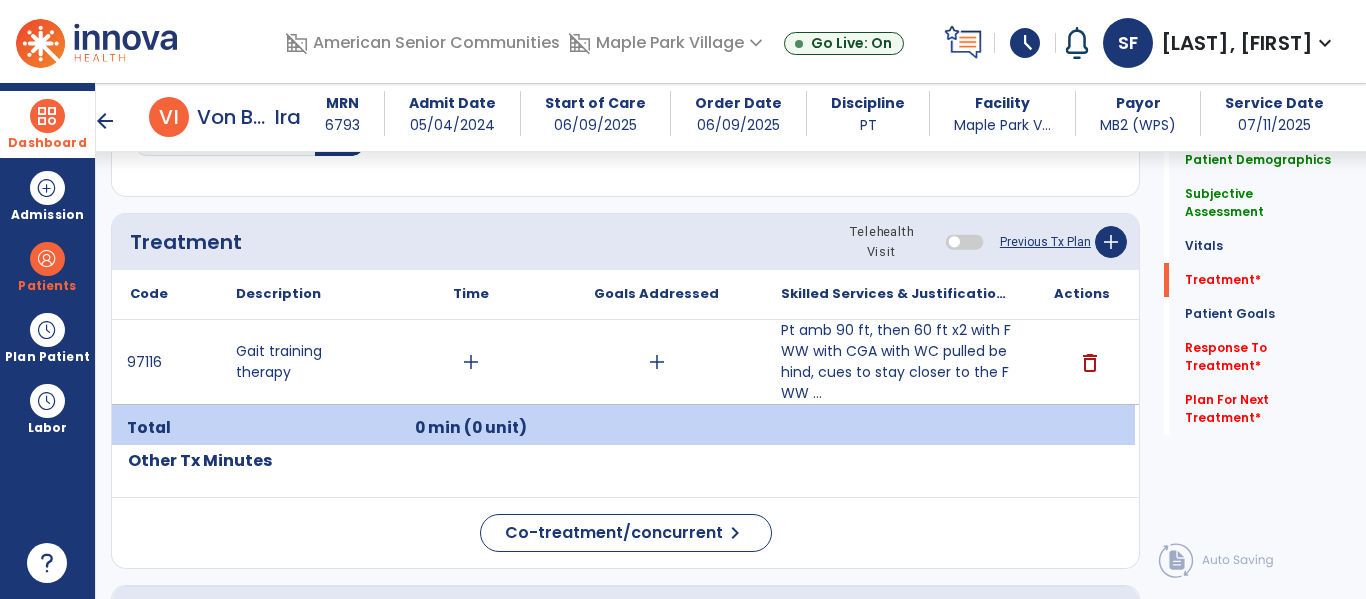 click at bounding box center [47, 116] 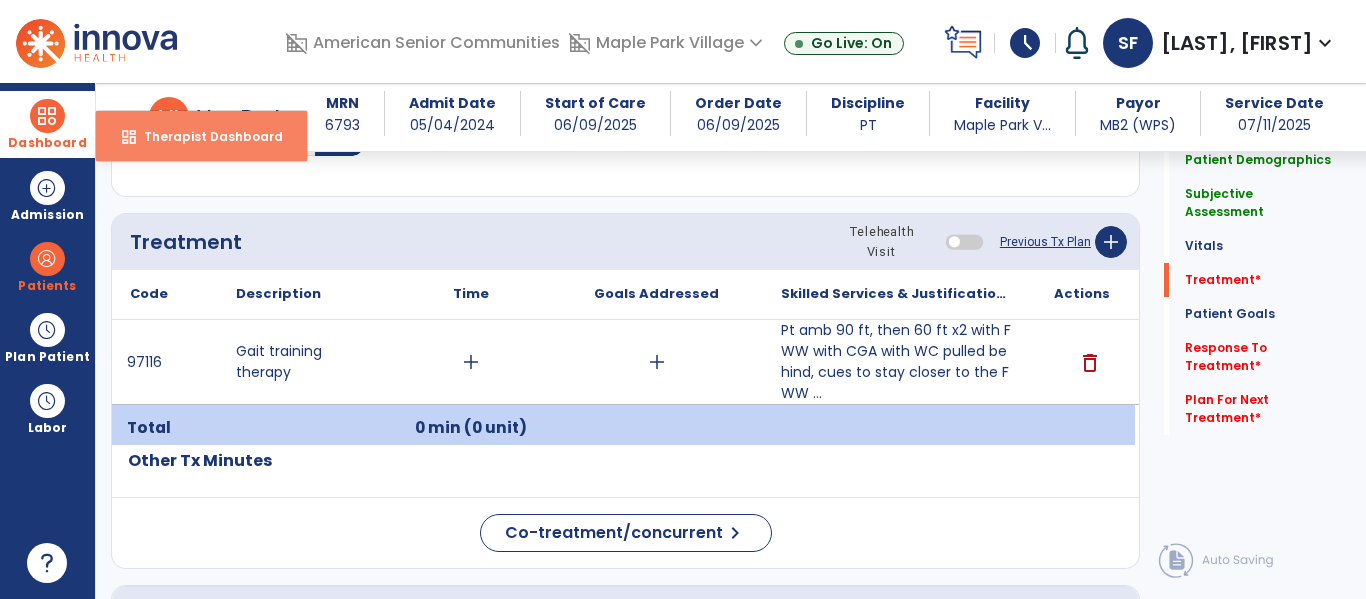 click on "Therapist Dashboard" at bounding box center (205, 136) 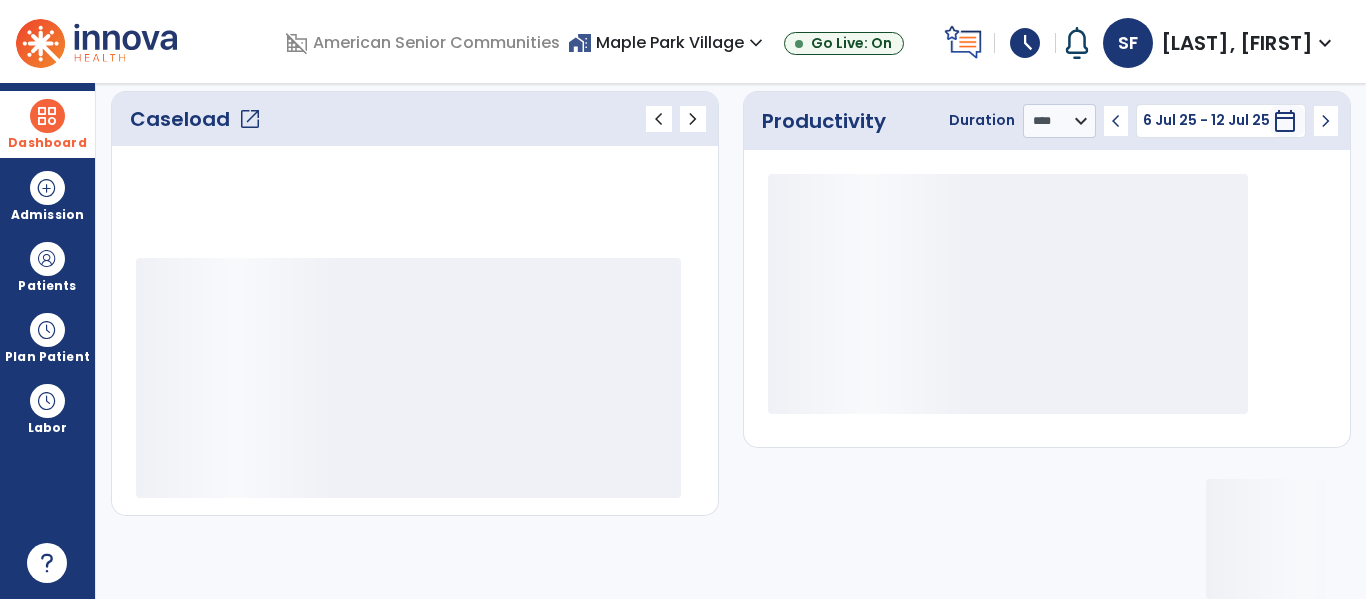scroll, scrollTop: 278, scrollLeft: 0, axis: vertical 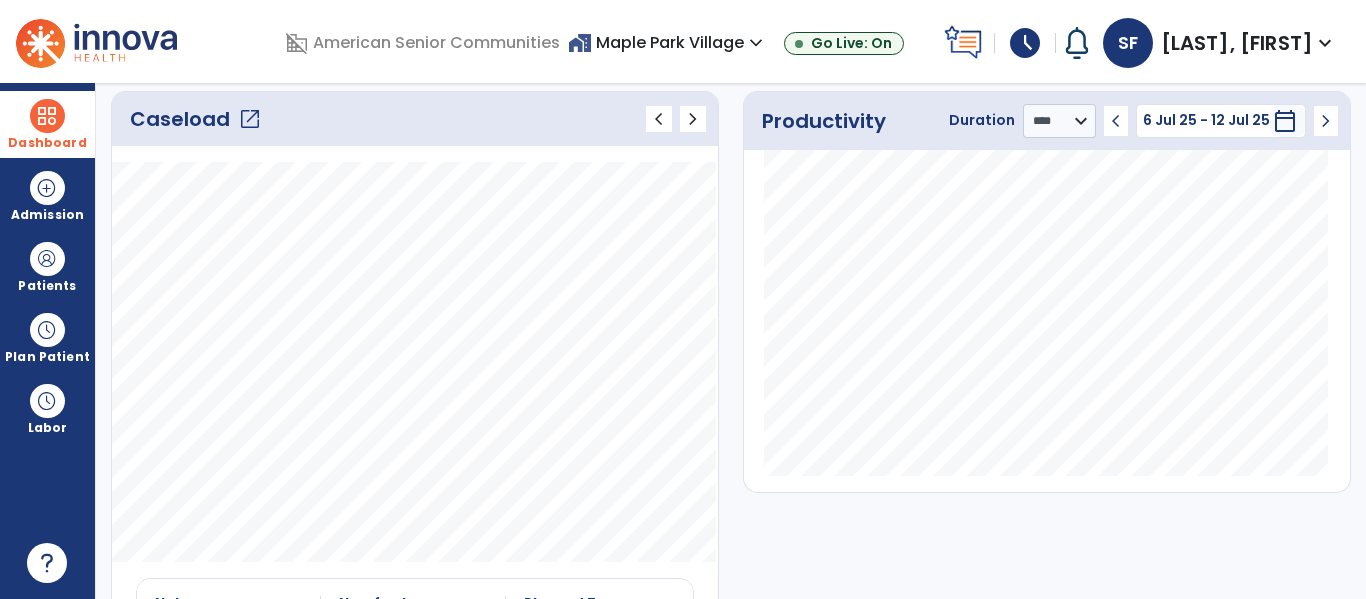 click on "Caseload   open_in_new" 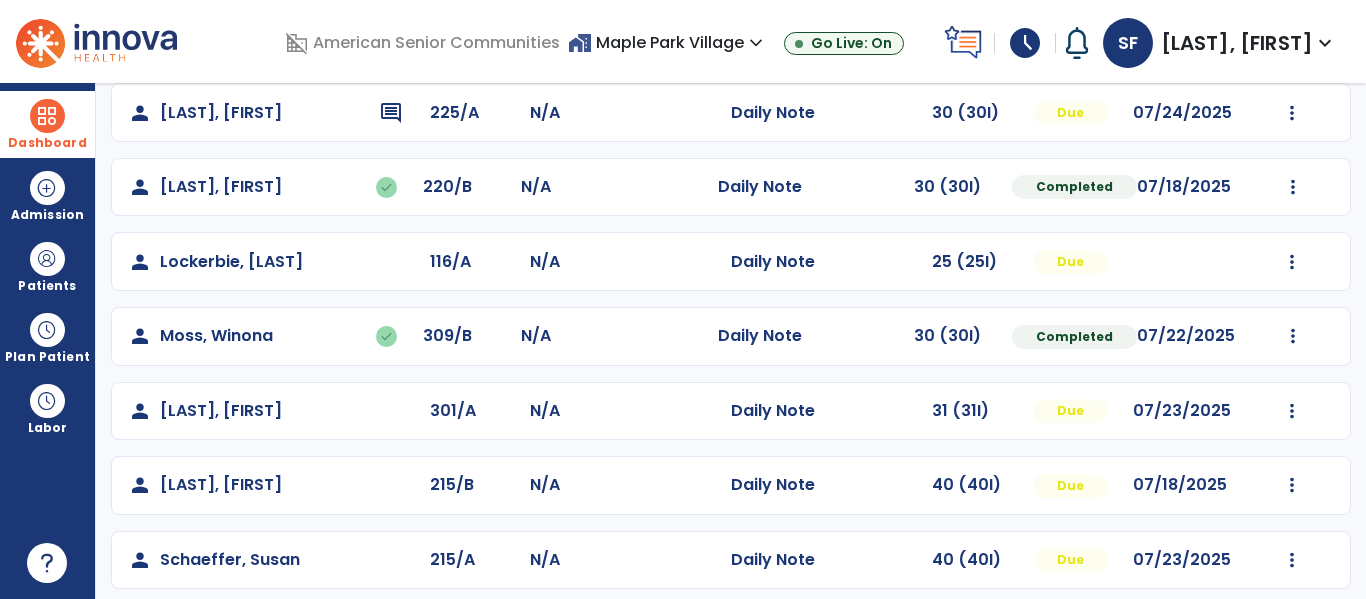 scroll, scrollTop: 252, scrollLeft: 0, axis: vertical 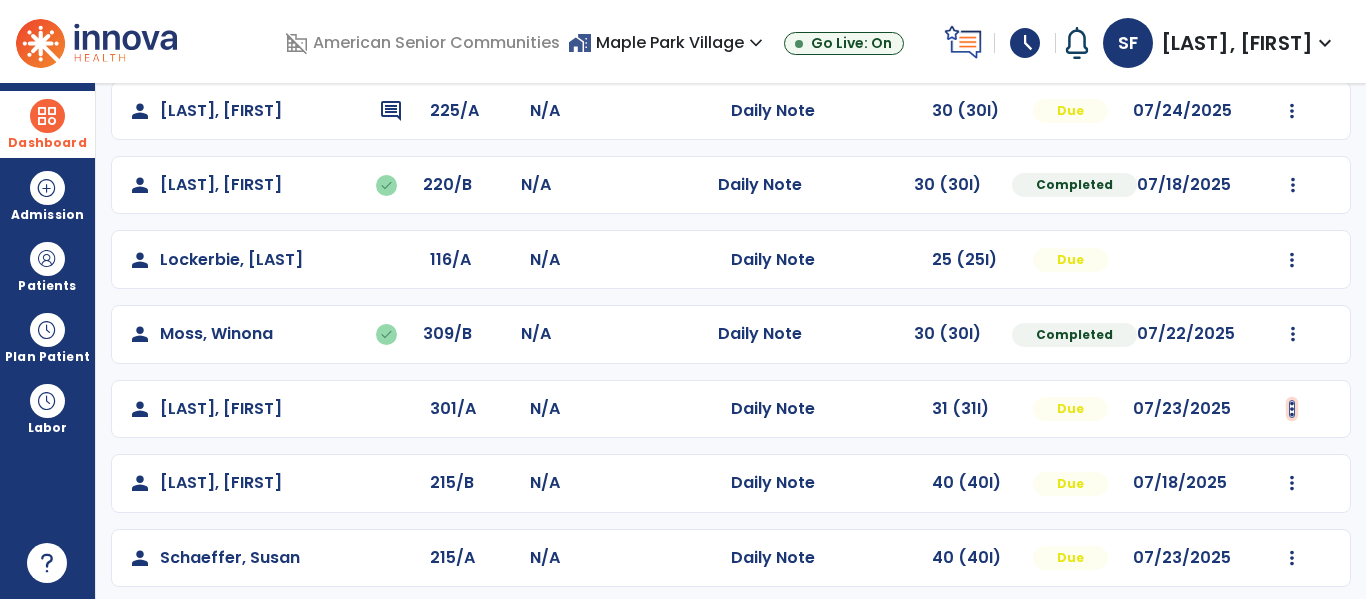 click at bounding box center (1292, 36) 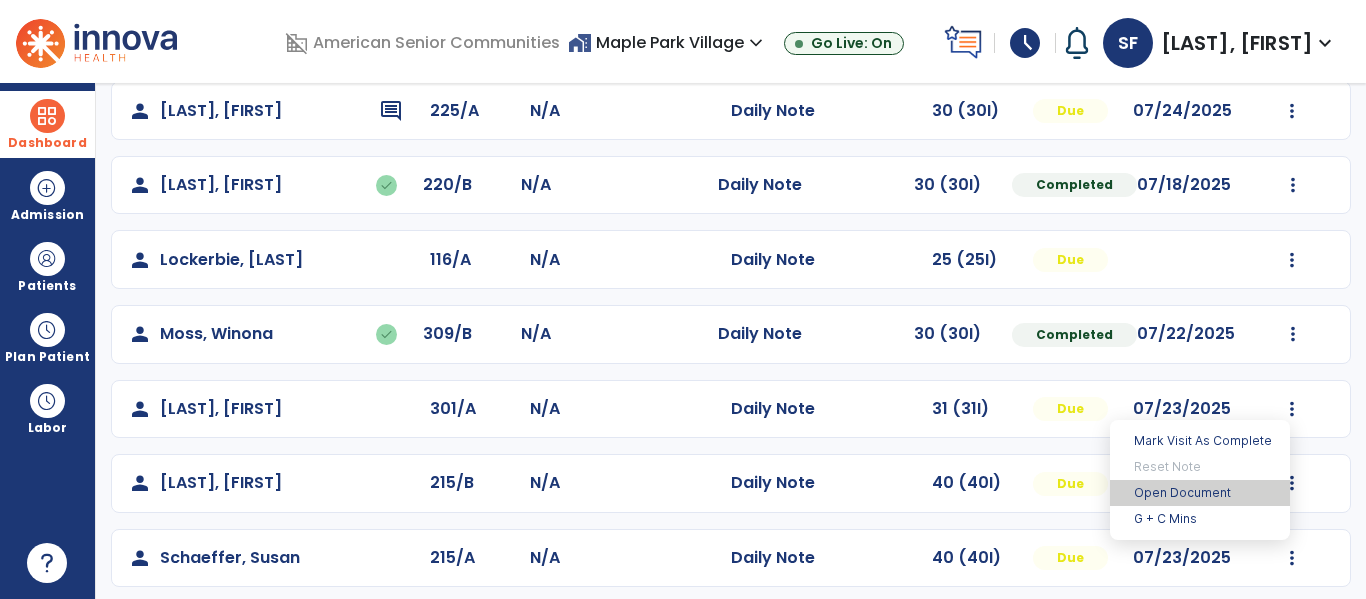 click on "Open Document" at bounding box center (1200, 493) 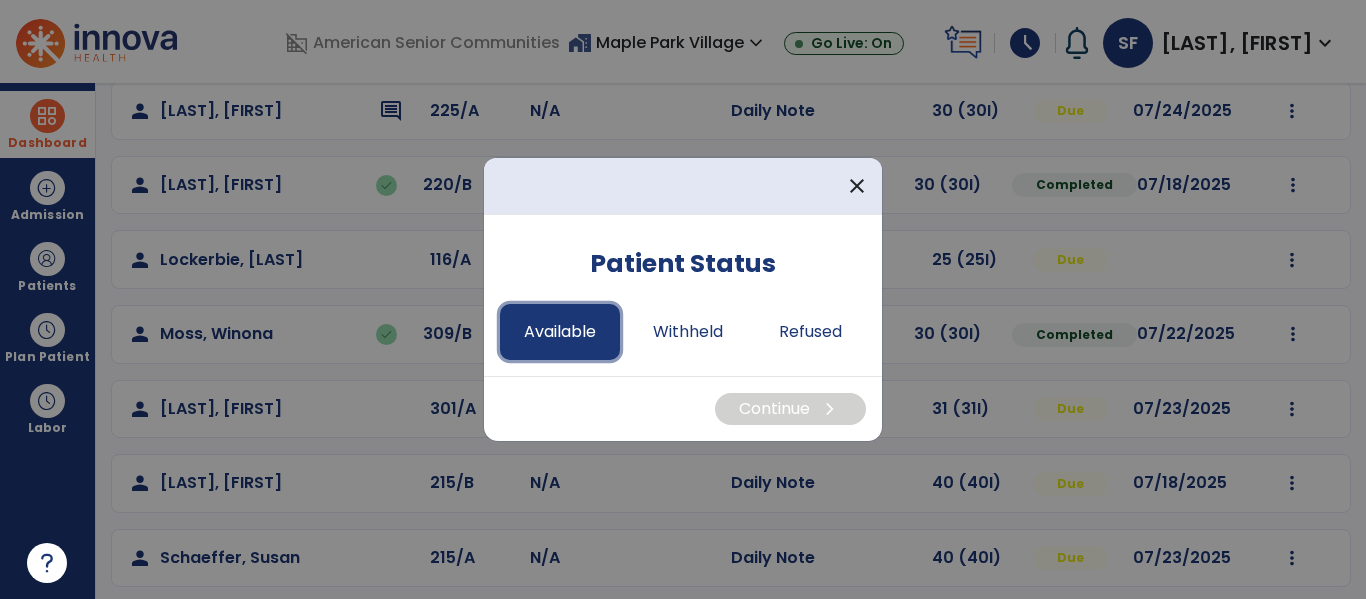 click on "Available" at bounding box center [560, 332] 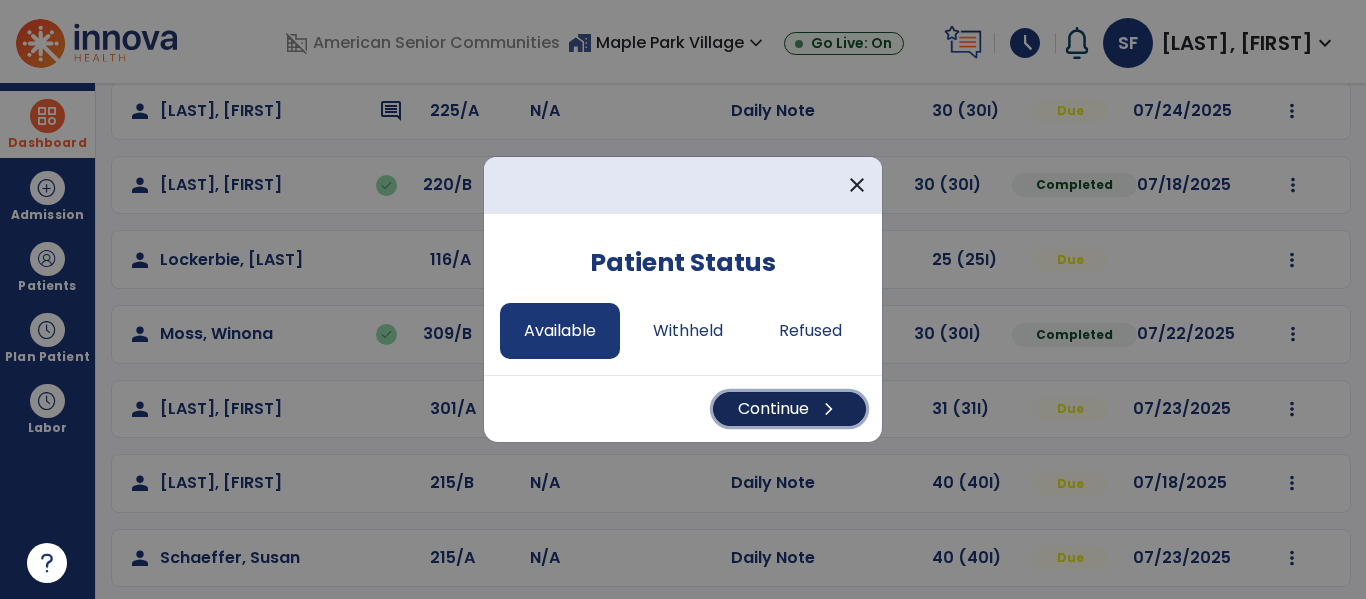 click on "Continue   chevron_right" at bounding box center (789, 409) 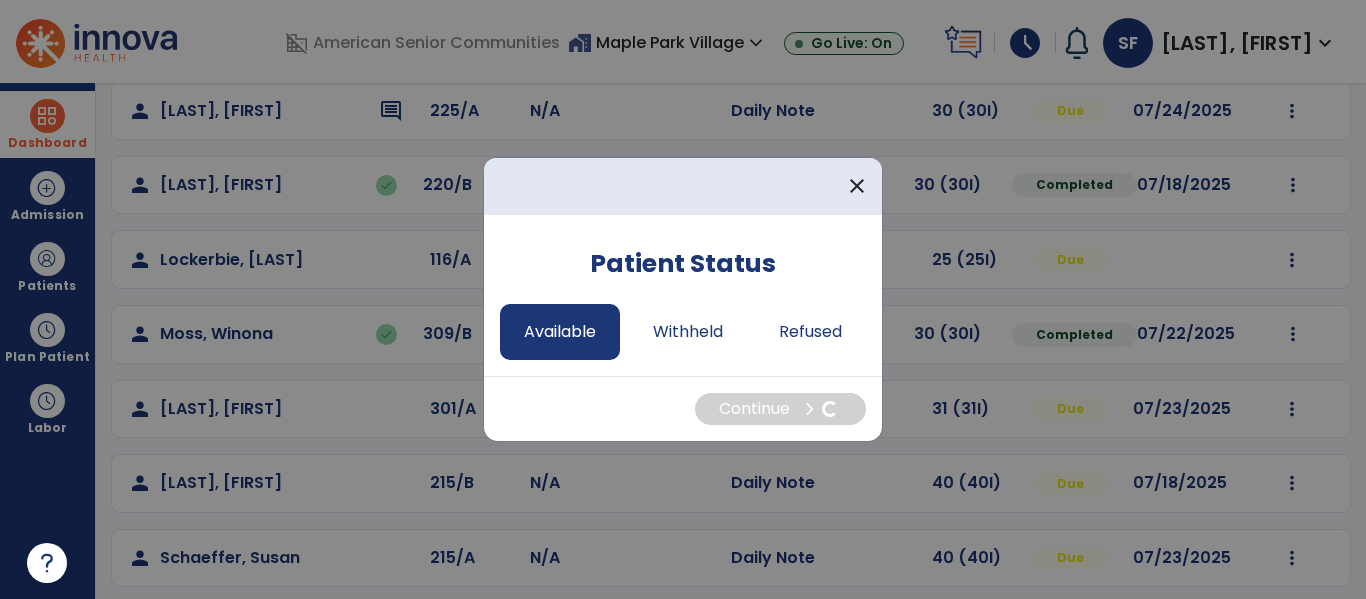 select on "*" 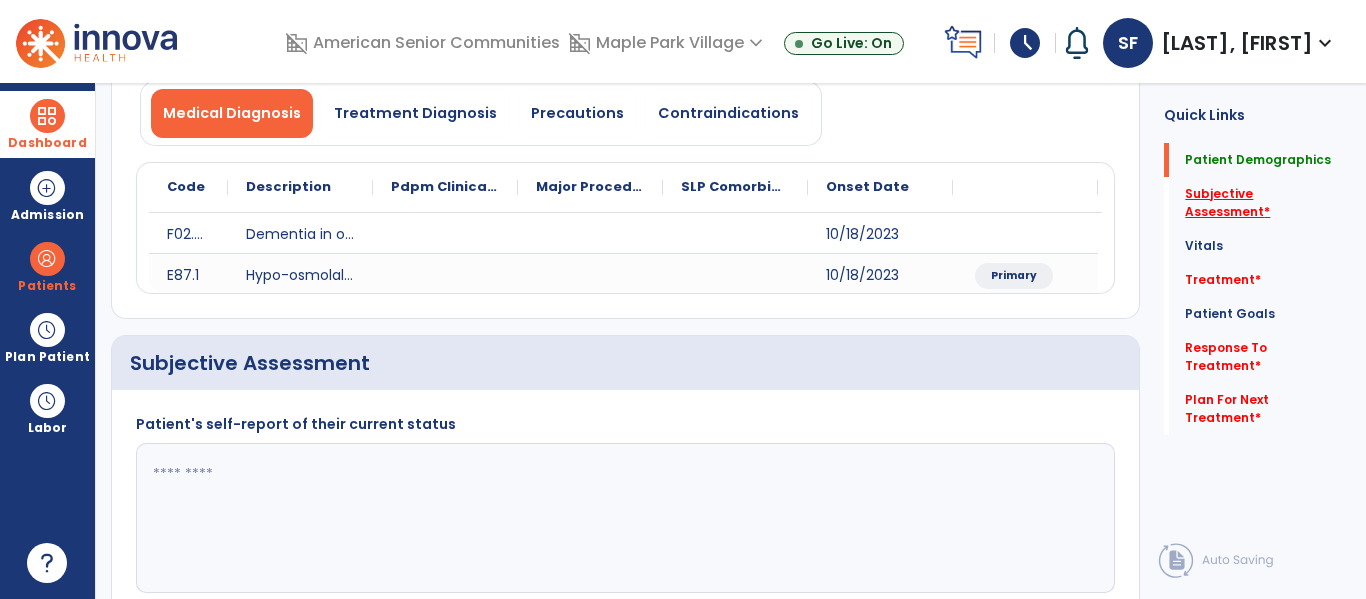 click on "Subjective Assessment   *" 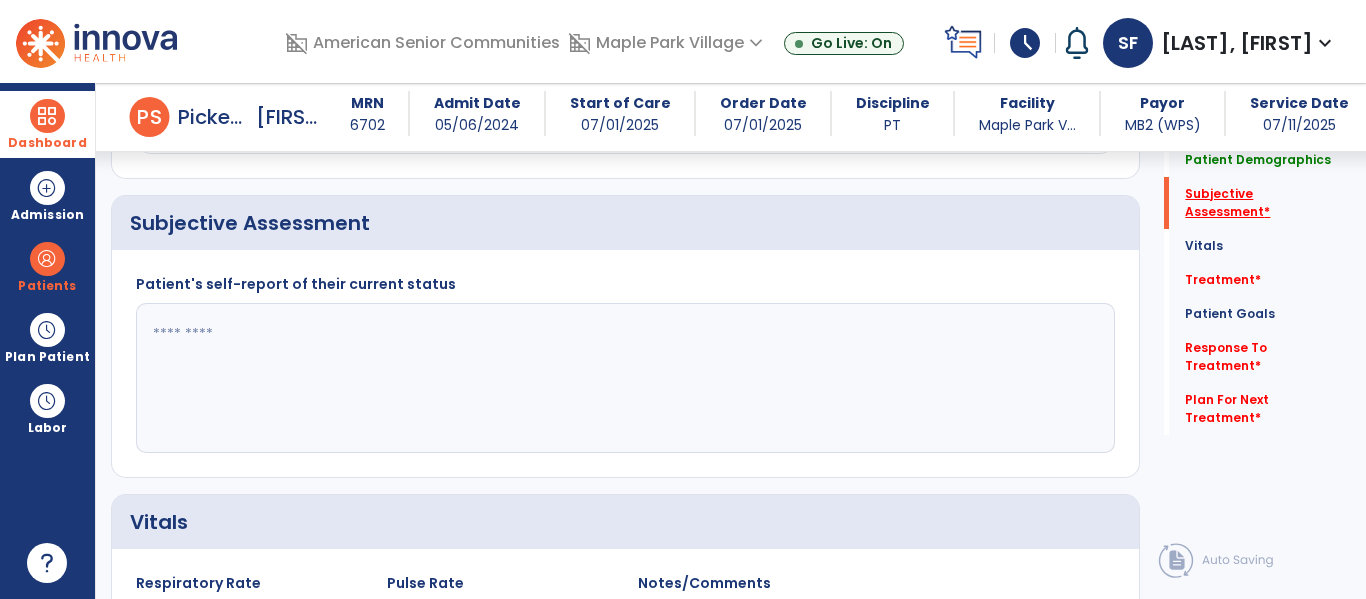 scroll, scrollTop: 387, scrollLeft: 0, axis: vertical 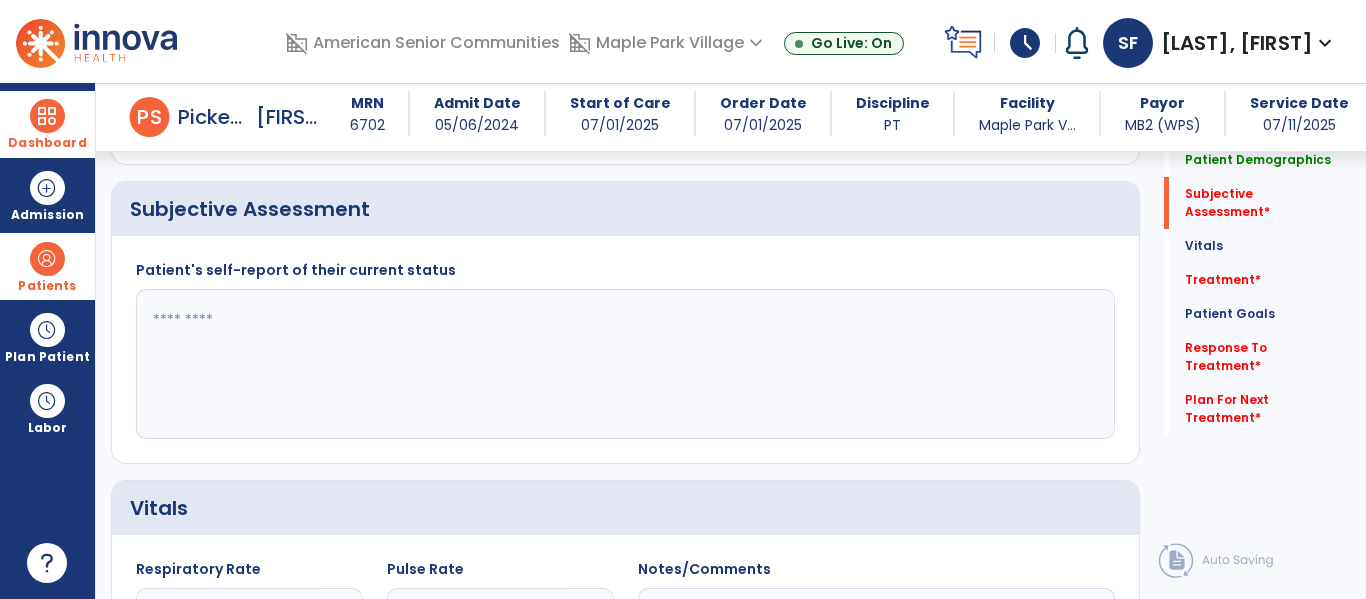 click on "Patients" at bounding box center [47, 266] 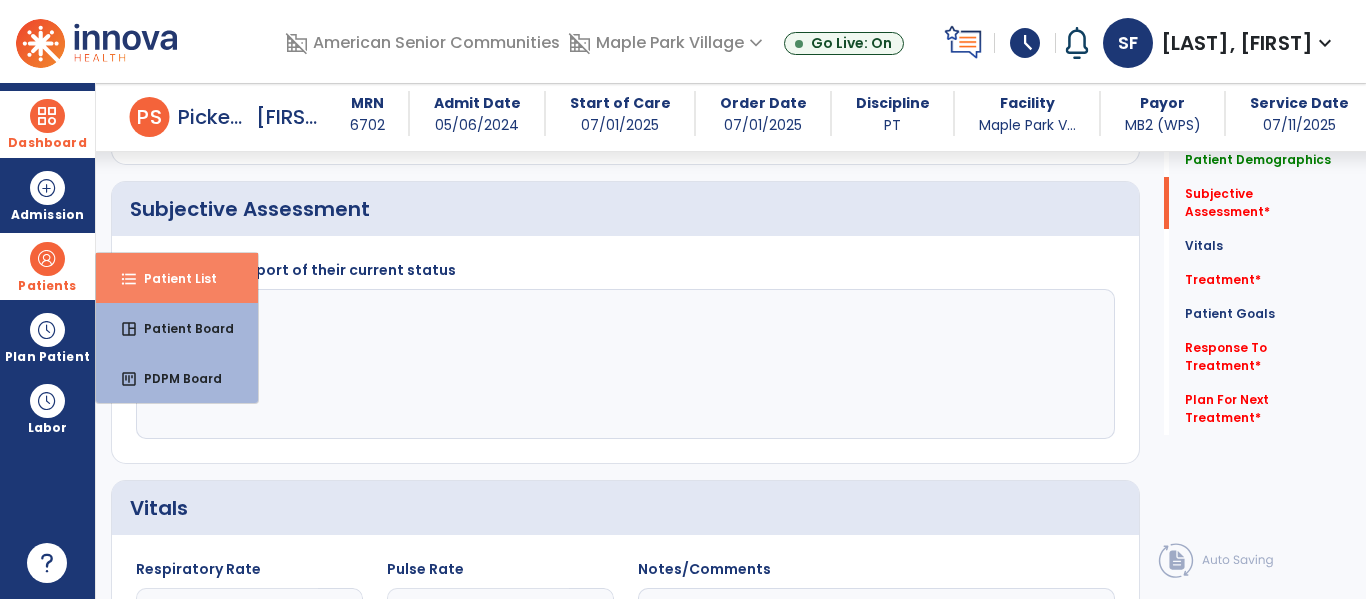 click on "Patient List" at bounding box center [172, 278] 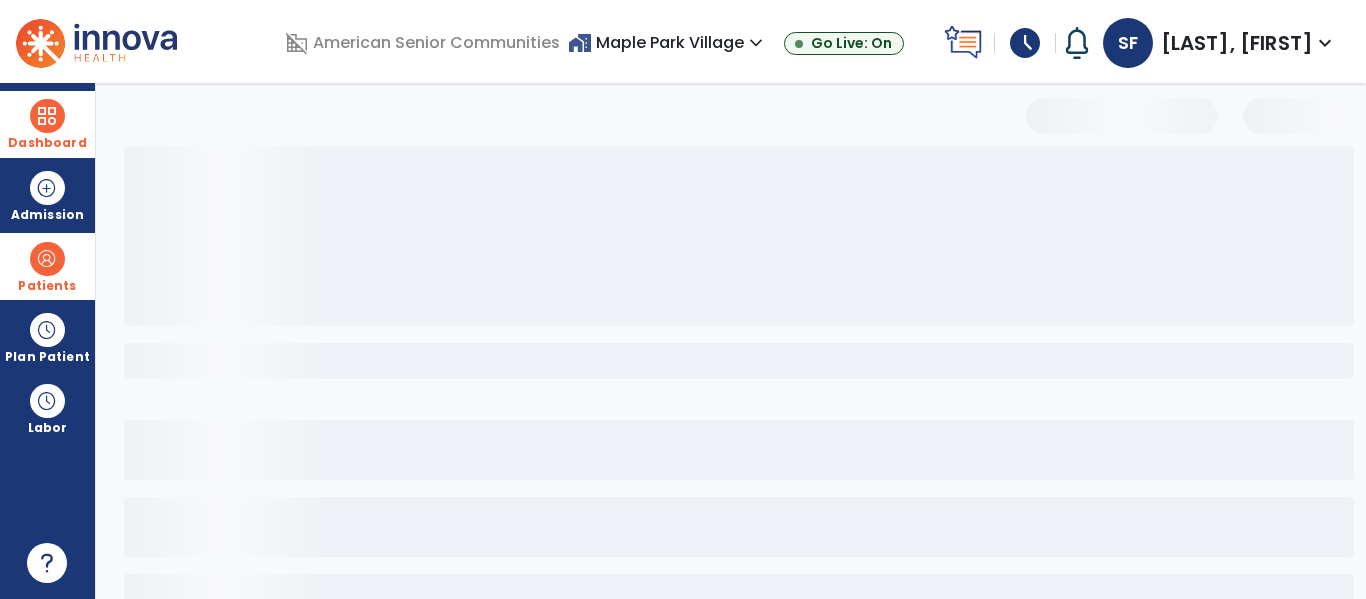 scroll, scrollTop: 144, scrollLeft: 0, axis: vertical 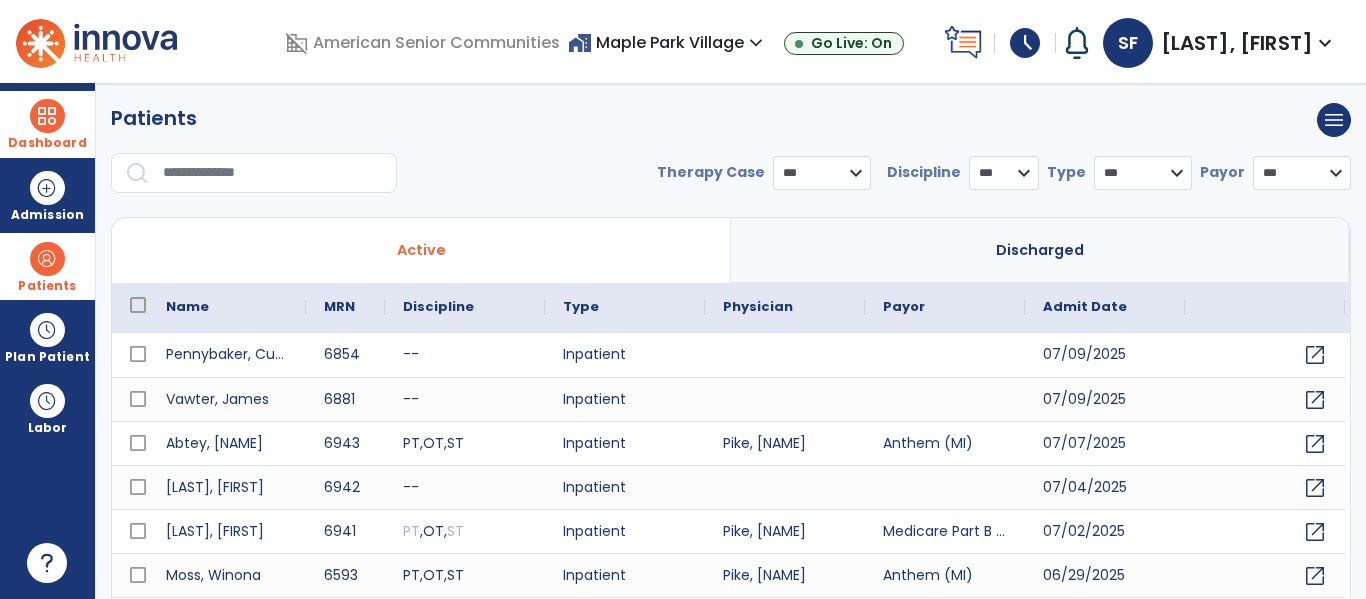 click at bounding box center [273, 173] 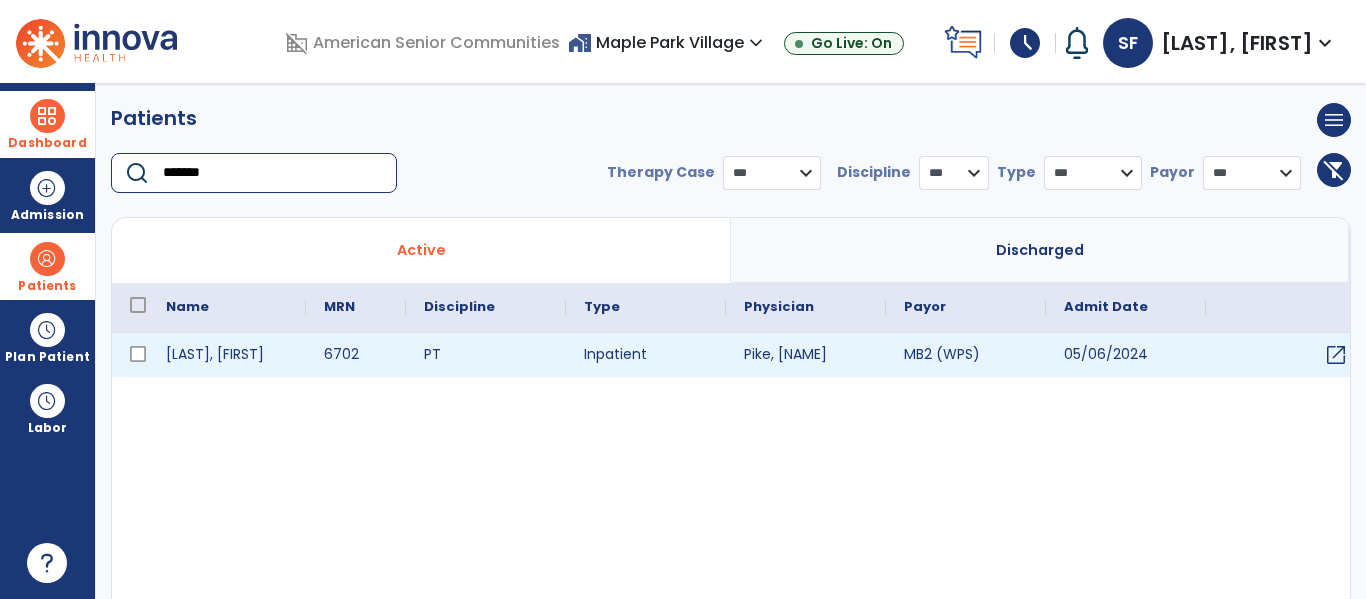 type on "*******" 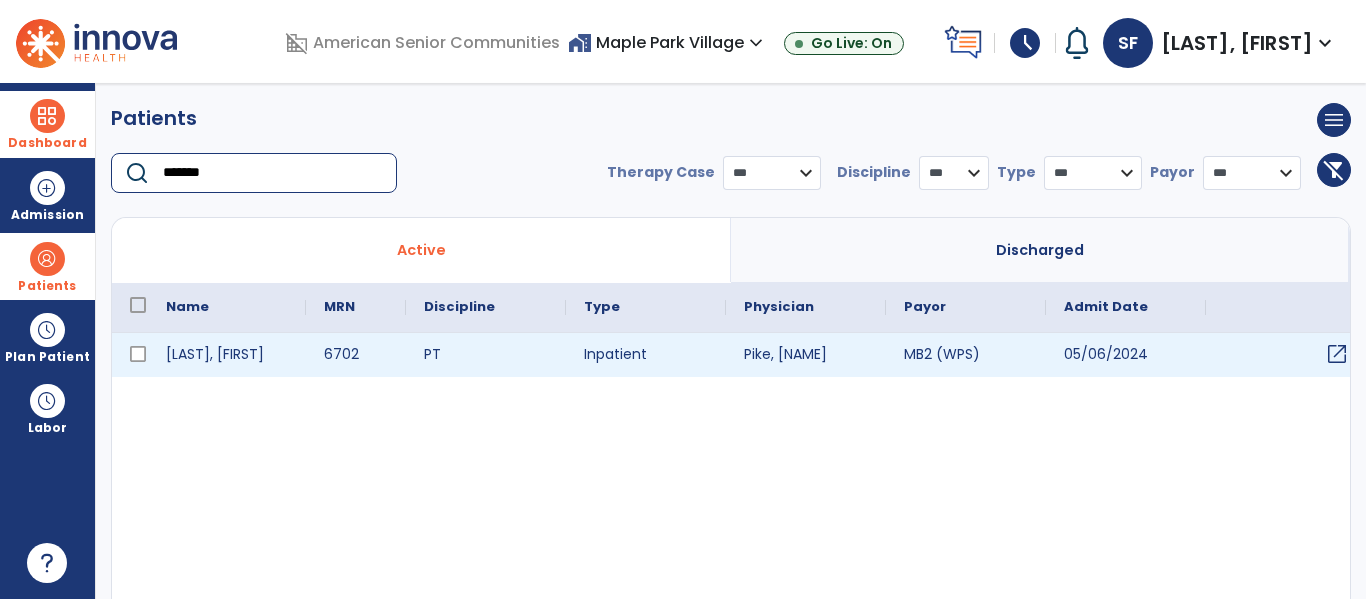 click on "open_in_new" at bounding box center [1337, 354] 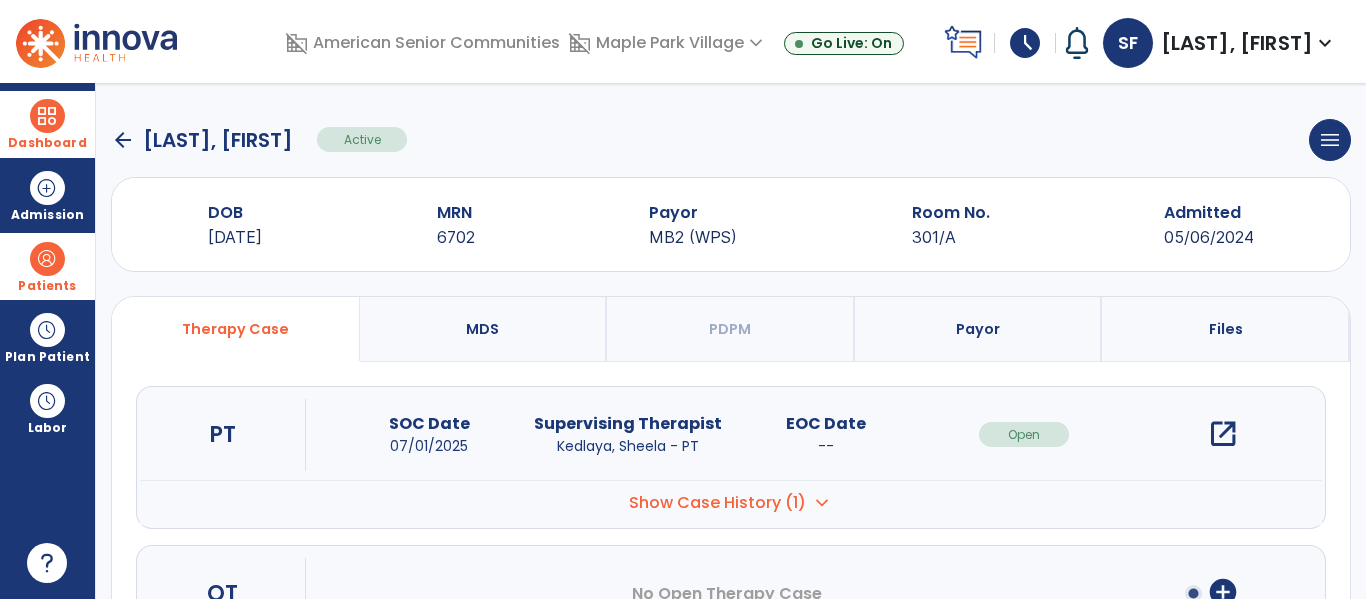 click on "open_in_new" at bounding box center (1223, 434) 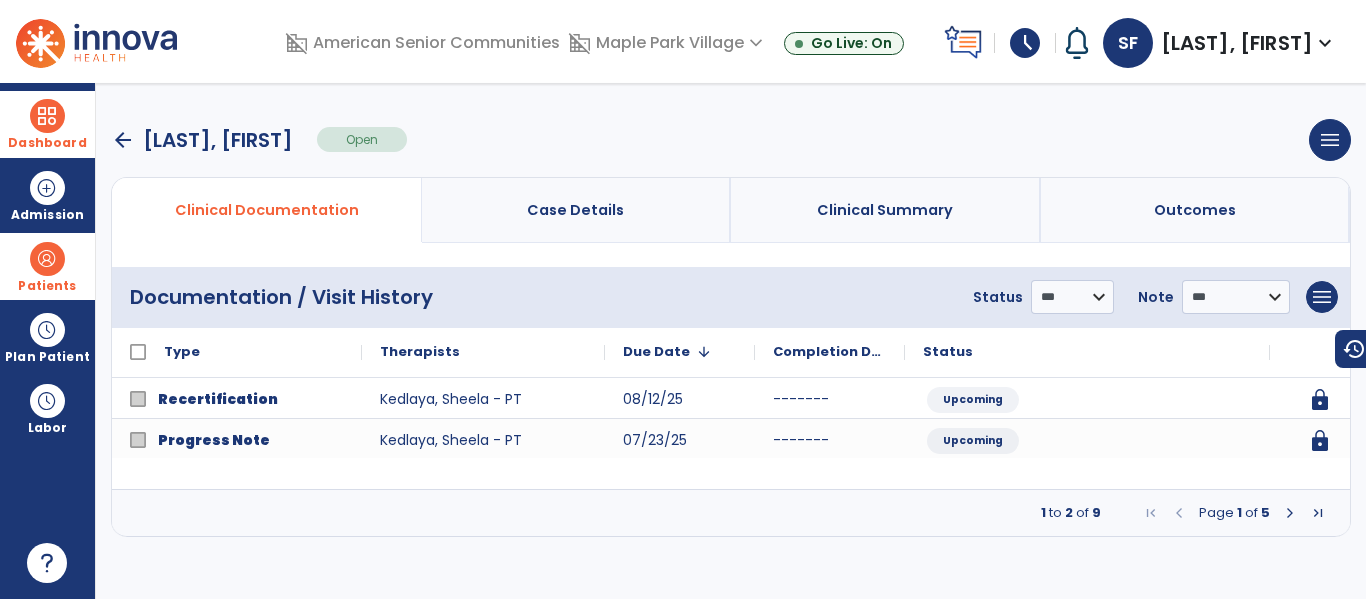 click at bounding box center [1290, 513] 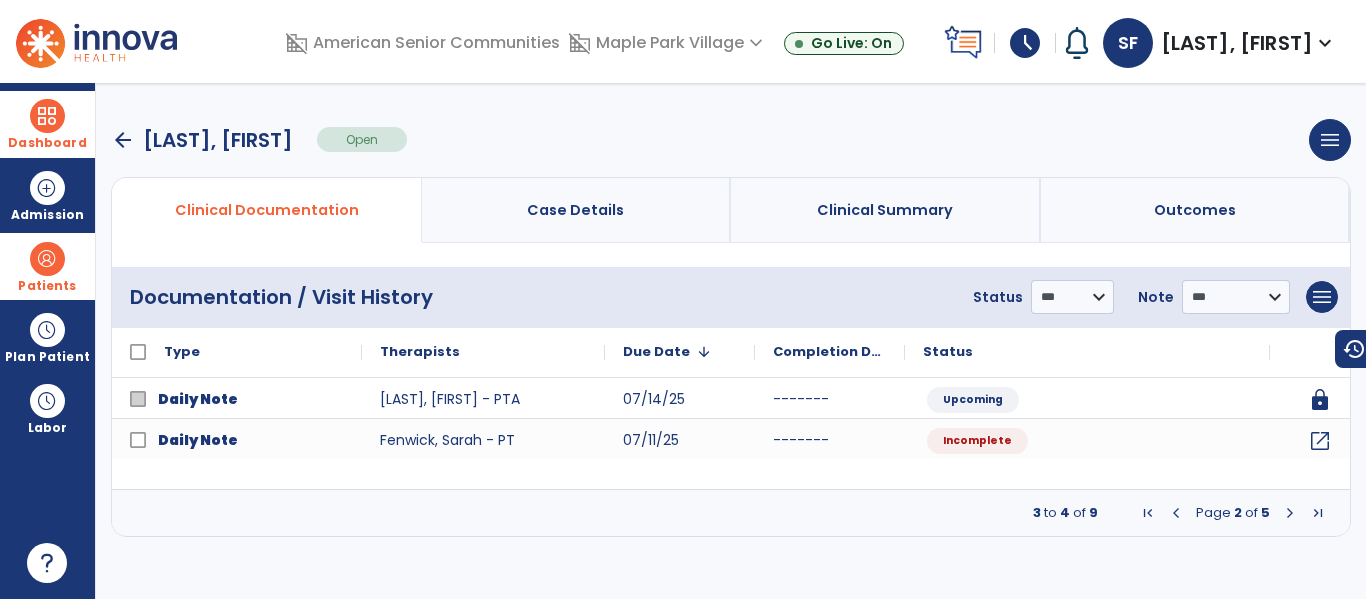click at bounding box center [1290, 513] 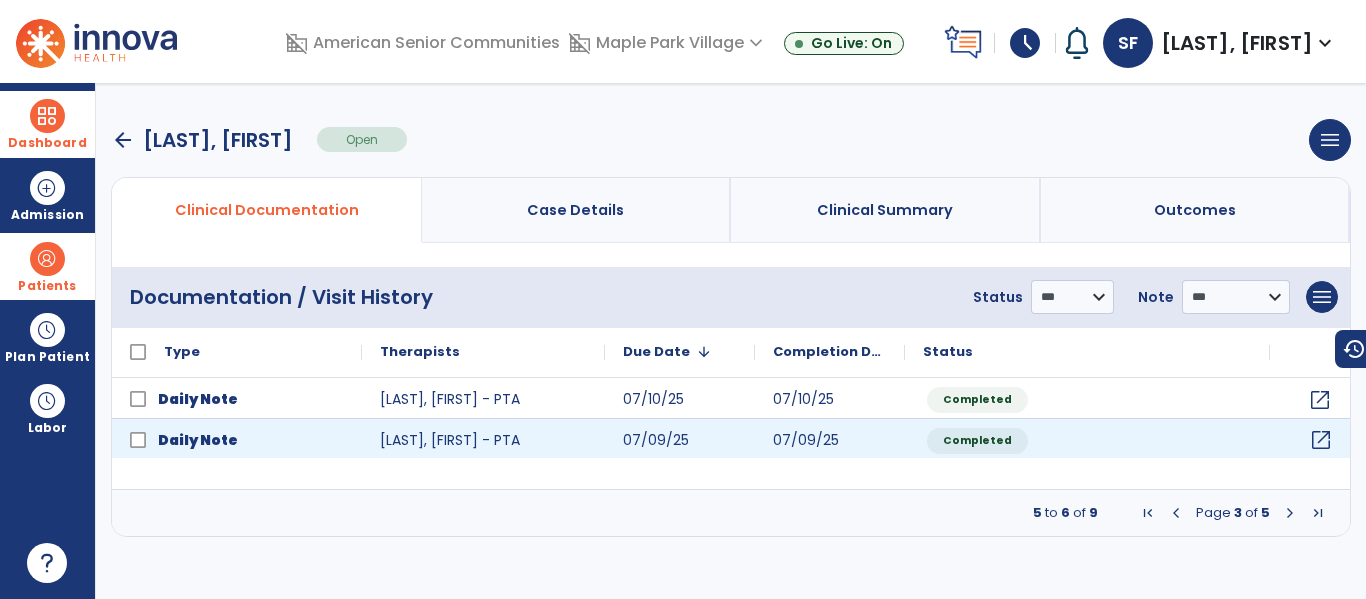 click on "open_in_new" 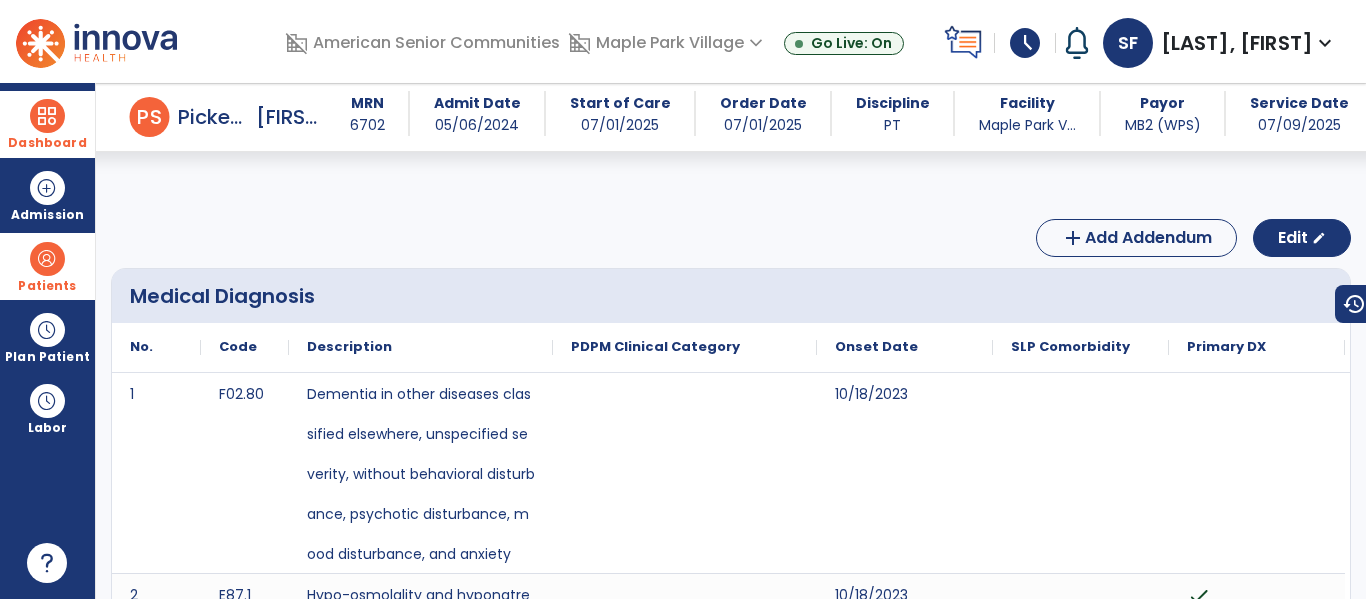 scroll, scrollTop: 1518, scrollLeft: 0, axis: vertical 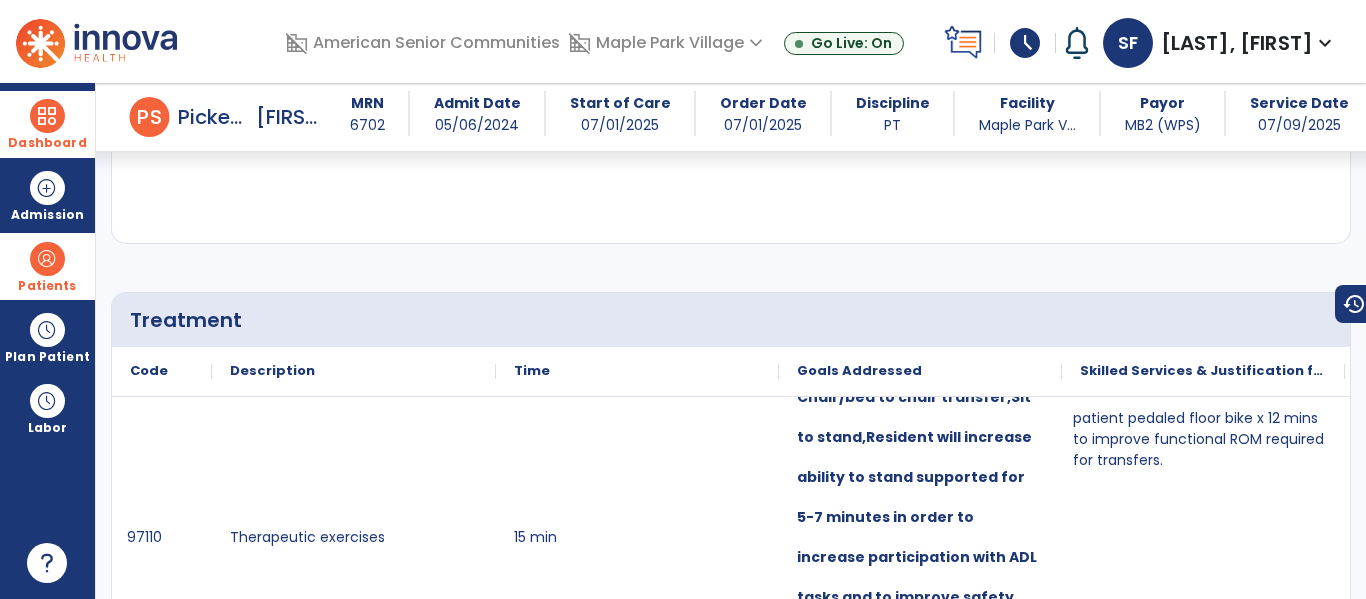 click on "Dashboard" at bounding box center (47, 124) 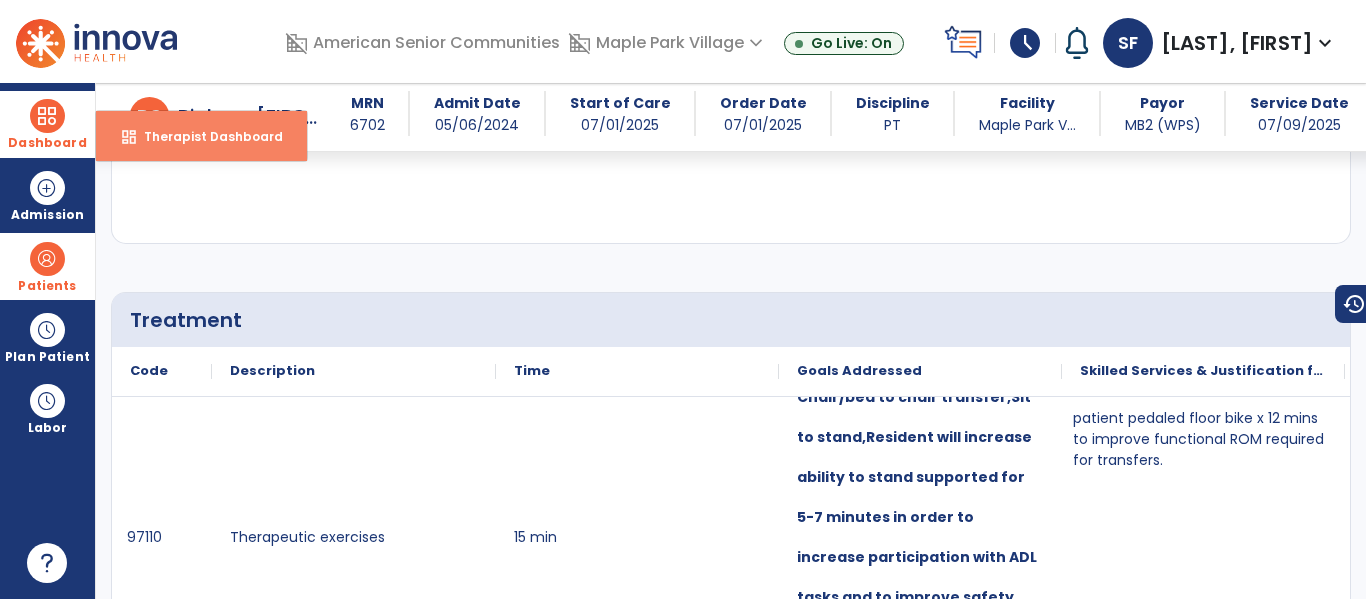 click on "Therapist Dashboard" at bounding box center (205, 136) 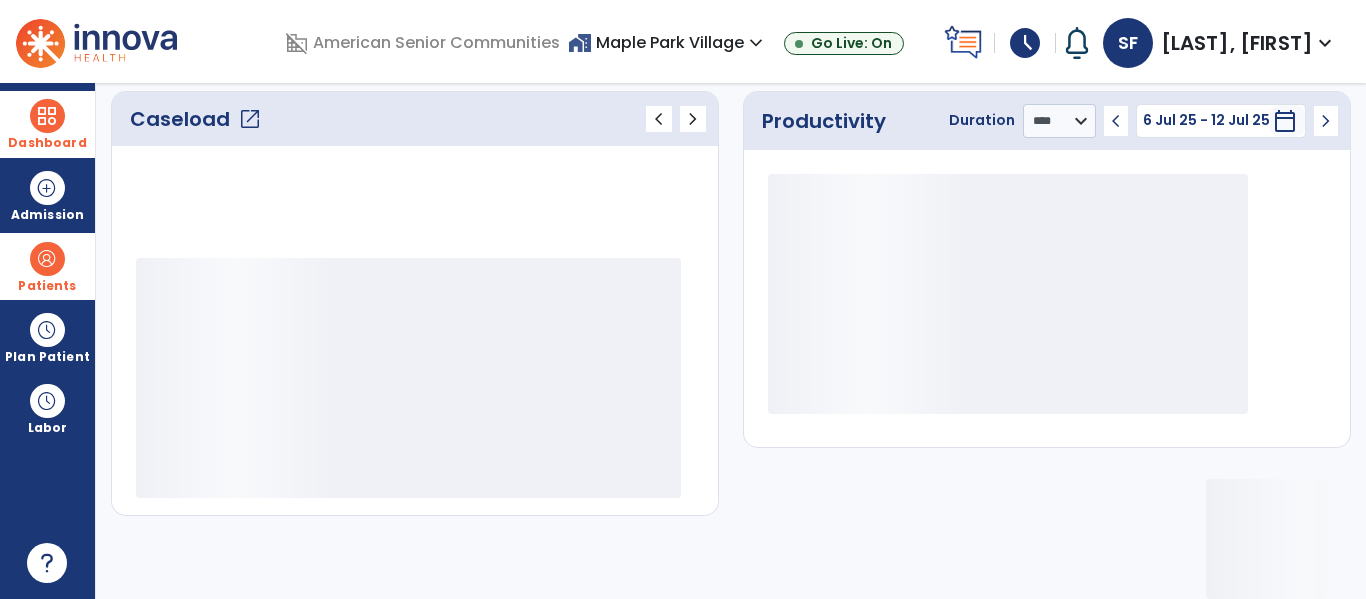 scroll, scrollTop: 278, scrollLeft: 0, axis: vertical 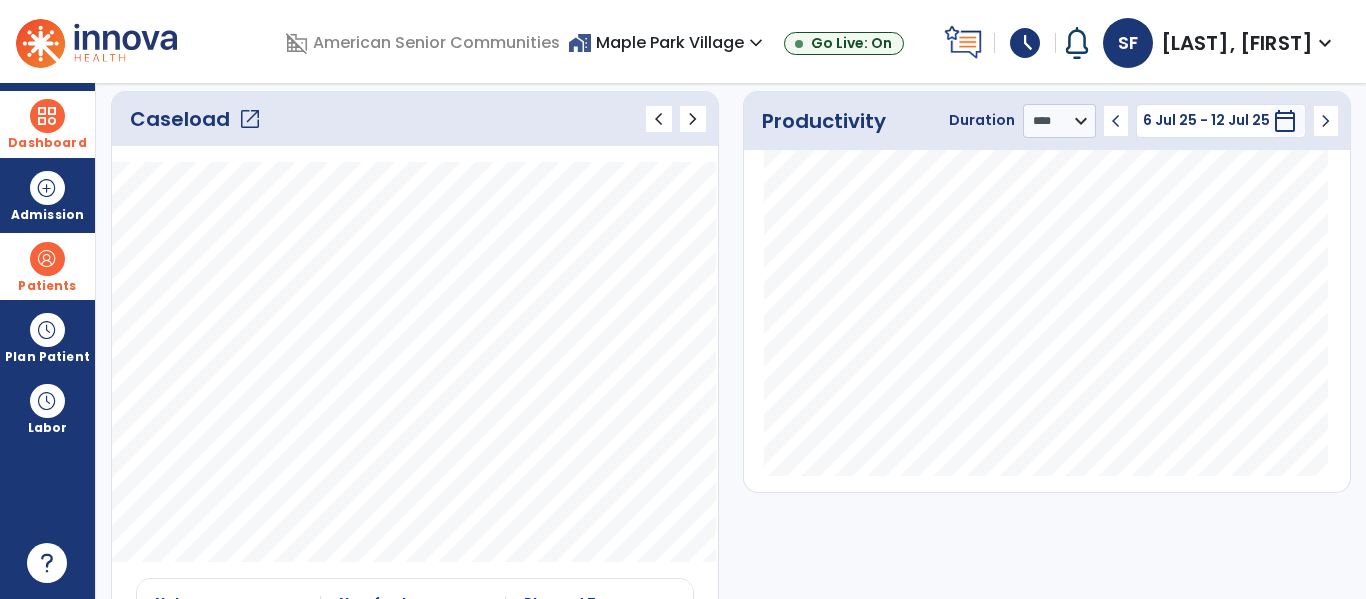 click on "Caseload   open_in_new" 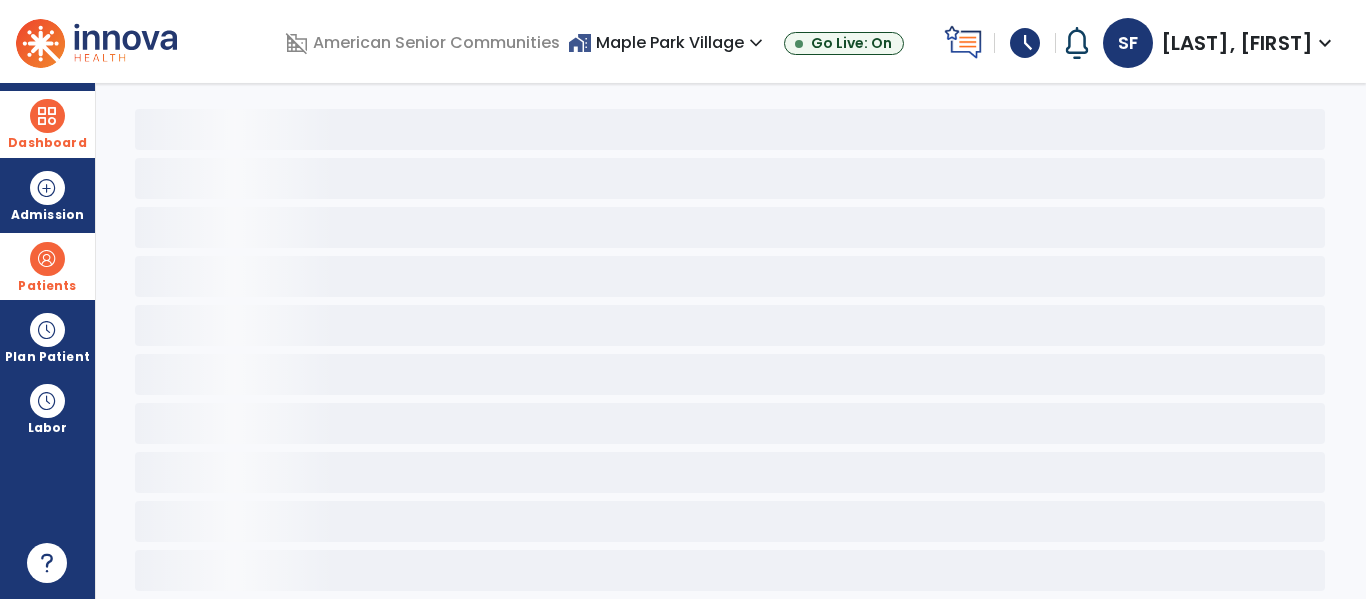 scroll, scrollTop: 78, scrollLeft: 0, axis: vertical 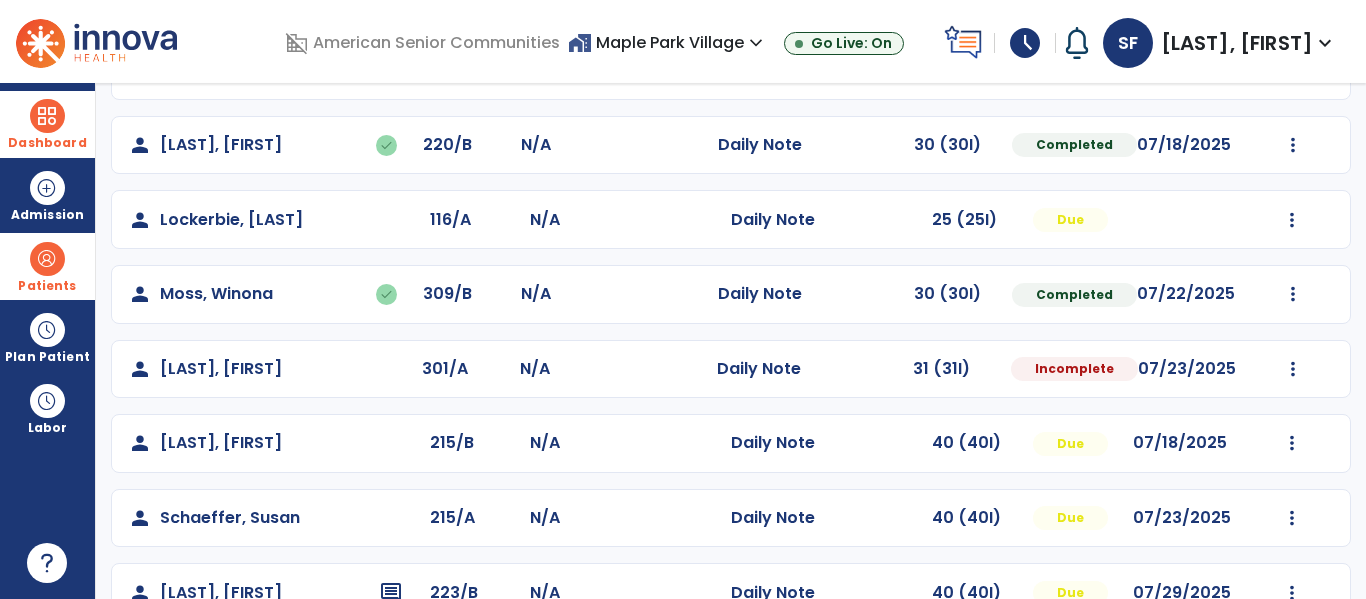 click on "Mark Visit As Complete   Reset Note   Open Document   G + C Mins" 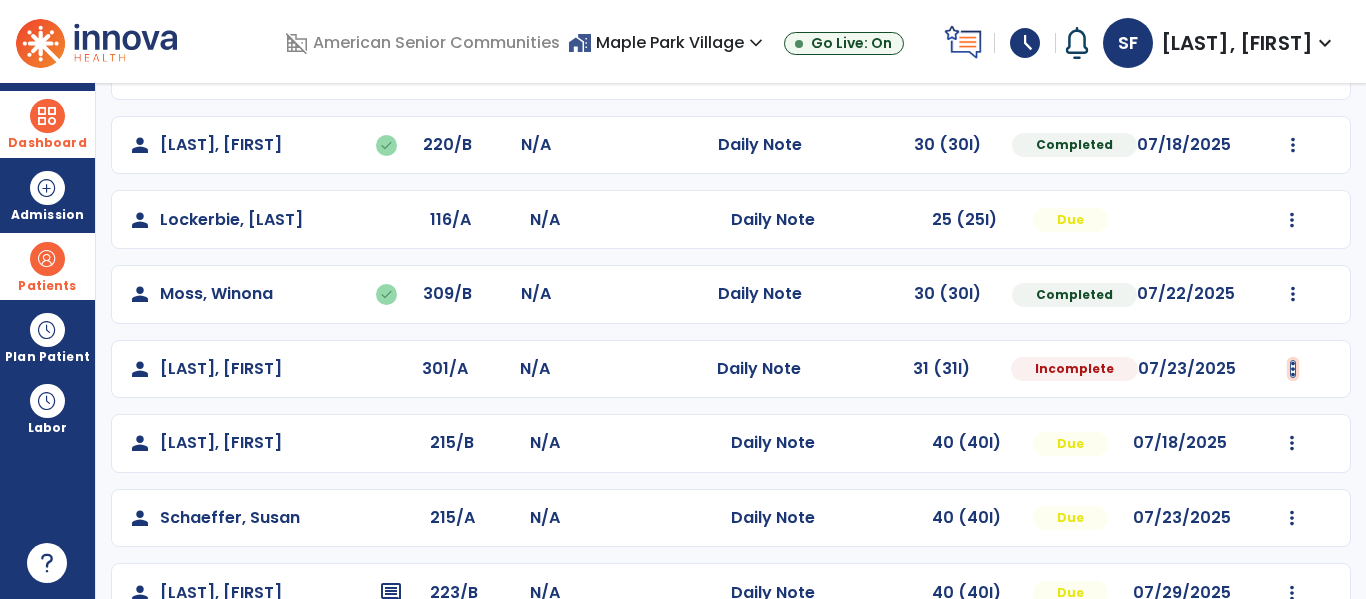 click at bounding box center [1292, -4] 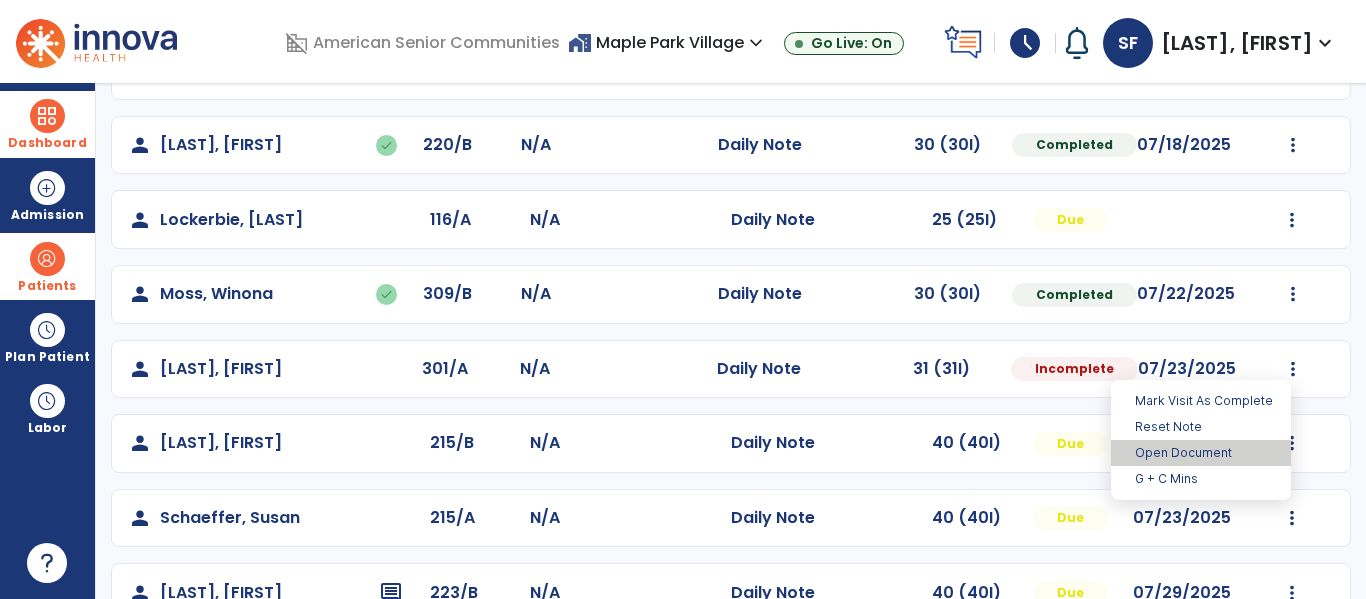 click on "Open Document" at bounding box center [1201, 453] 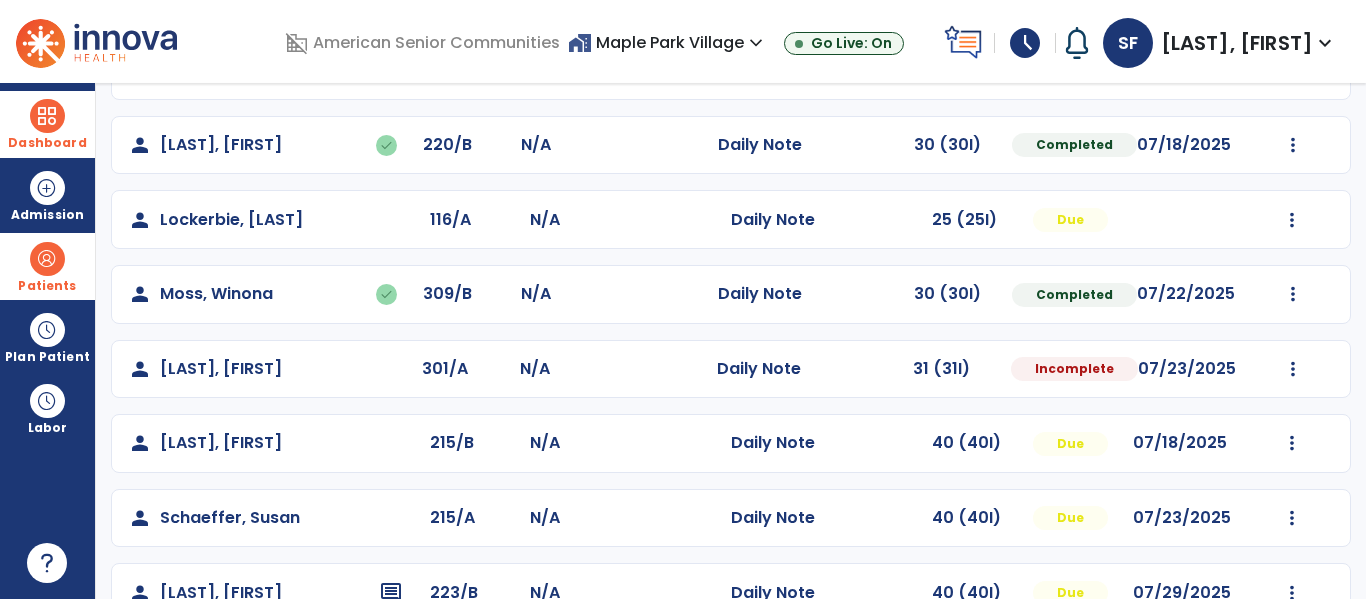 select on "*" 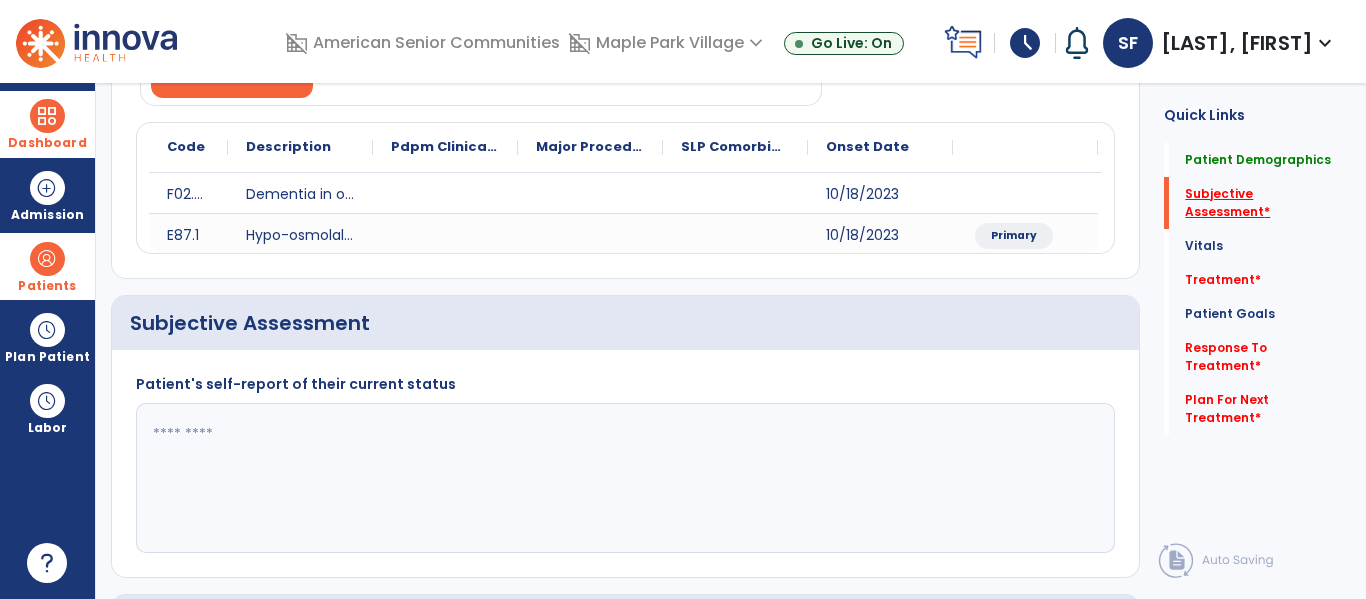 click on "Subjective Assessment   *" 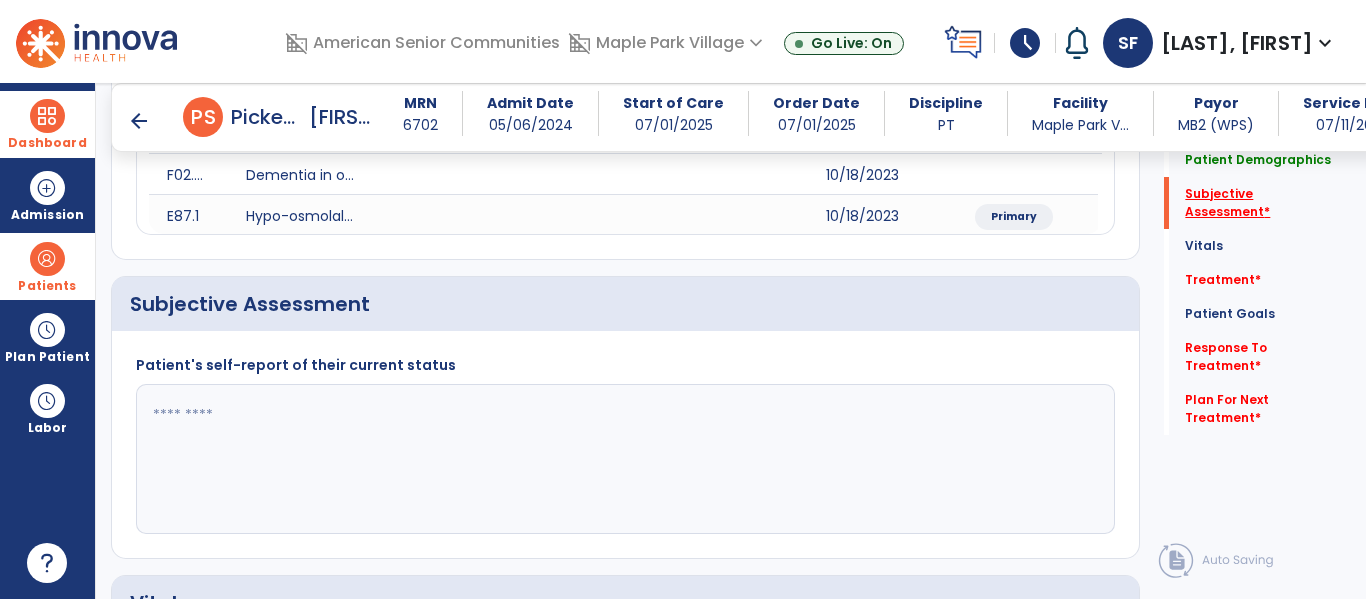 scroll, scrollTop: 387, scrollLeft: 0, axis: vertical 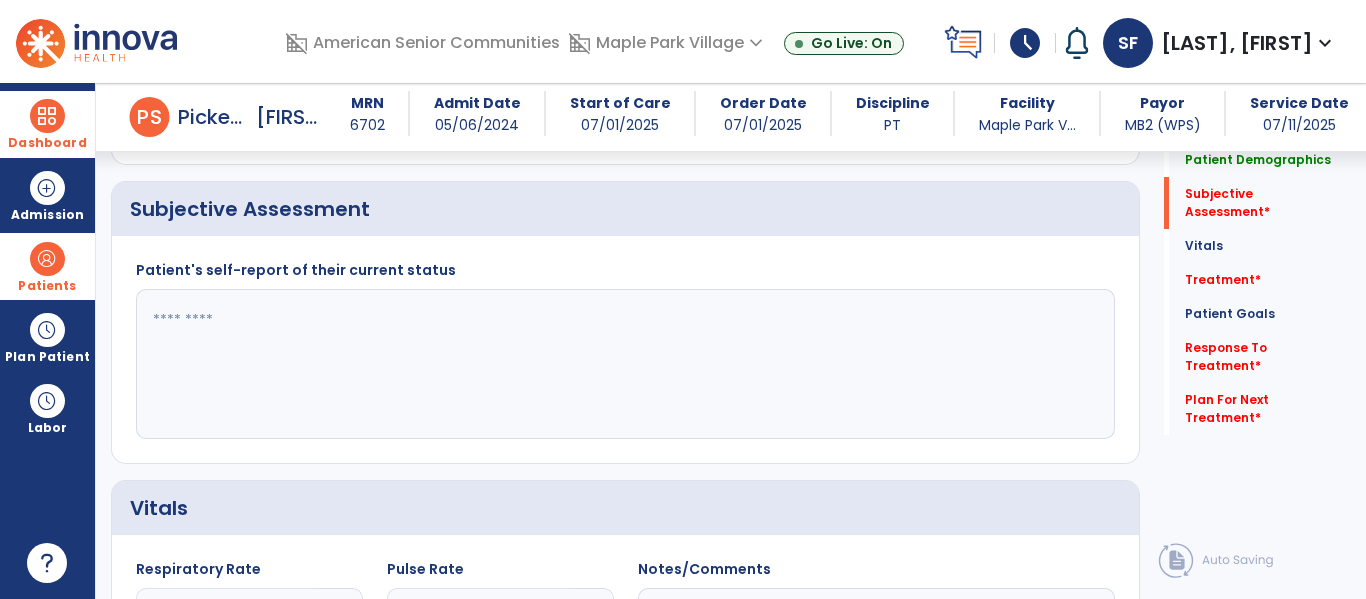 click 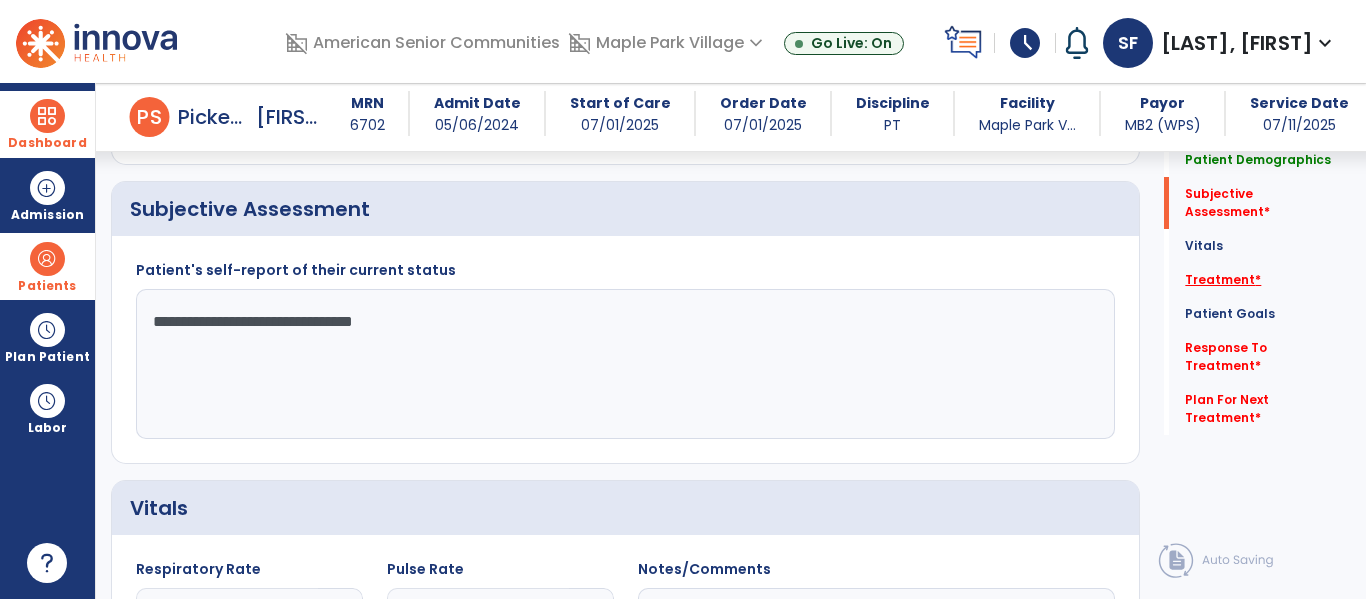 type on "**********" 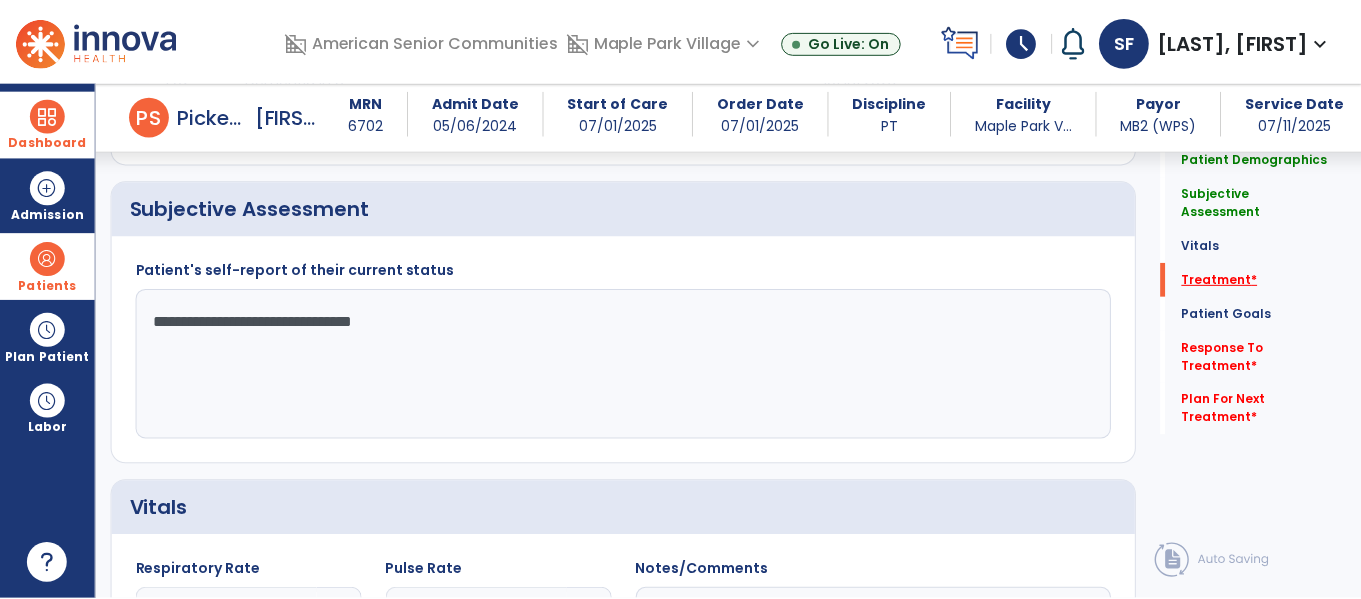 scroll, scrollTop: 1076, scrollLeft: 0, axis: vertical 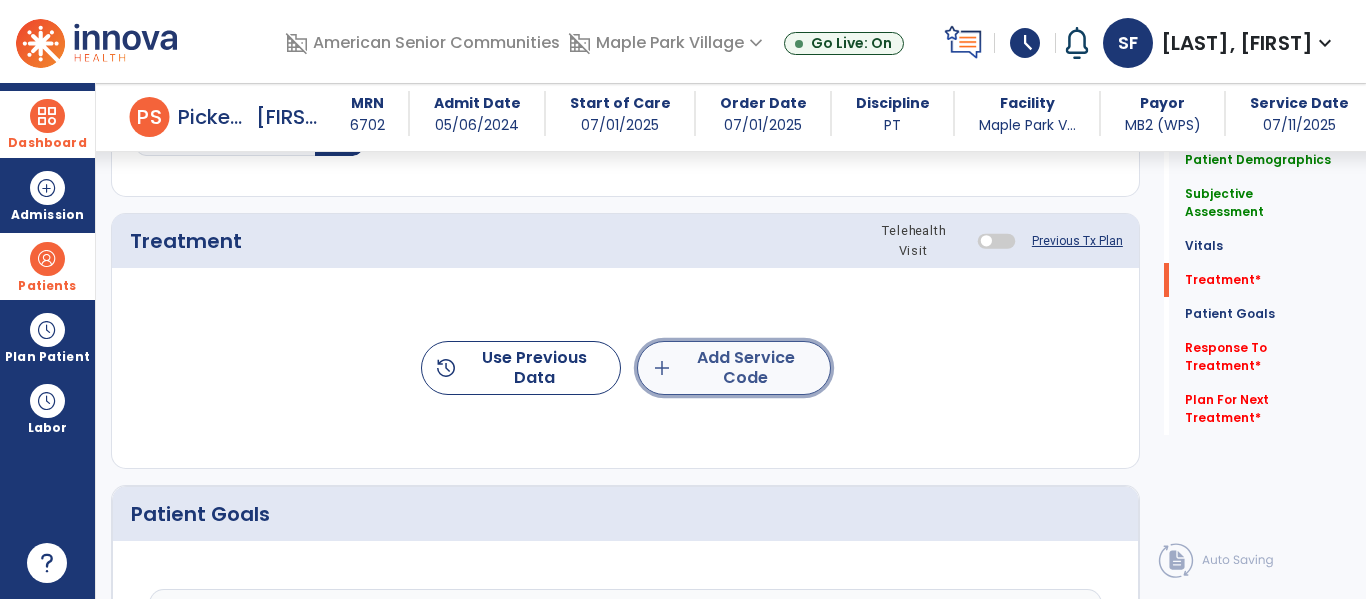 click on "add  Add Service Code" 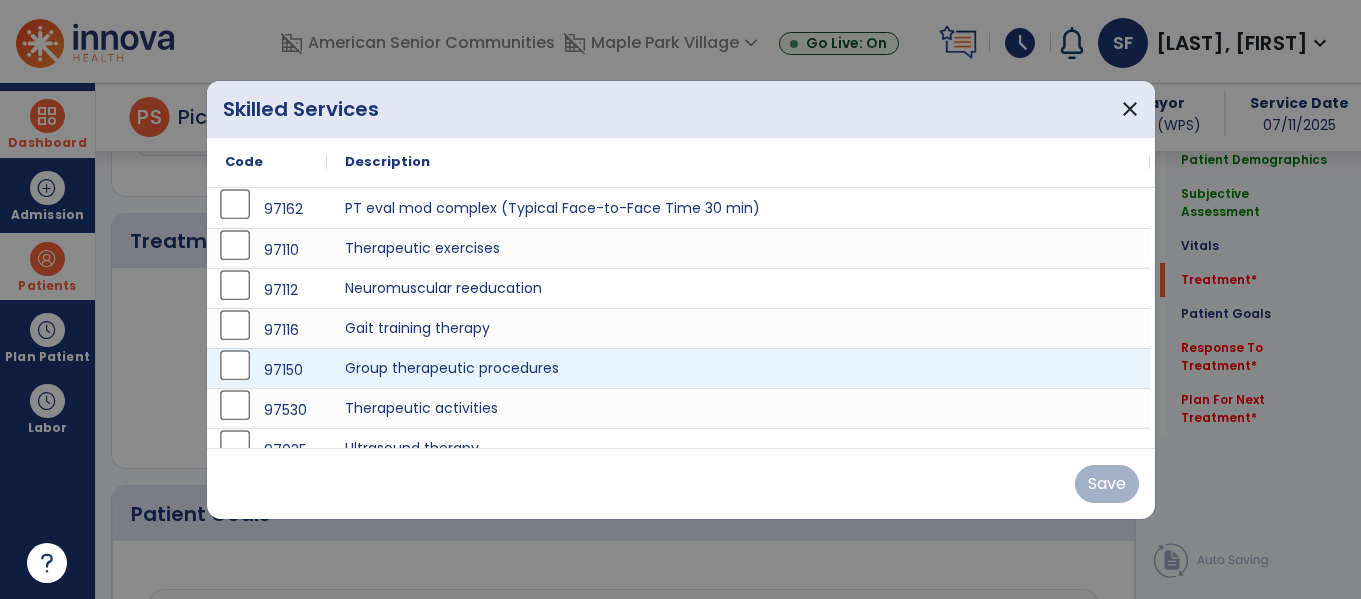 scroll, scrollTop: 1076, scrollLeft: 0, axis: vertical 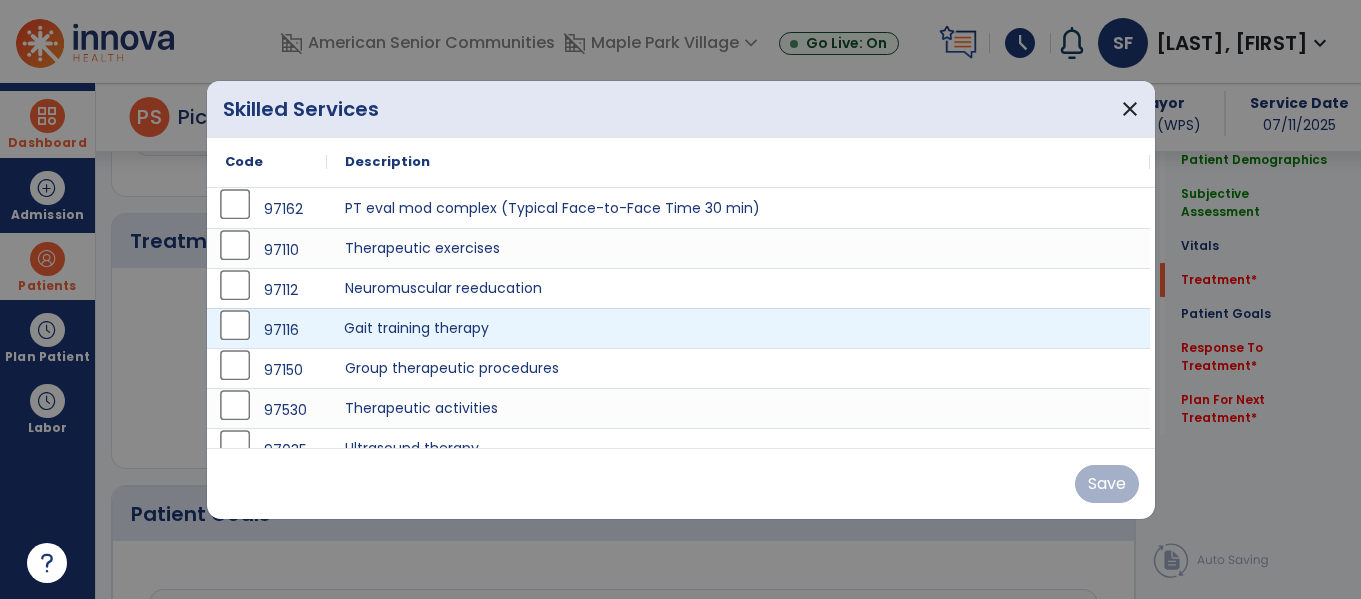 click on "Gait training therapy" at bounding box center [738, 328] 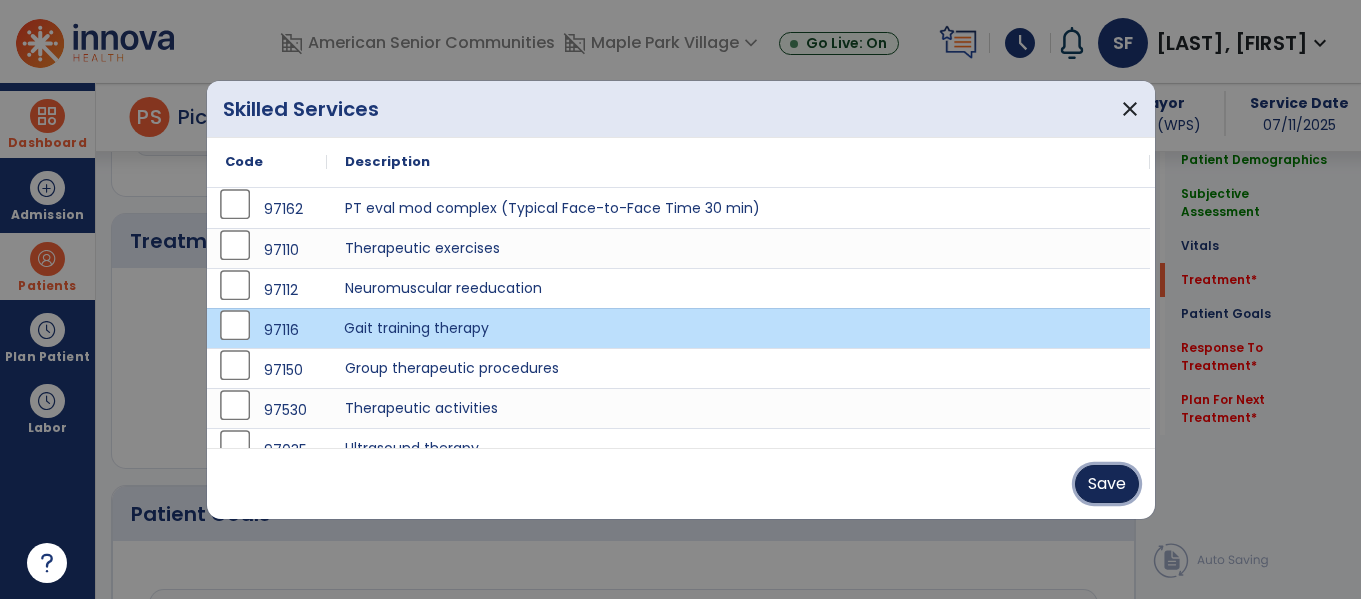 click on "Save" at bounding box center (1107, 484) 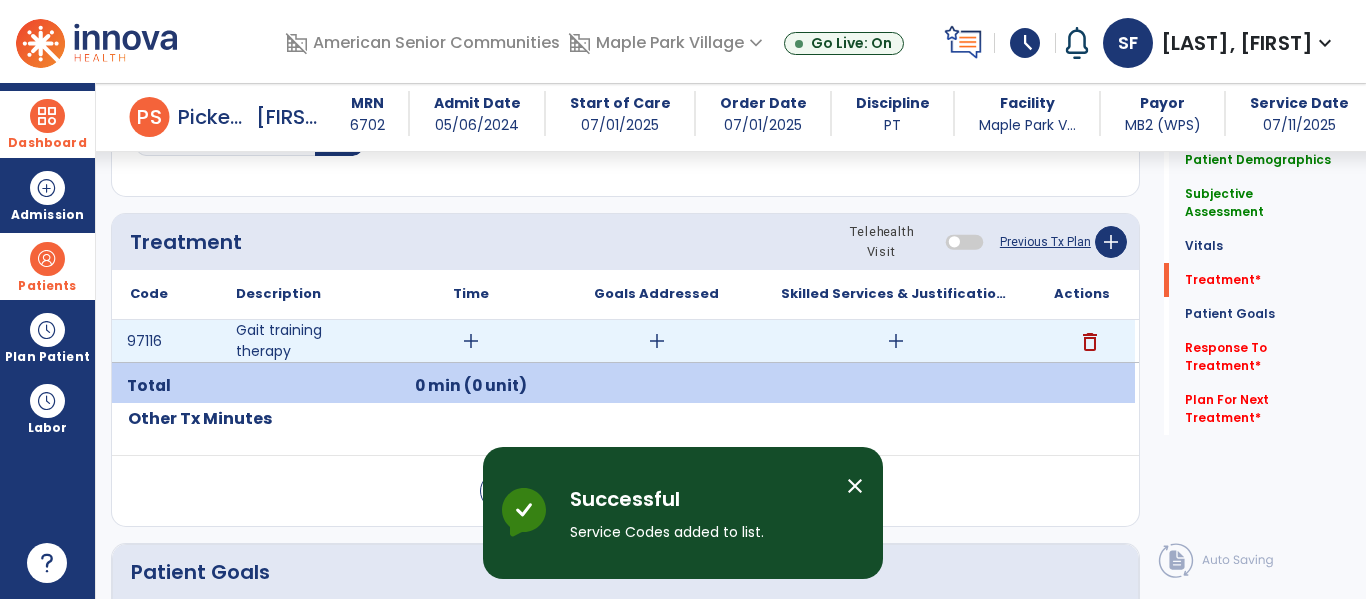 click on "add" at bounding box center [896, 341] 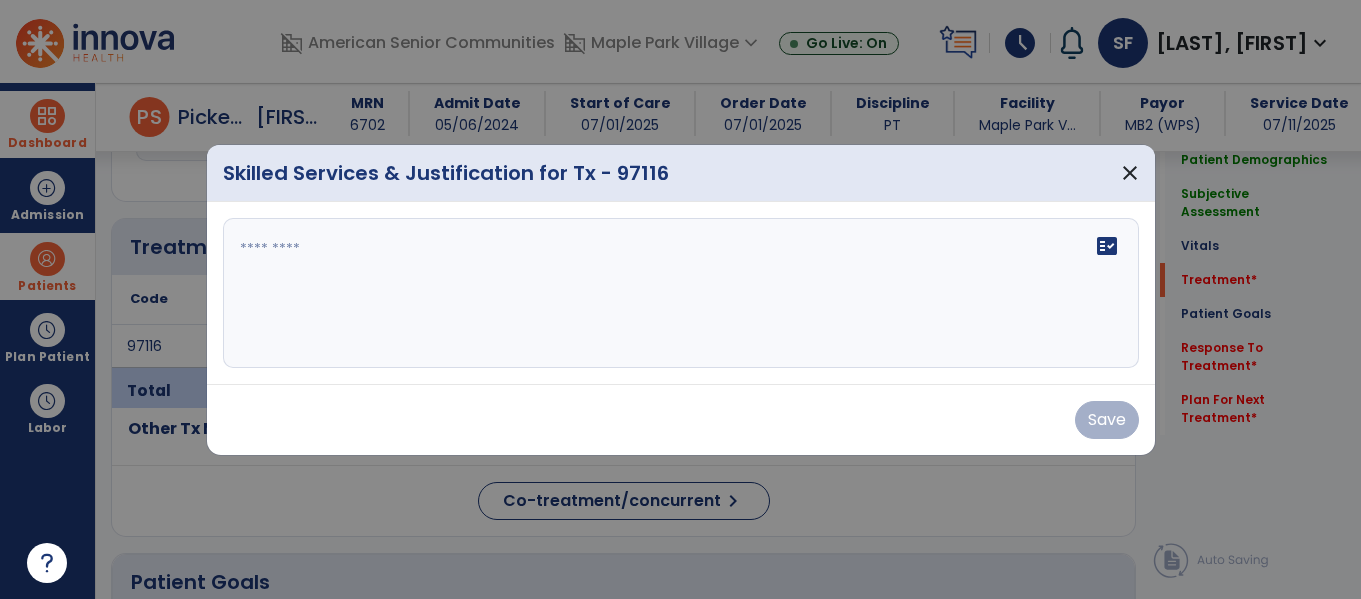 scroll, scrollTop: 1076, scrollLeft: 0, axis: vertical 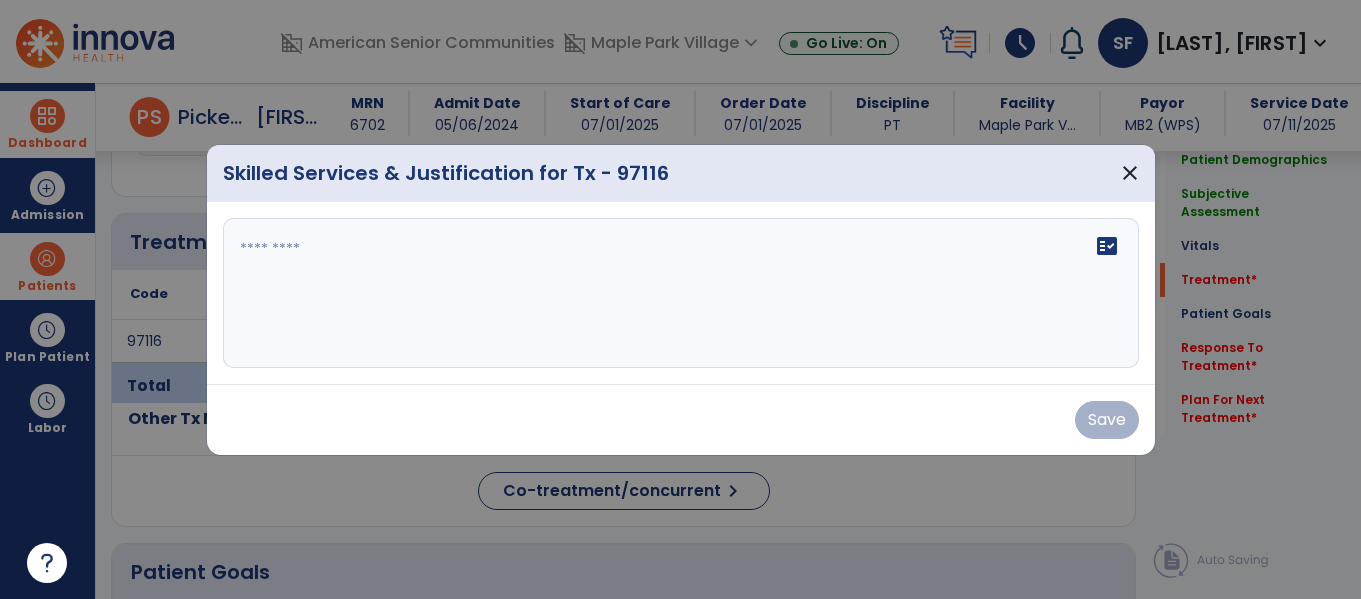 click on "fact_check" at bounding box center (681, 293) 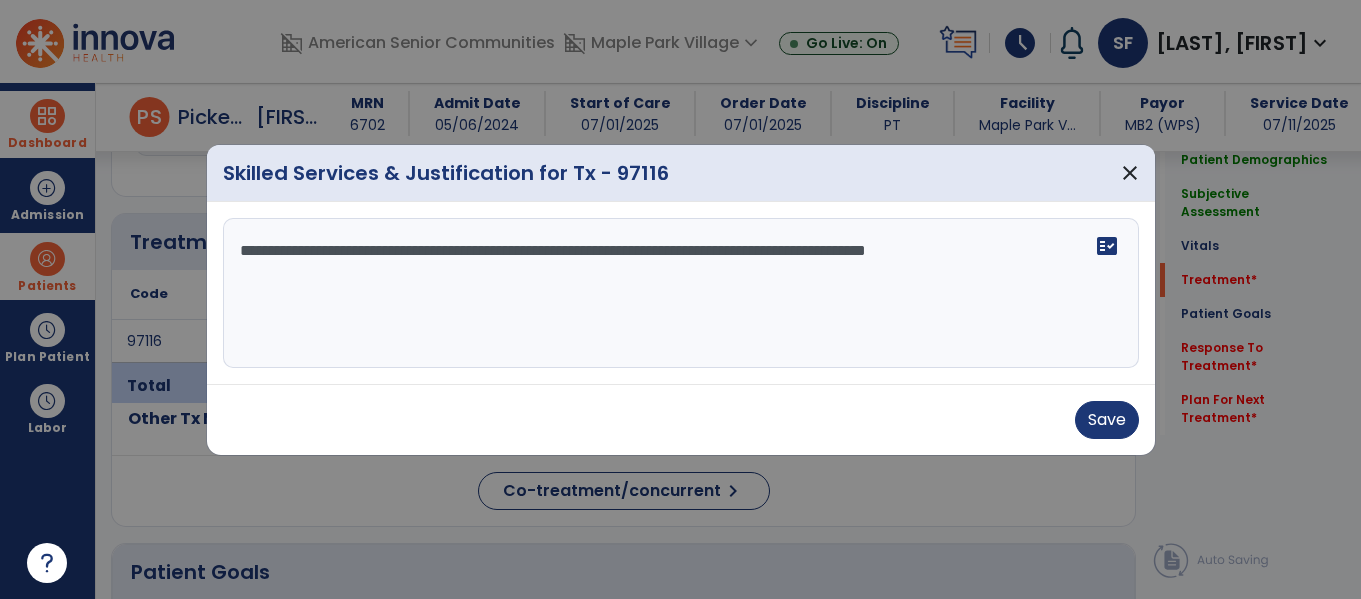 click on "**********" at bounding box center [681, 293] 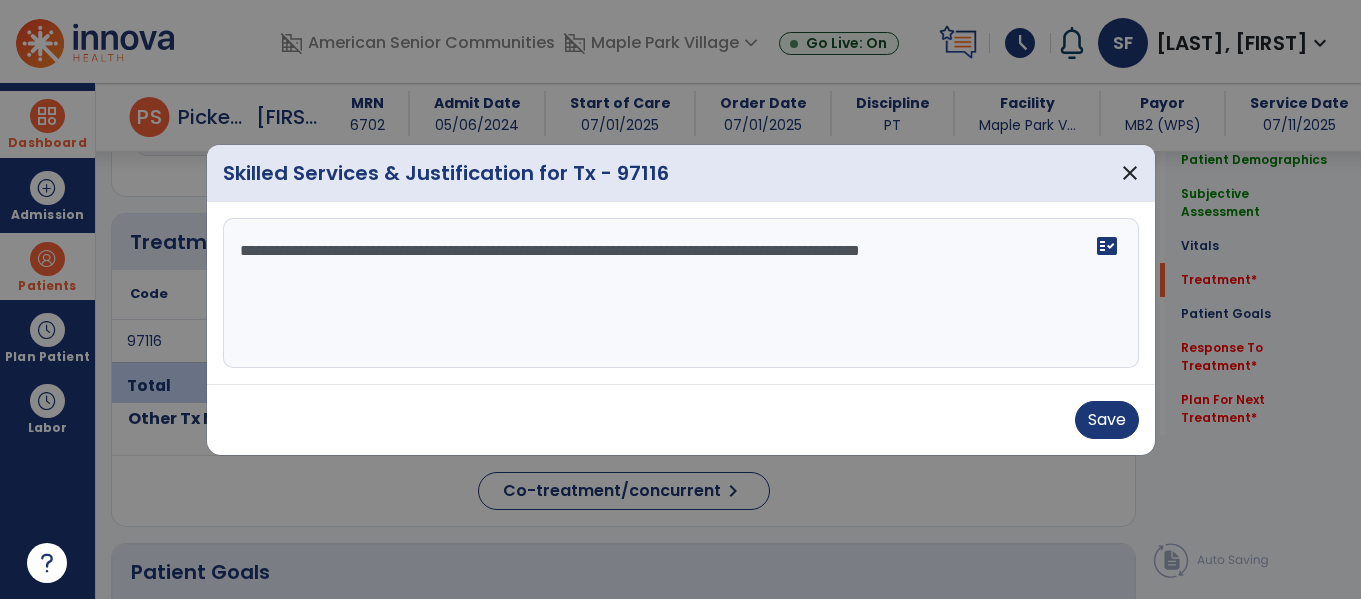 click on "**********" at bounding box center (681, 293) 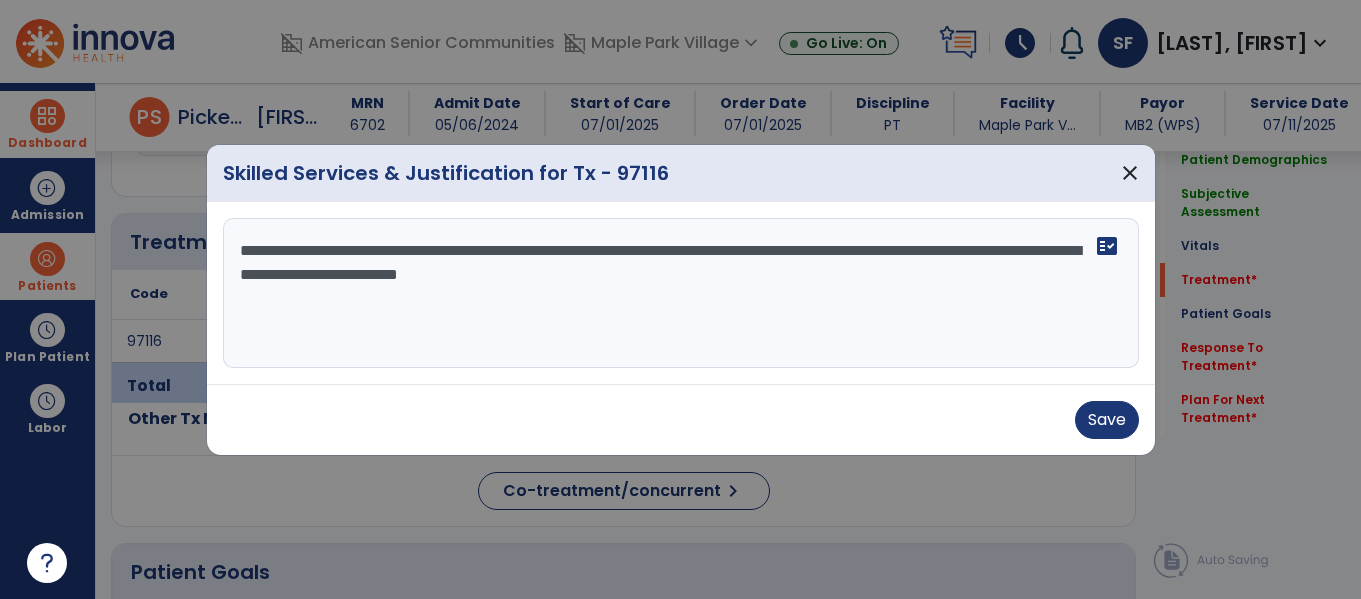click on "**********" at bounding box center (681, 293) 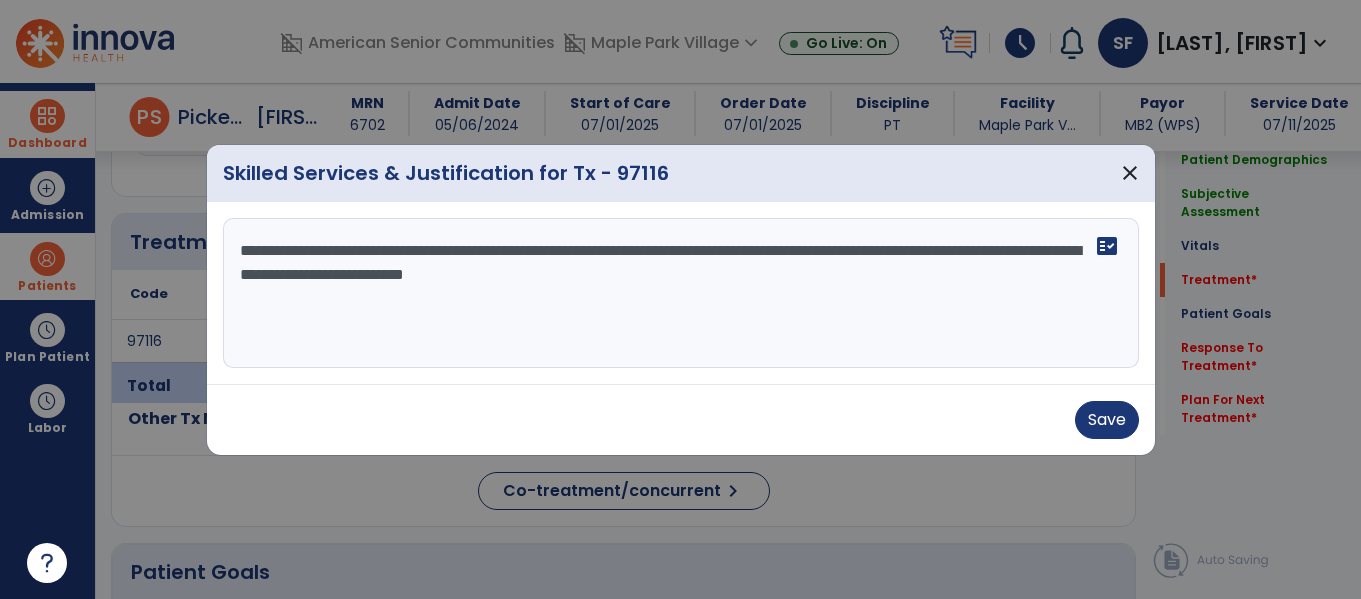 click on "**********" at bounding box center [681, 293] 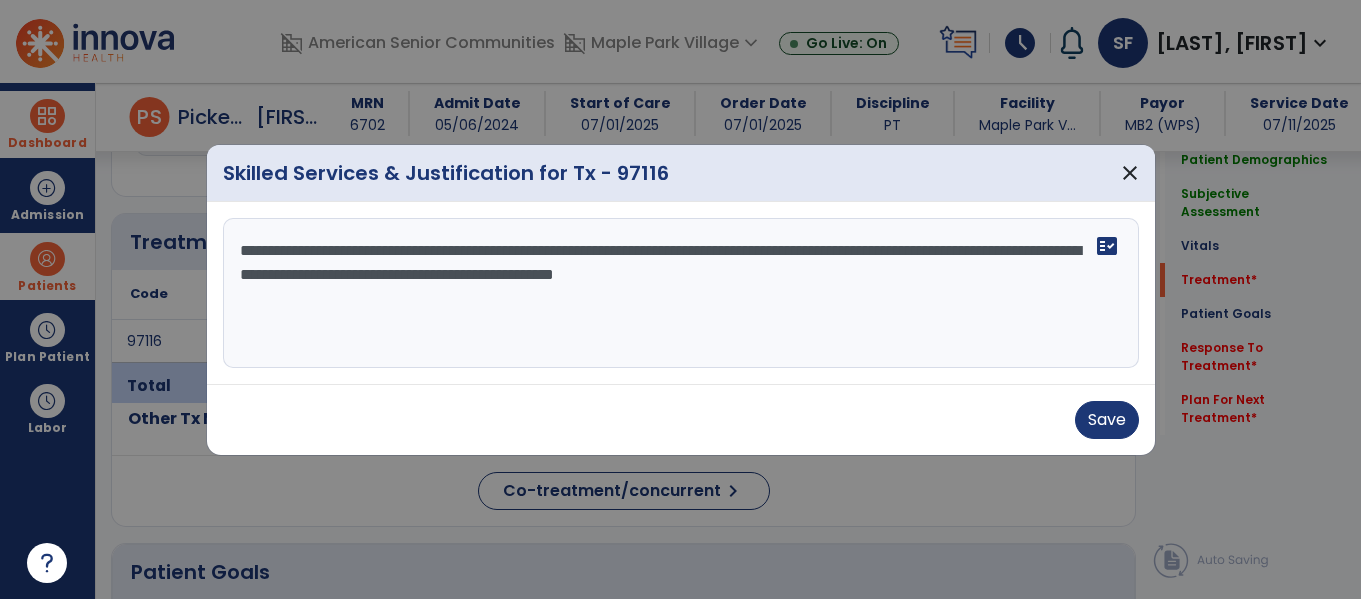 click on "**********" at bounding box center [681, 293] 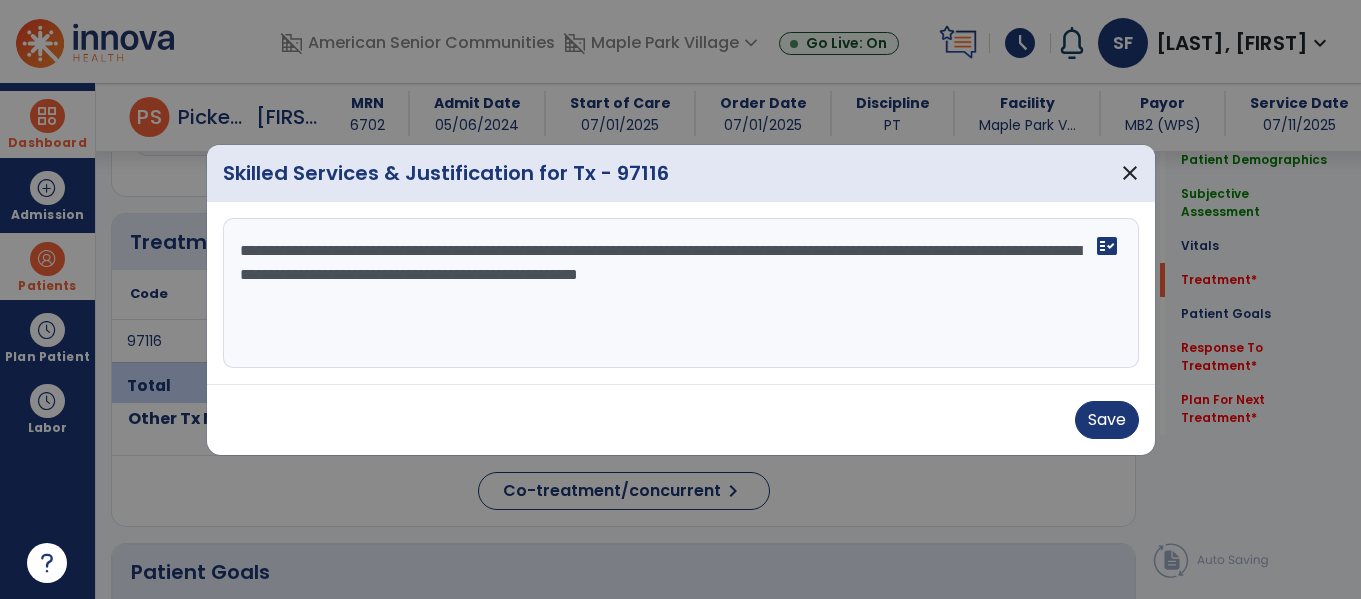 click on "**********" at bounding box center (681, 293) 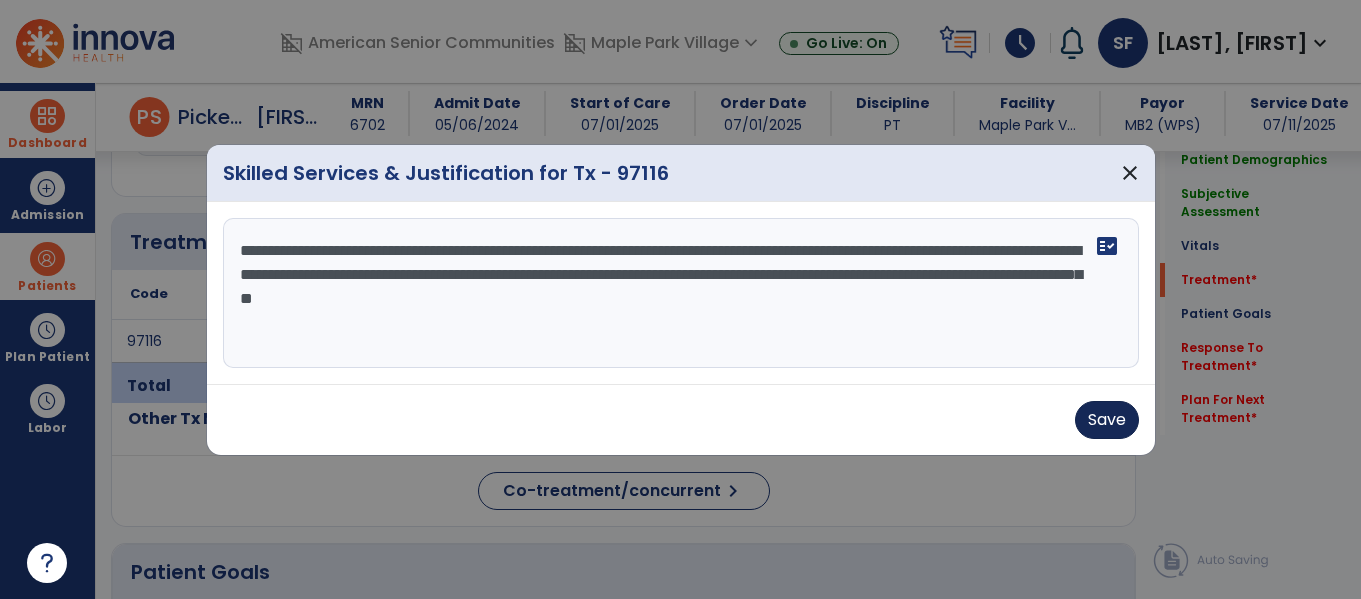 type on "**********" 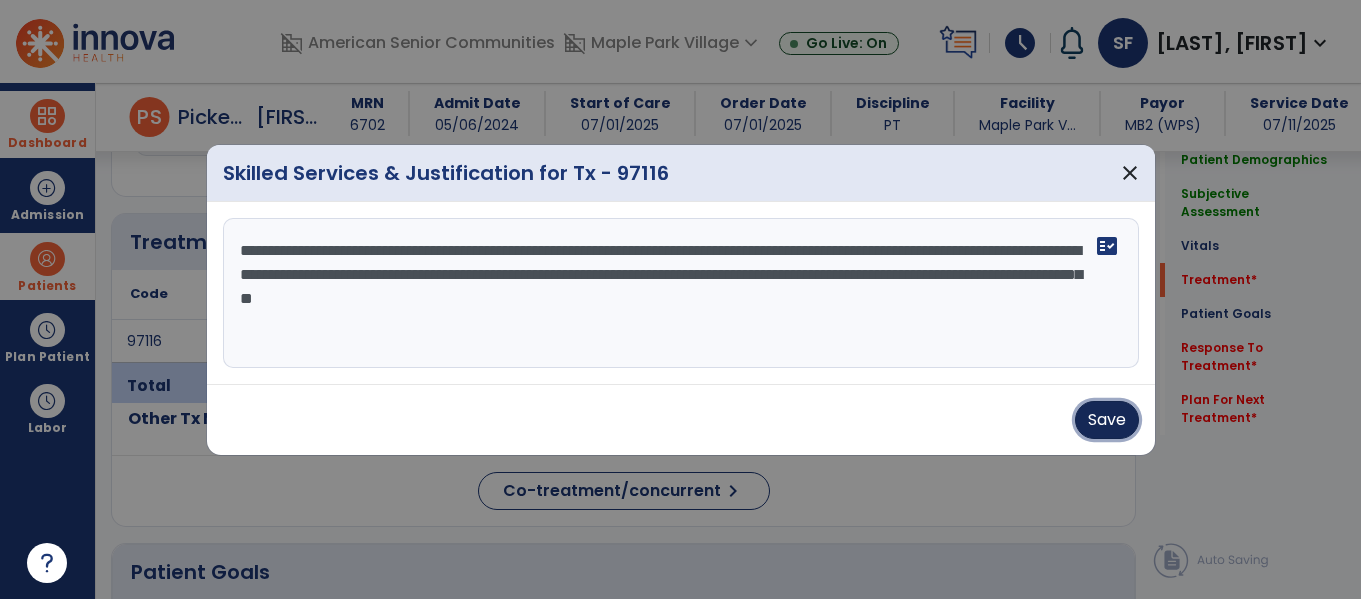 click on "Save" at bounding box center (1107, 420) 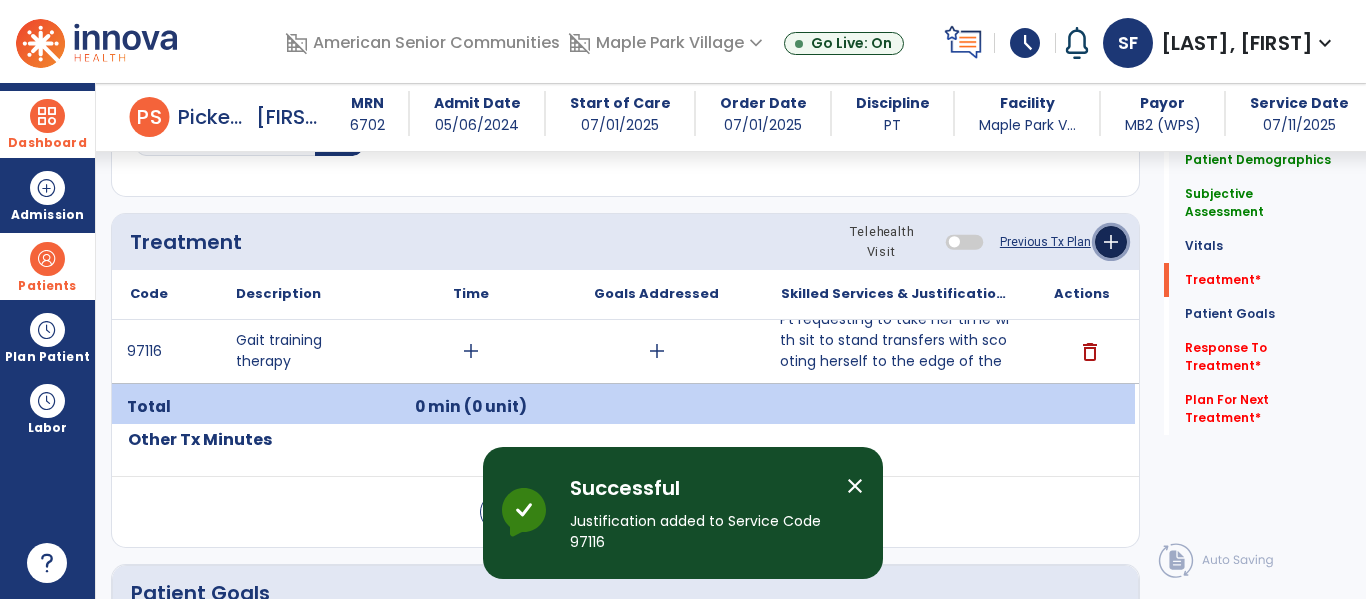 click on "add" 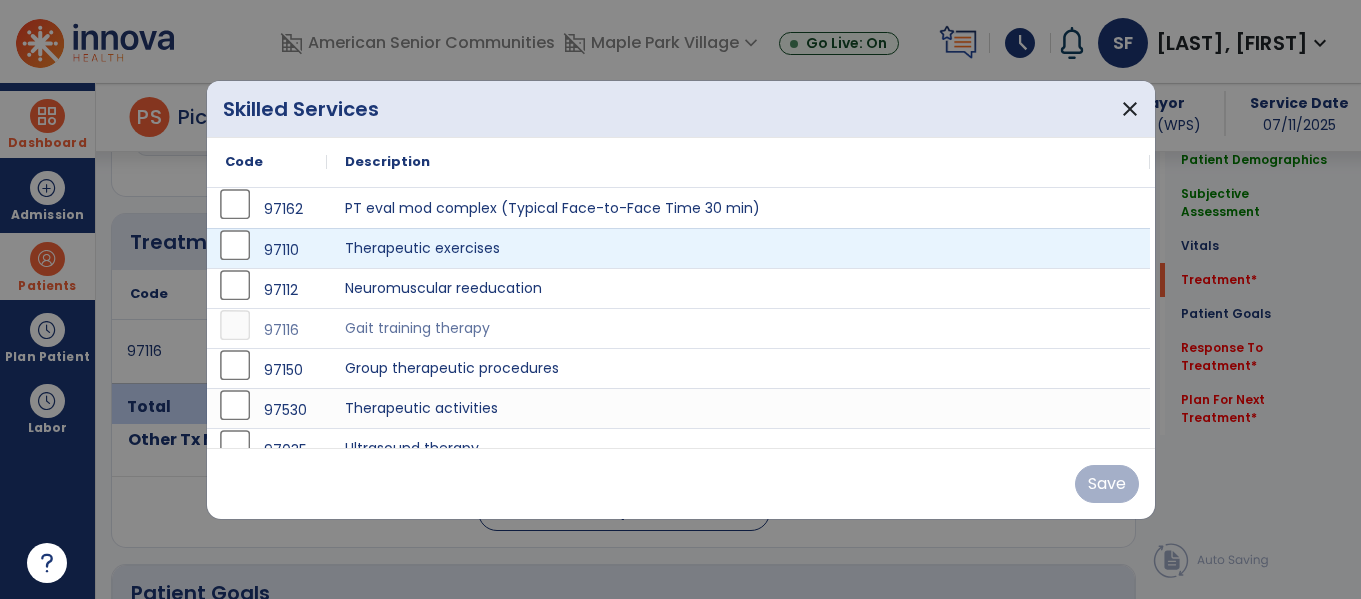 scroll, scrollTop: 1076, scrollLeft: 0, axis: vertical 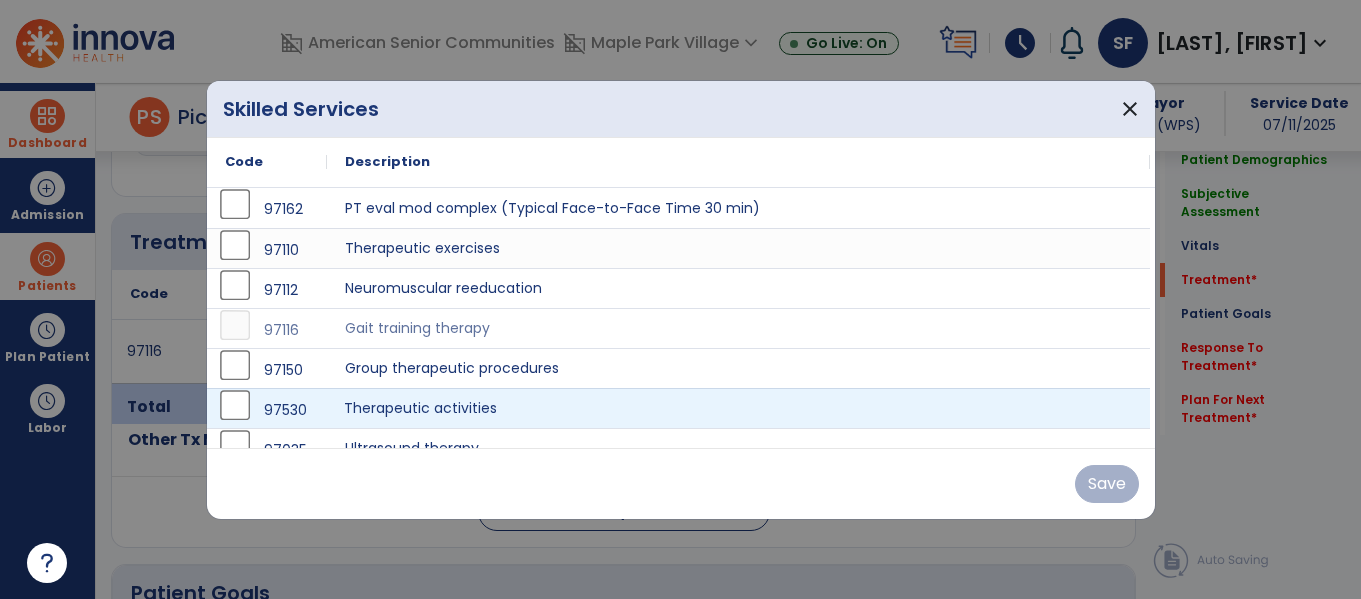 click on "Therapeutic activities" at bounding box center [738, 408] 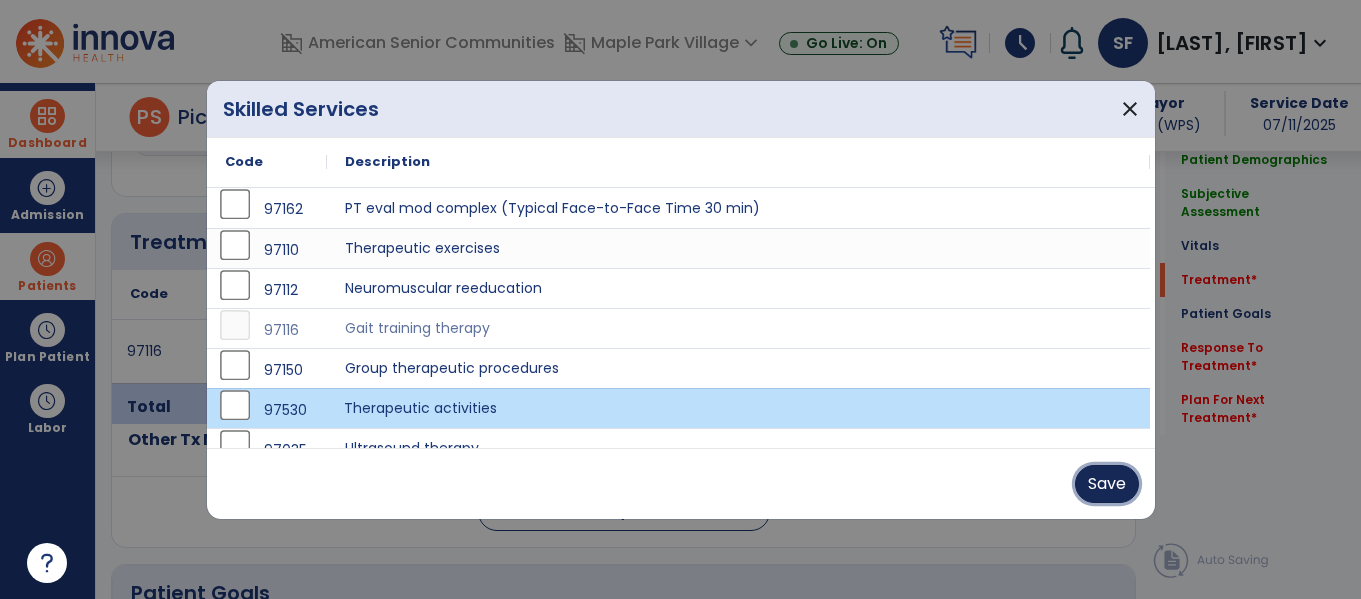 click on "Save" at bounding box center (1107, 484) 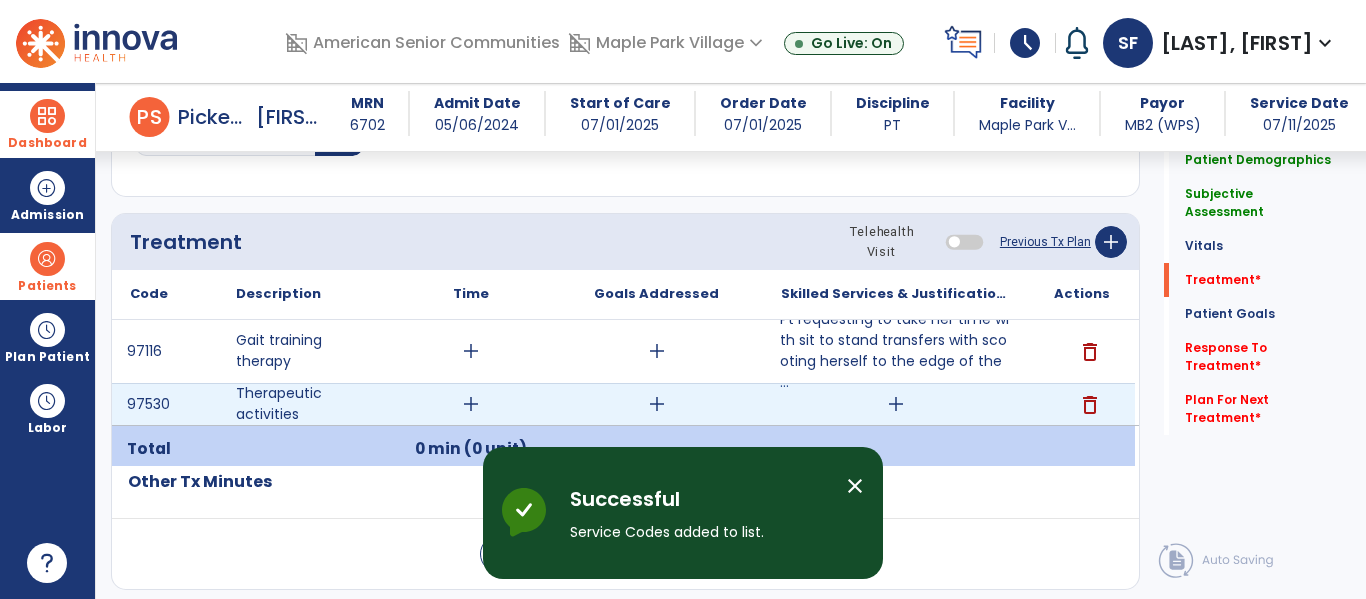 click on "add" at bounding box center [896, 404] 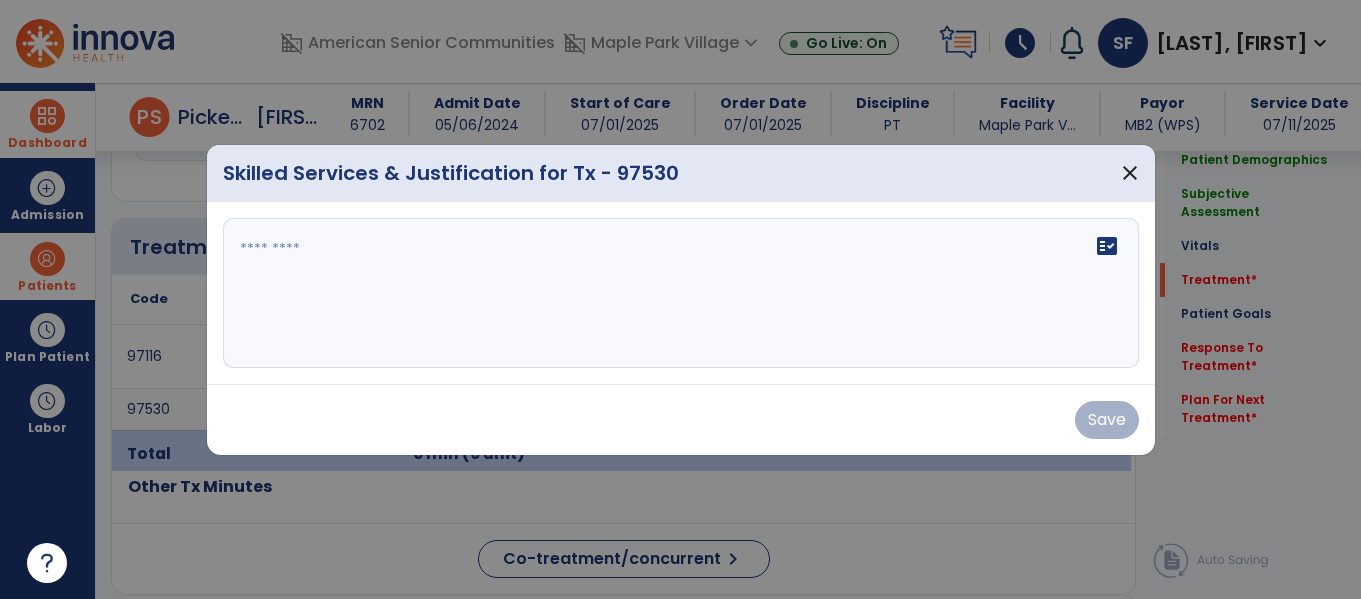 scroll, scrollTop: 1076, scrollLeft: 0, axis: vertical 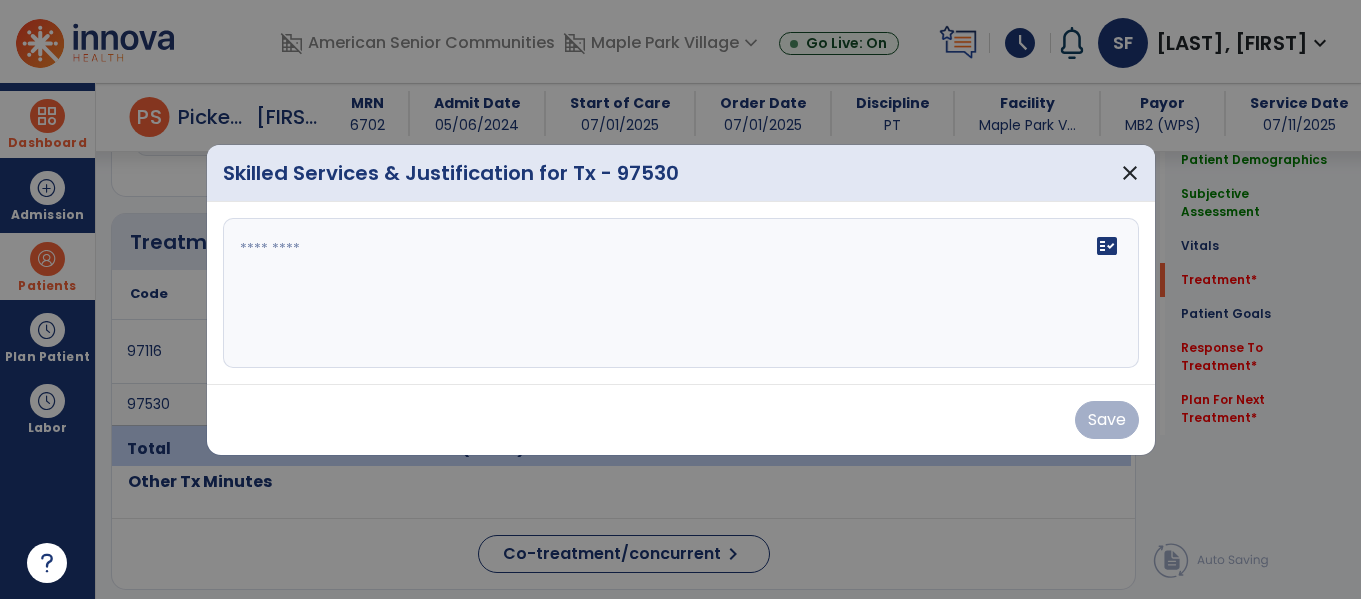 click on "fact_check" at bounding box center (681, 293) 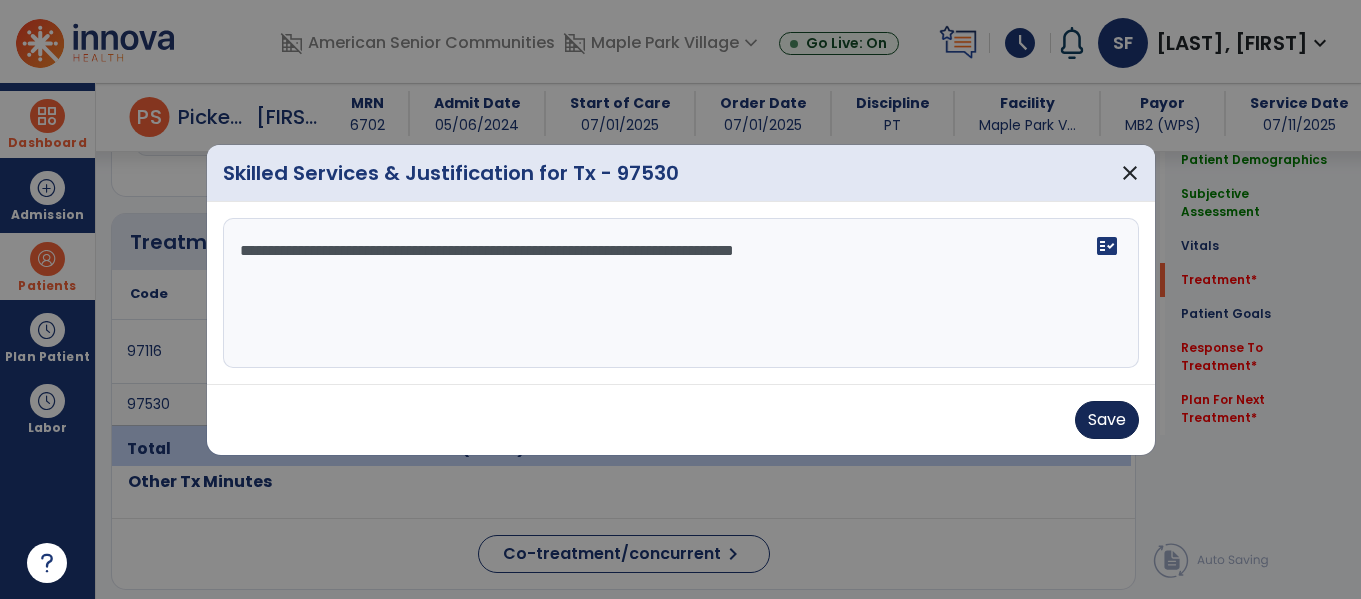 type on "**********" 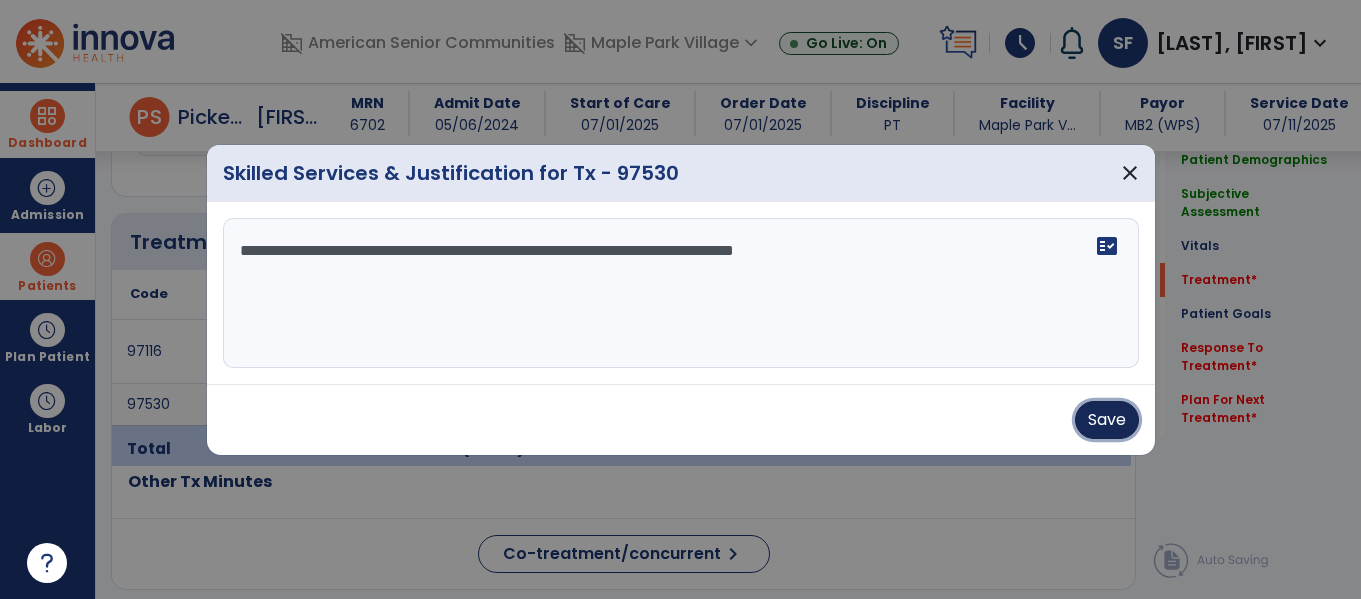 click on "Save" at bounding box center [1107, 420] 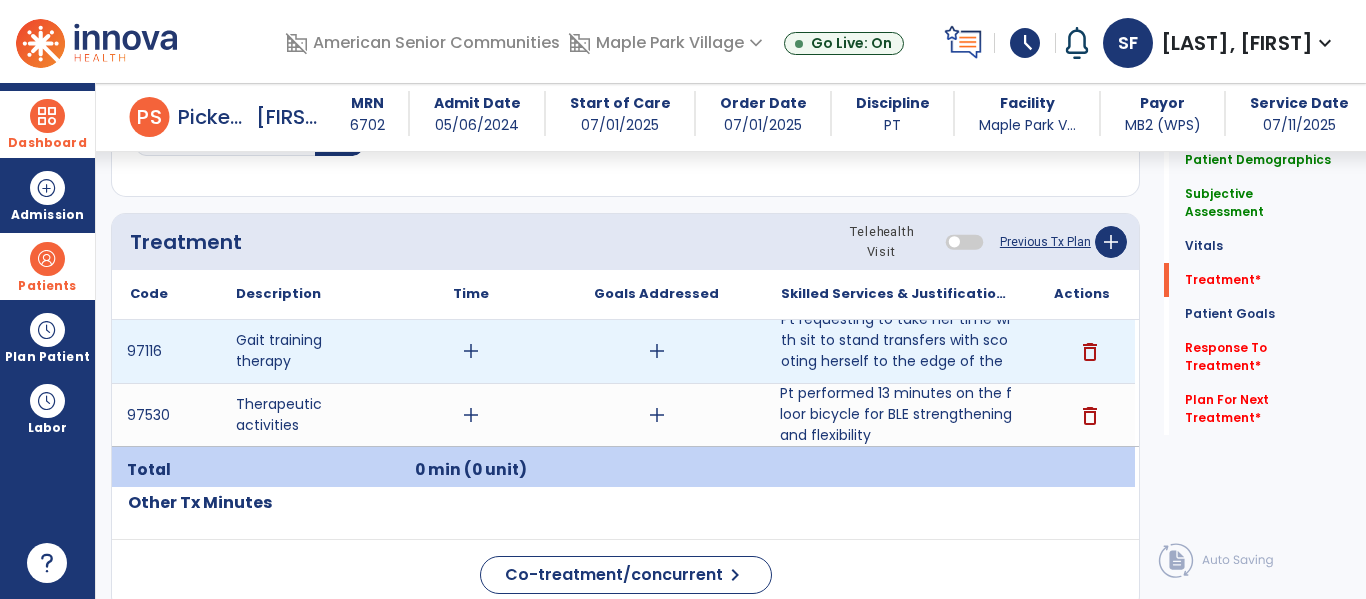 click on "add" at bounding box center [657, 351] 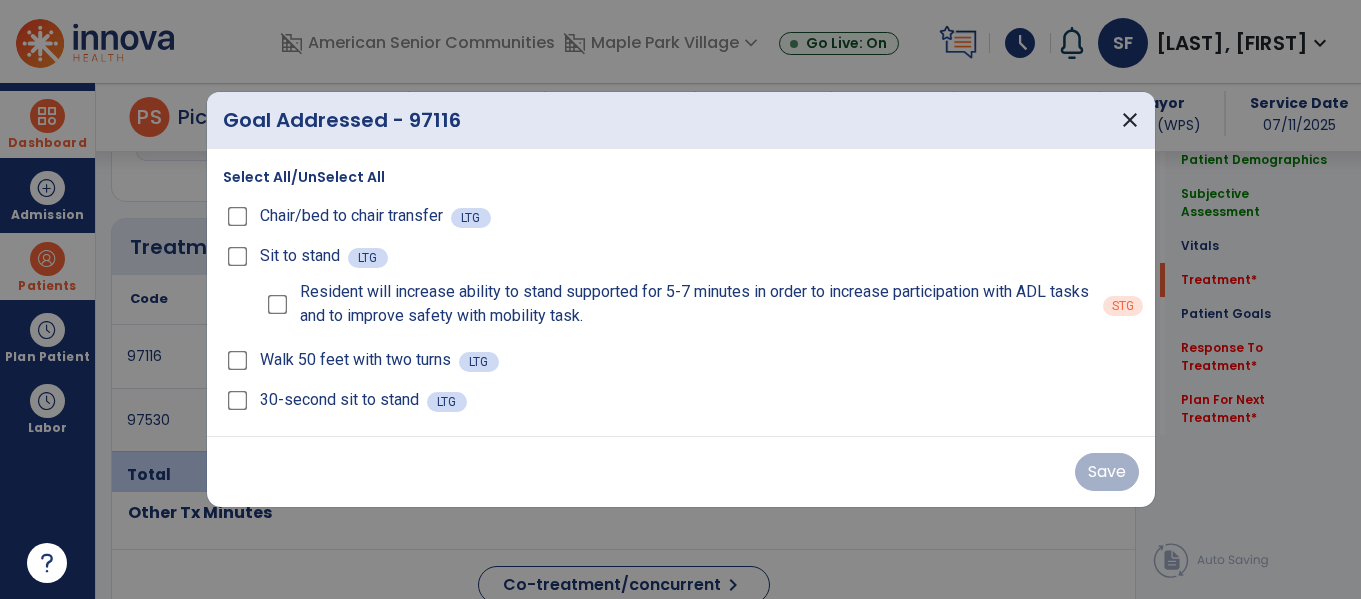 scroll, scrollTop: 1076, scrollLeft: 0, axis: vertical 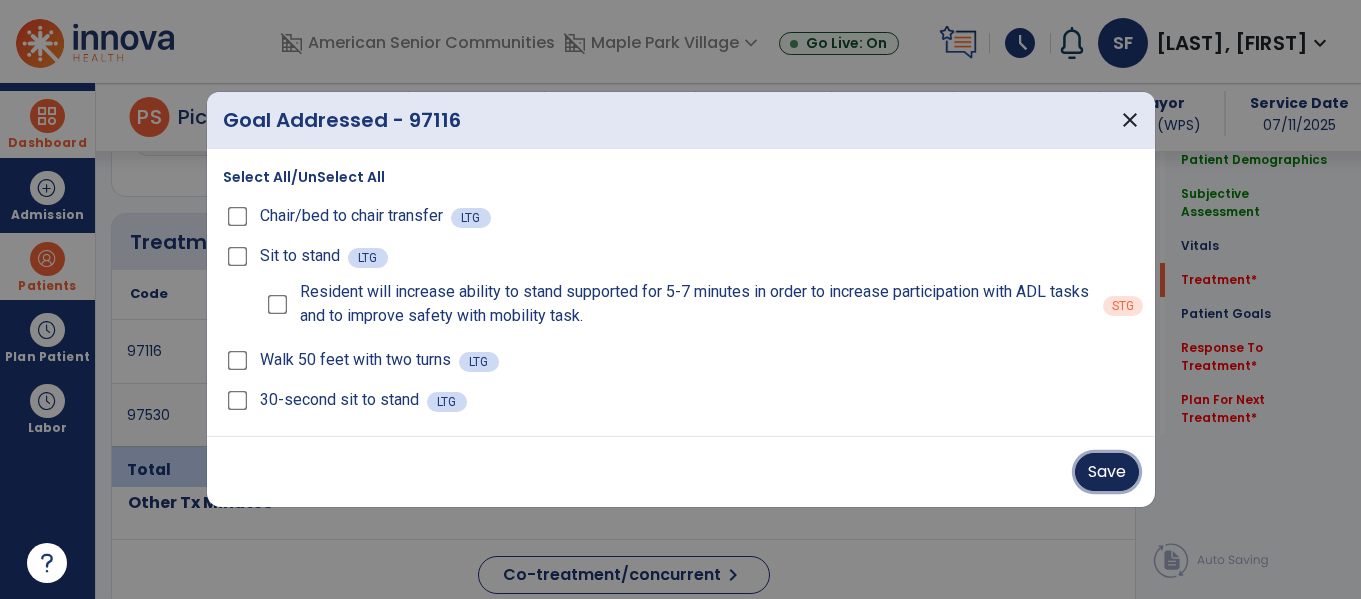 click on "Save" at bounding box center [1107, 472] 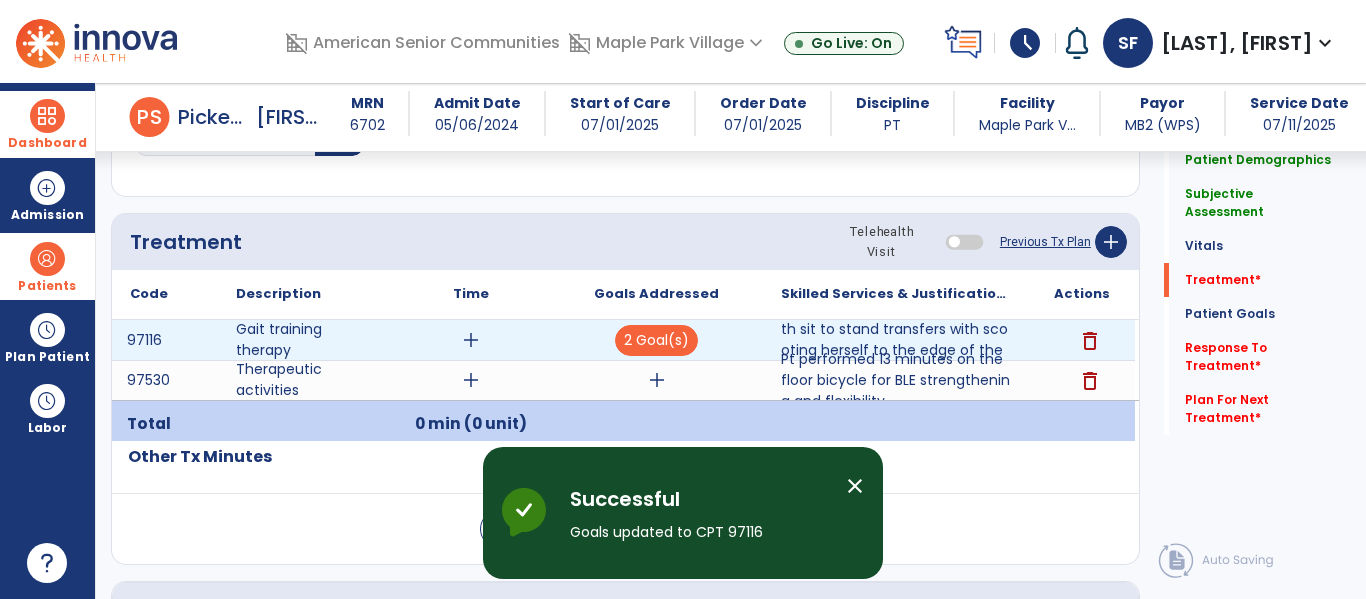 click on "add" at bounding box center (471, 340) 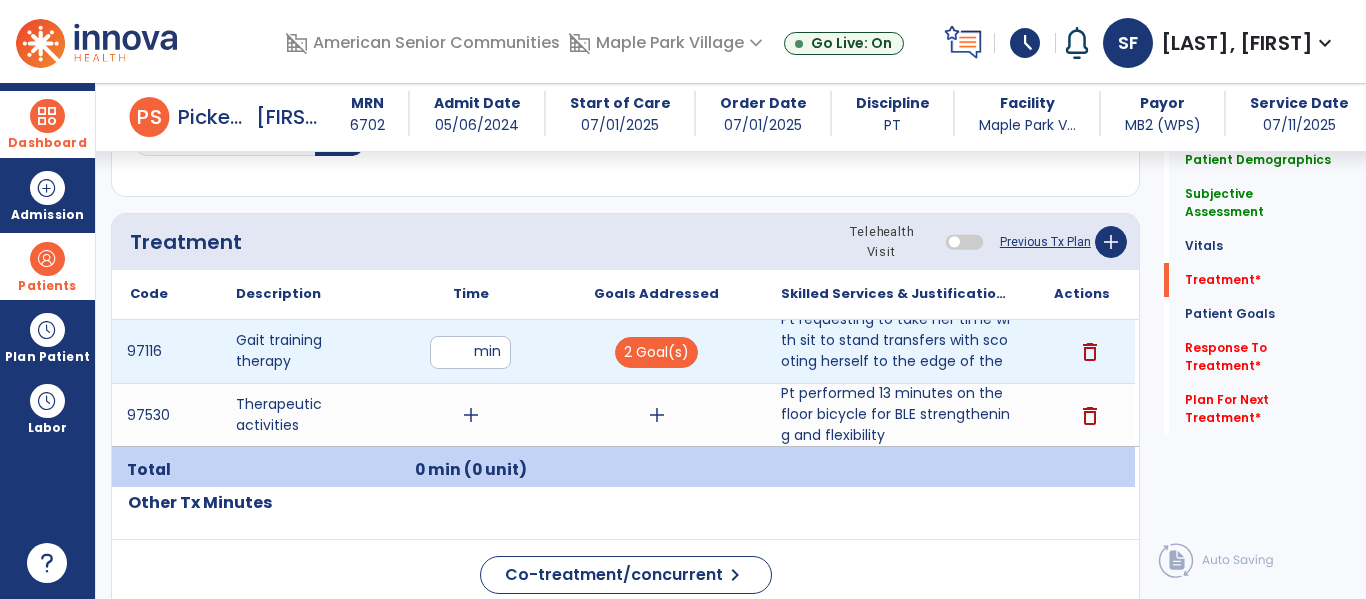 type on "**" 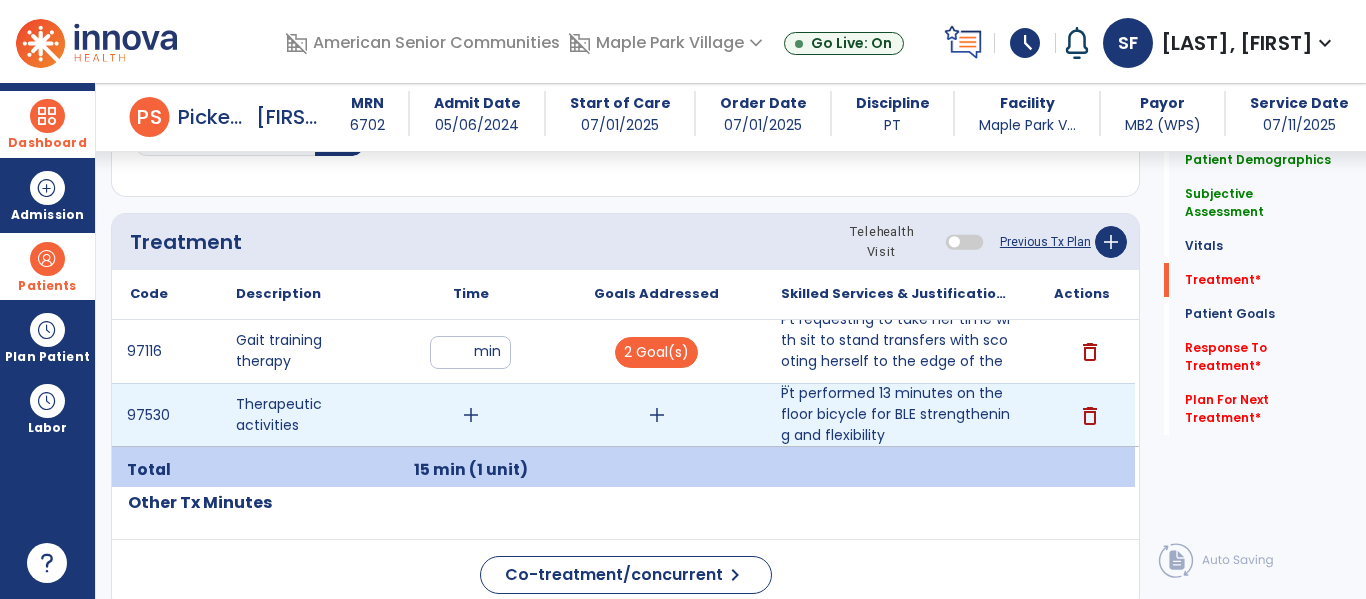 click on "add" at bounding box center [657, 415] 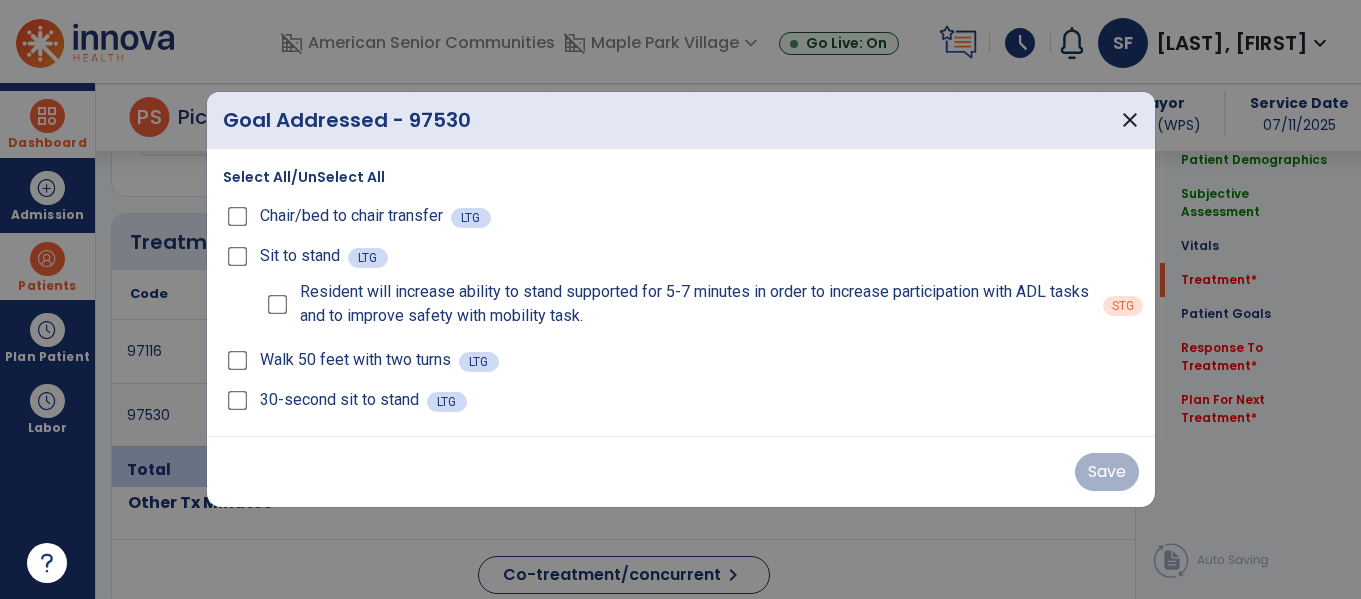 scroll, scrollTop: 1076, scrollLeft: 0, axis: vertical 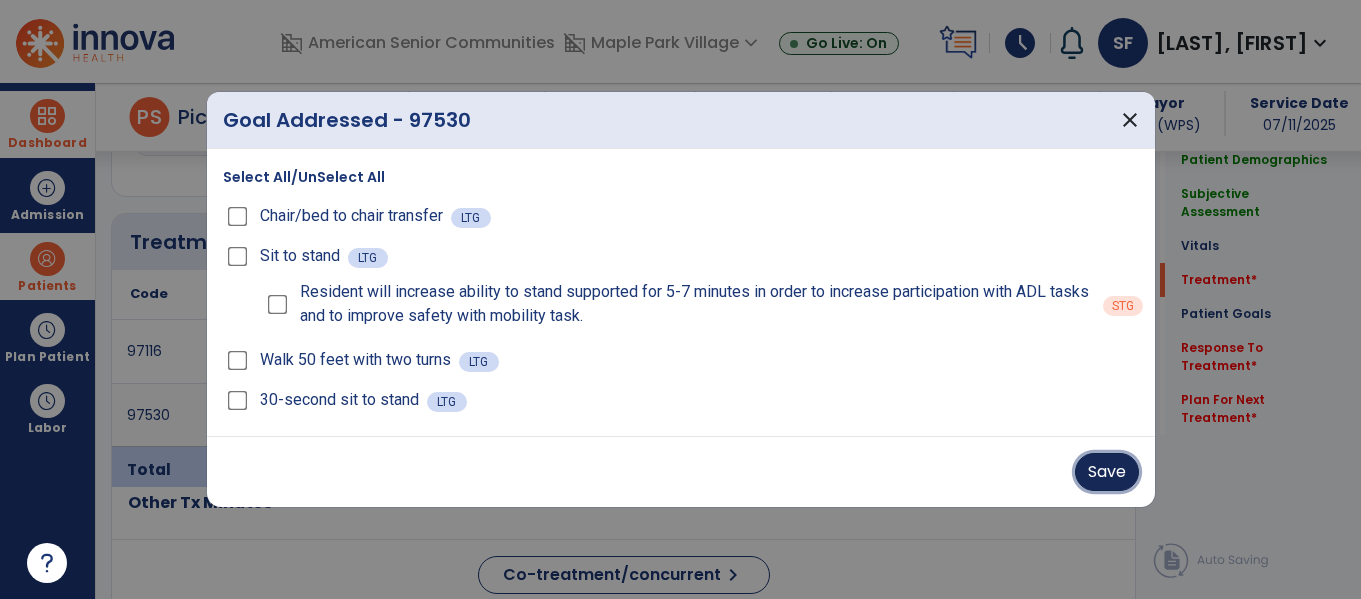 click on "Save" at bounding box center [1107, 472] 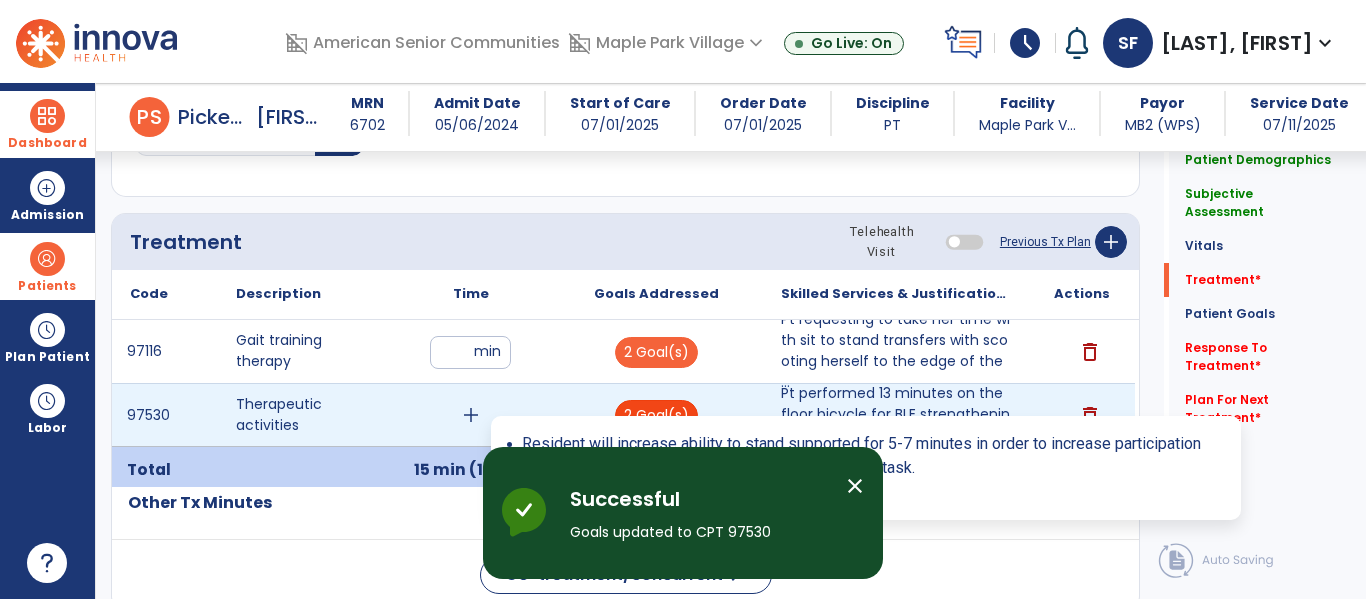 click on "2 Goal(s)" at bounding box center (656, 415) 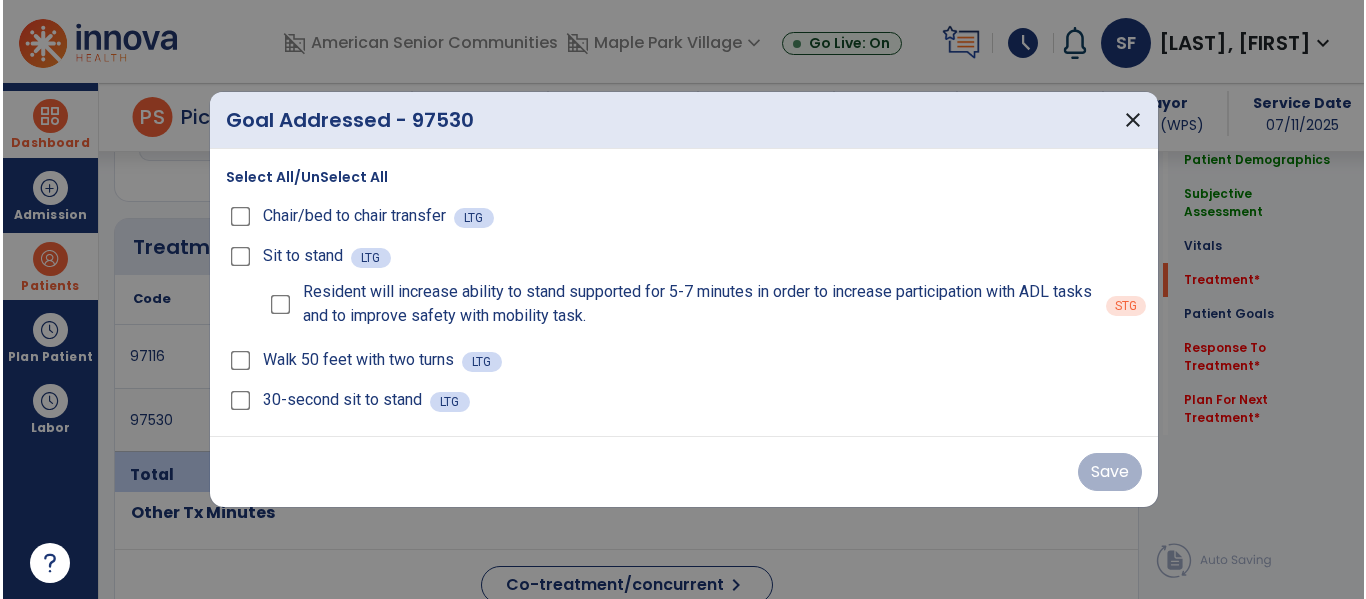 scroll, scrollTop: 1076, scrollLeft: 0, axis: vertical 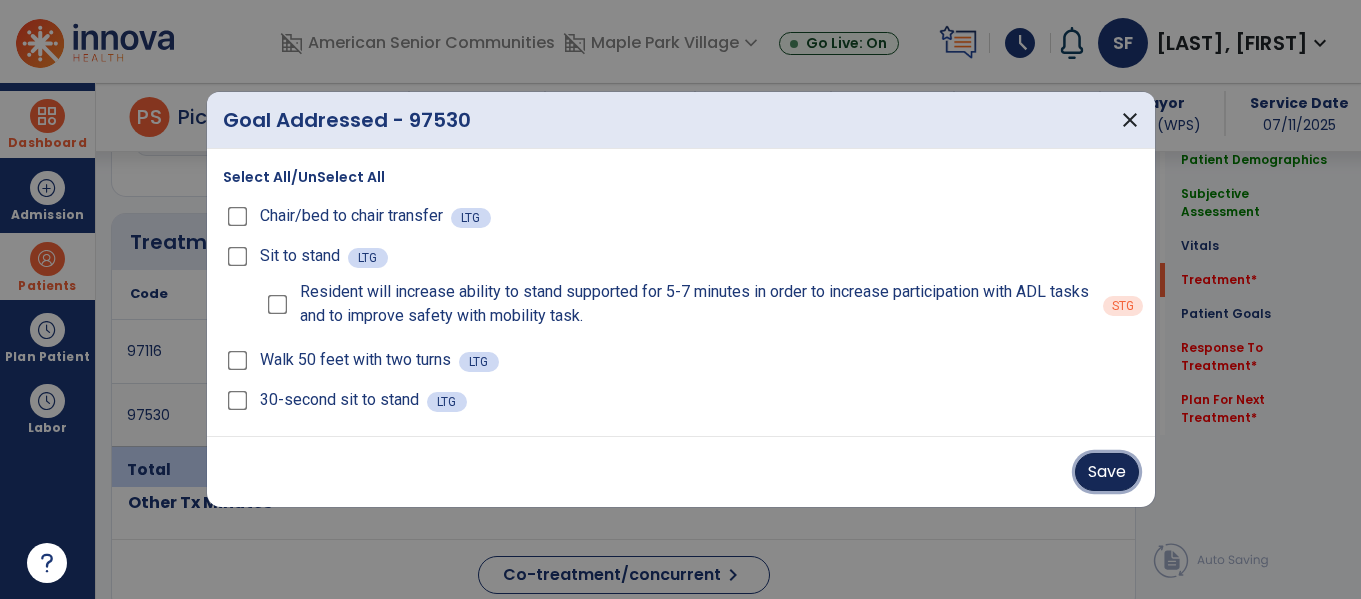 click on "Save" at bounding box center [1107, 472] 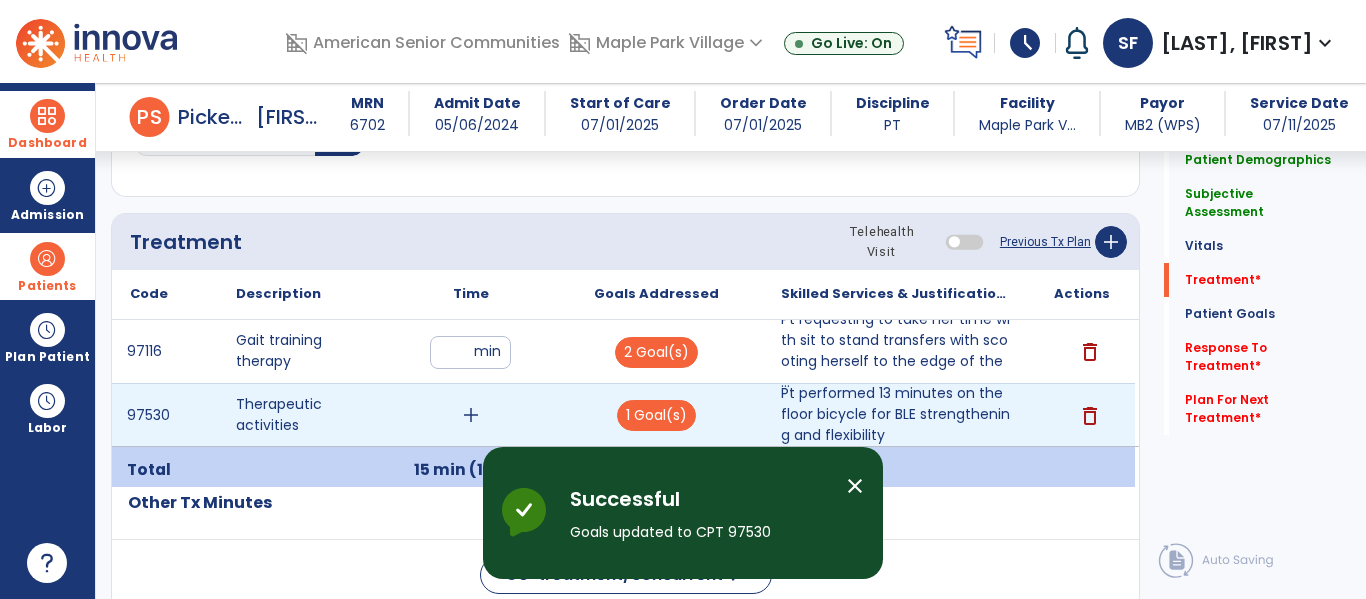 click on "add" at bounding box center (470, 415) 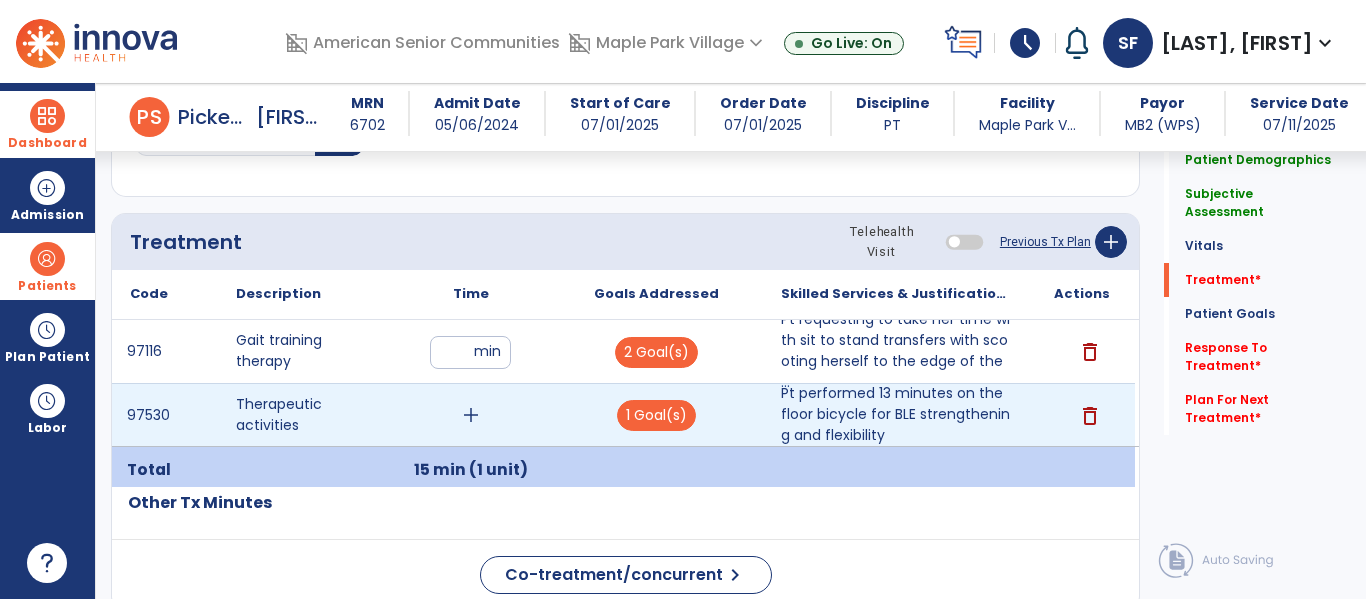 click on "add" at bounding box center (471, 415) 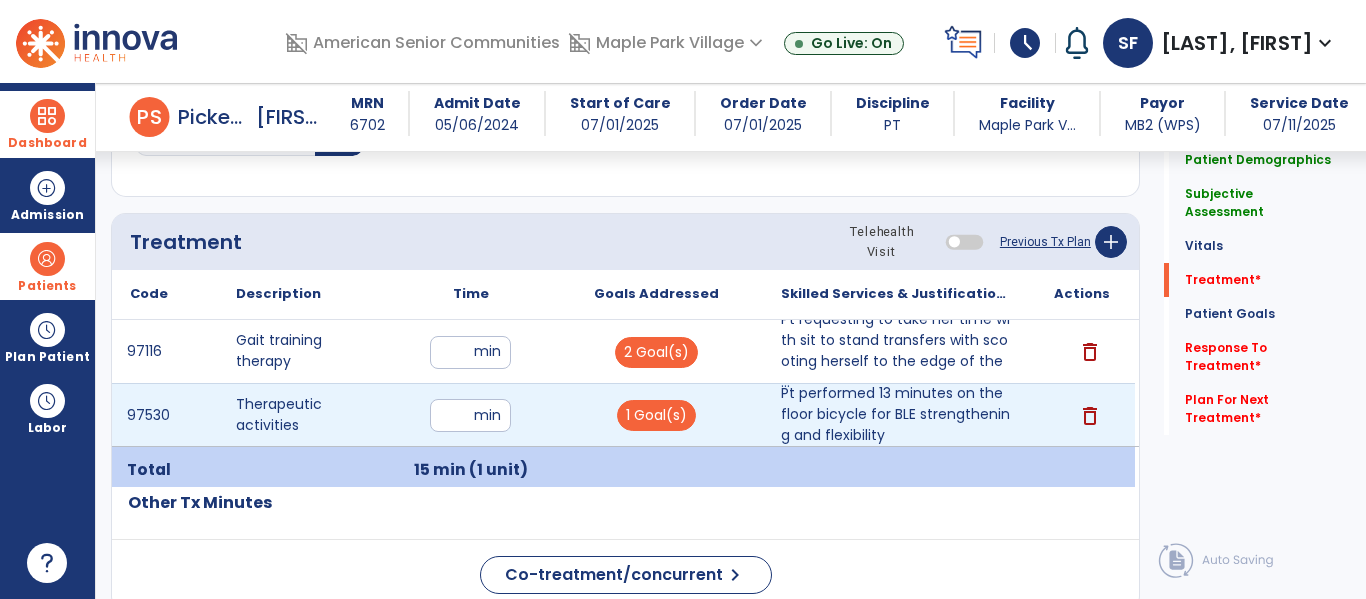 type on "**" 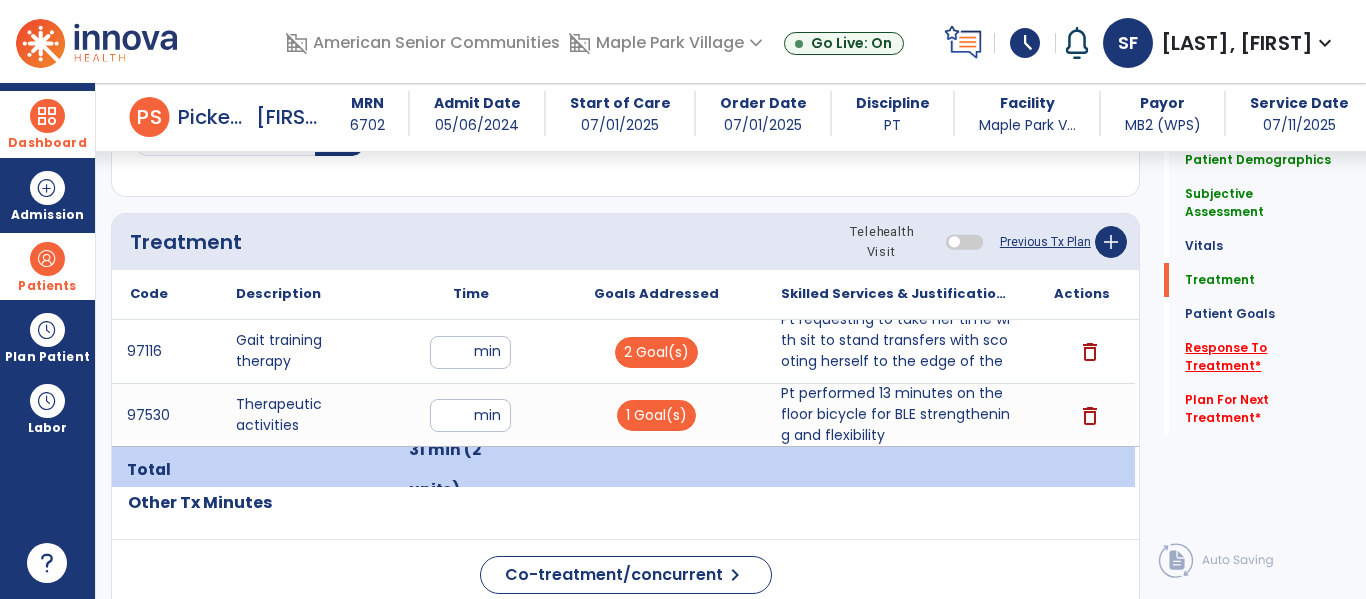 click on "Response To Treatment   *" 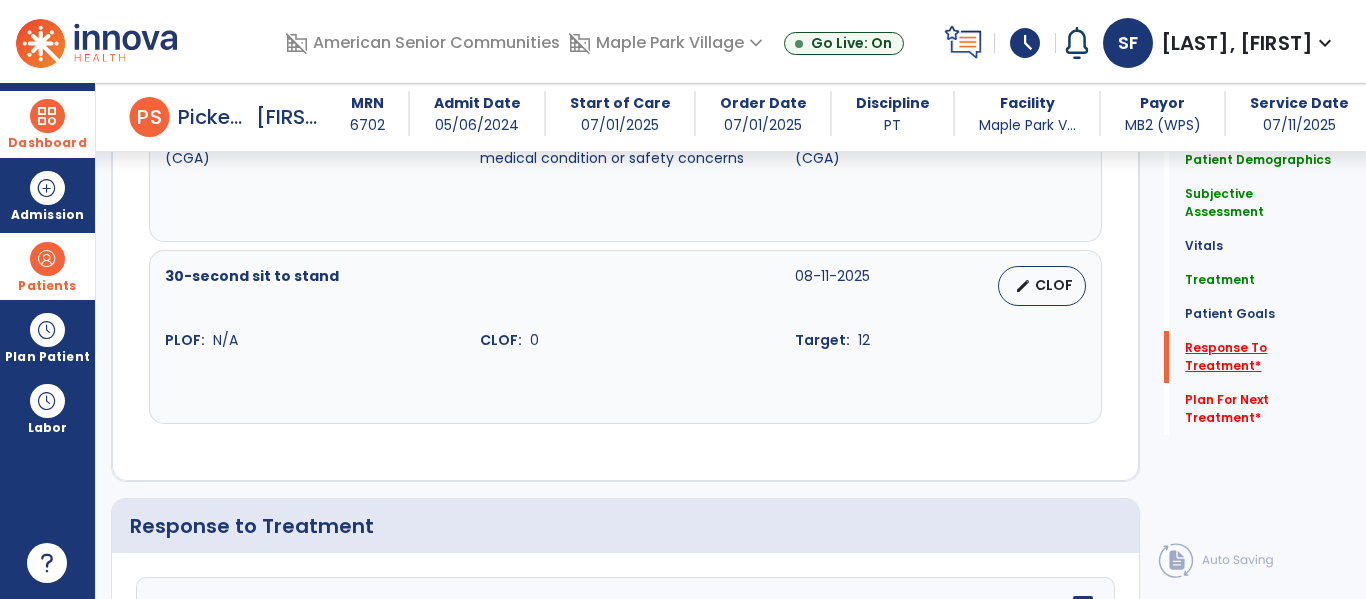 scroll, scrollTop: 2563, scrollLeft: 0, axis: vertical 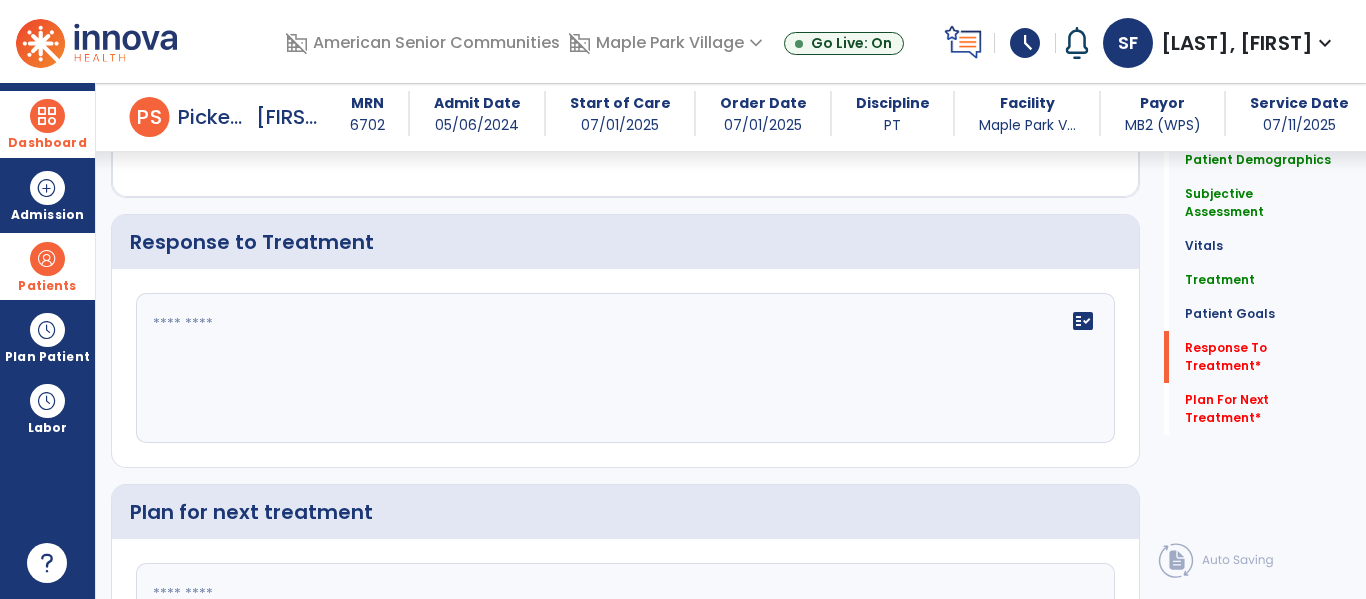 click on "fact_check" 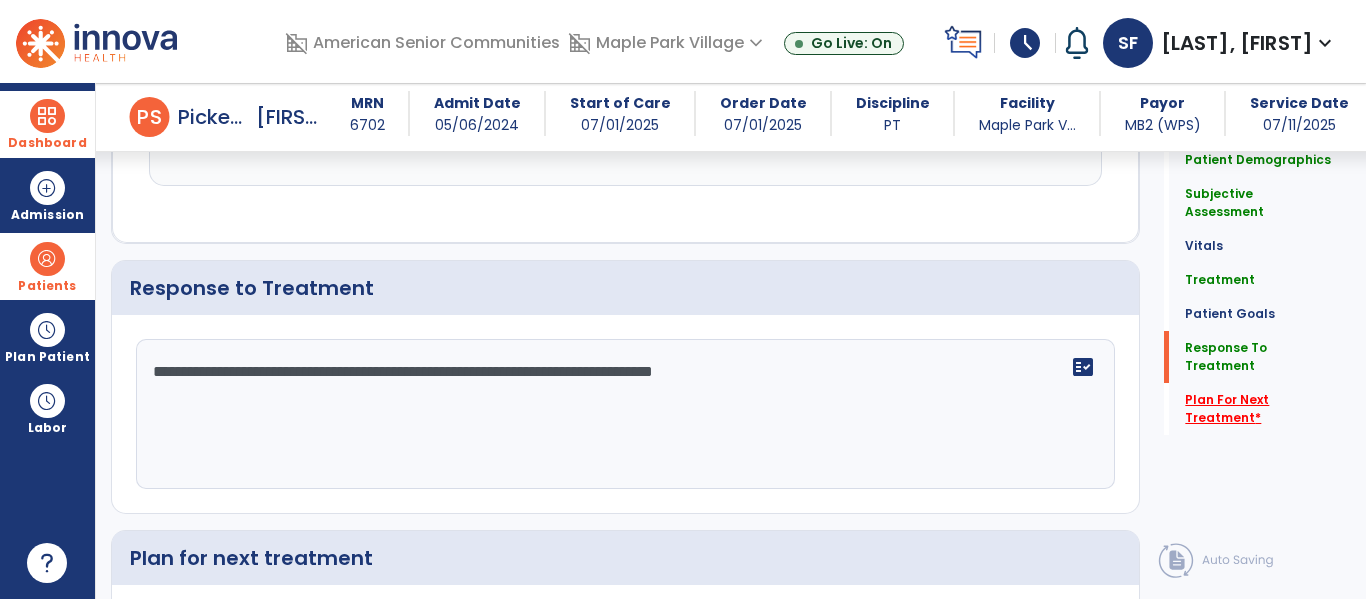 scroll, scrollTop: 2563, scrollLeft: 0, axis: vertical 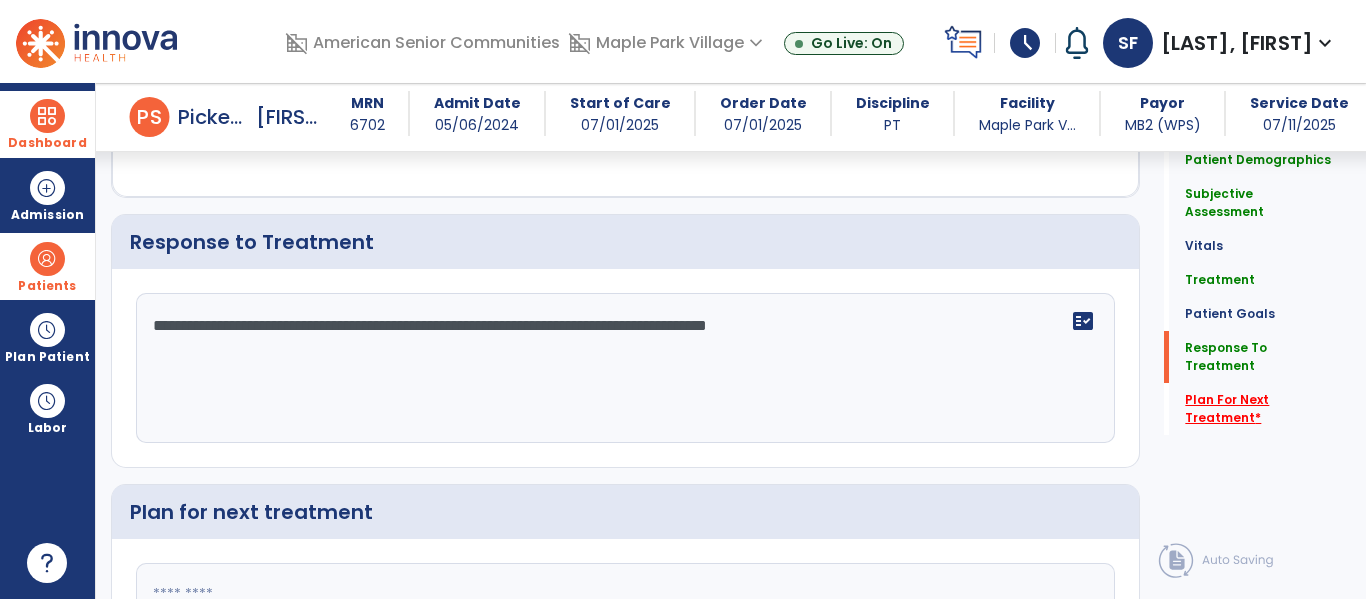type on "**********" 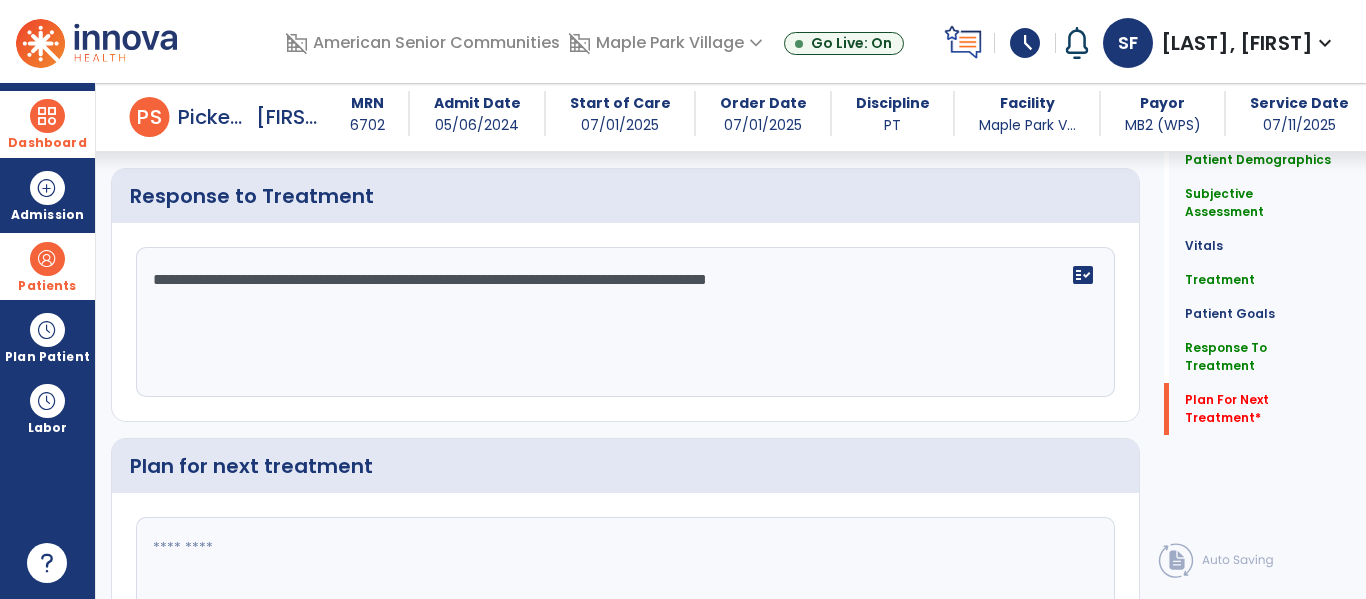 click 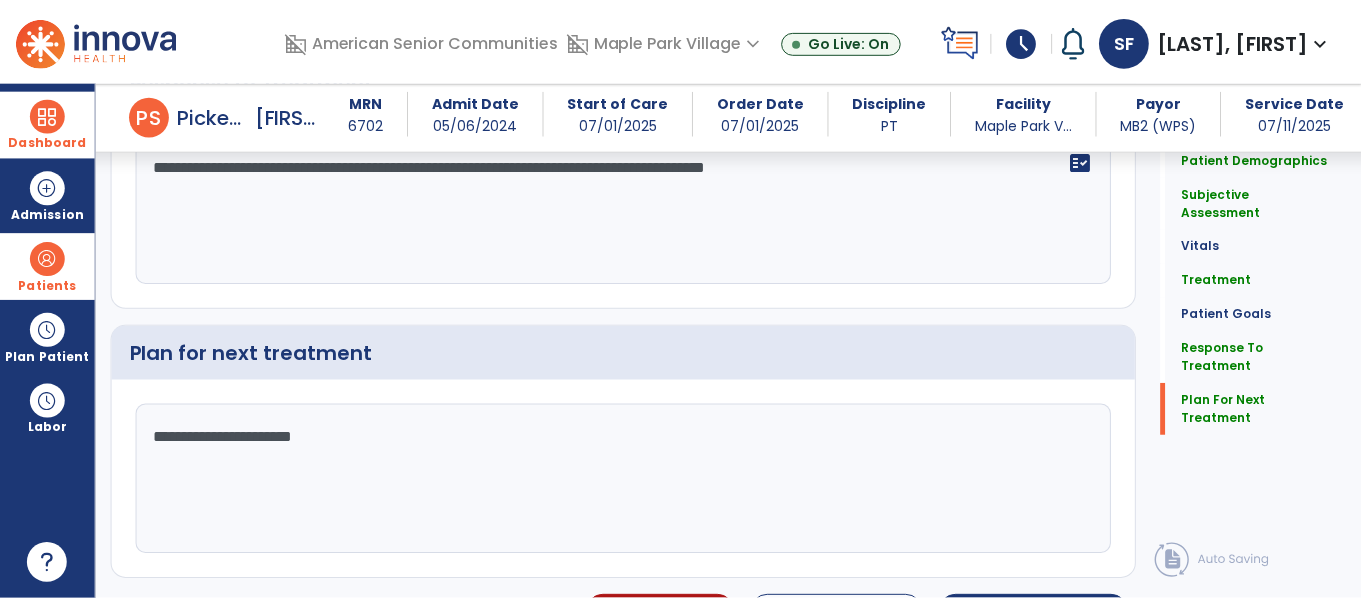 scroll, scrollTop: 2768, scrollLeft: 0, axis: vertical 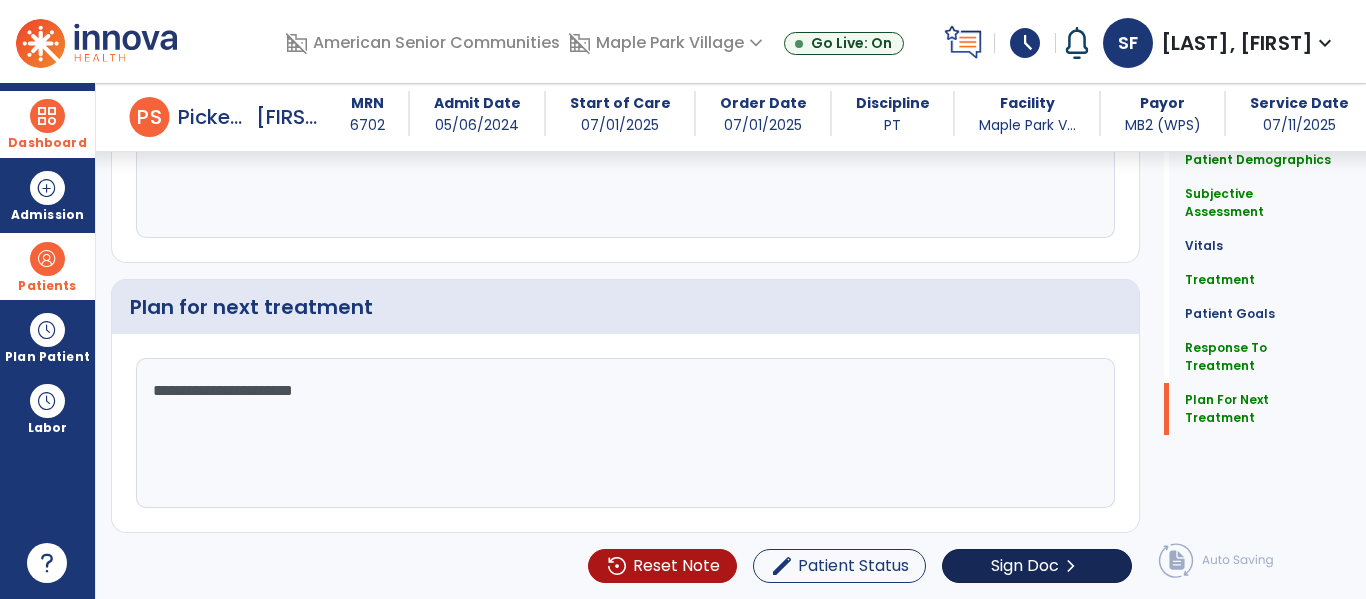 type on "**********" 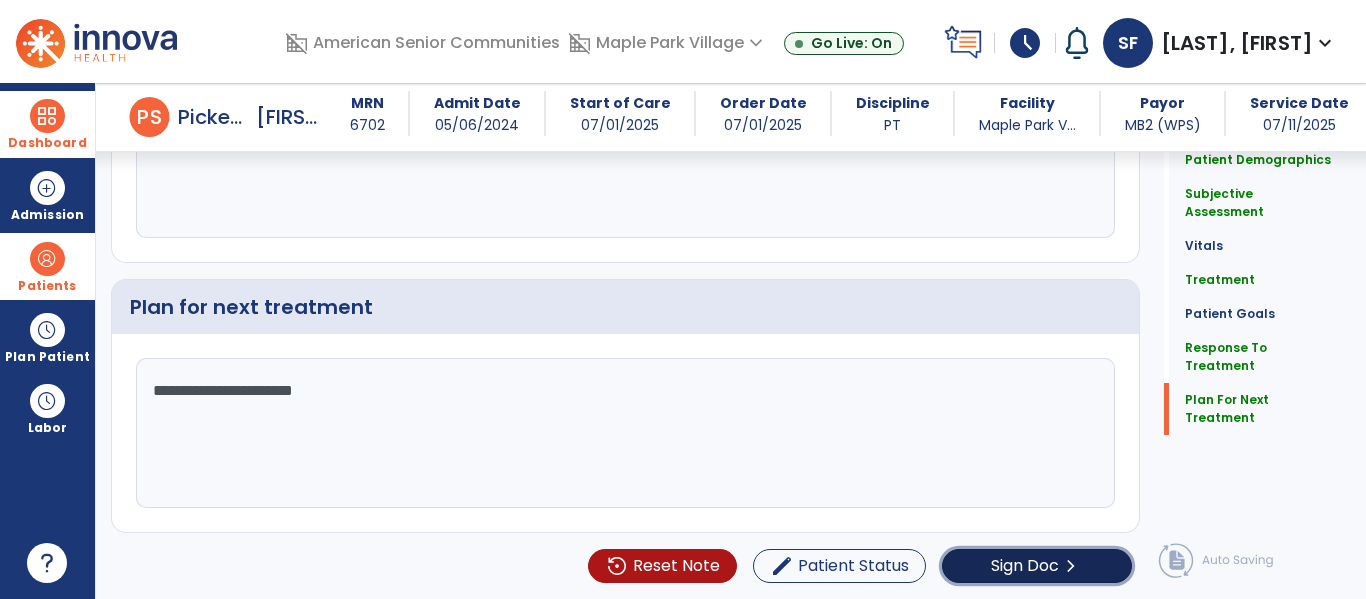 click on "chevron_right" 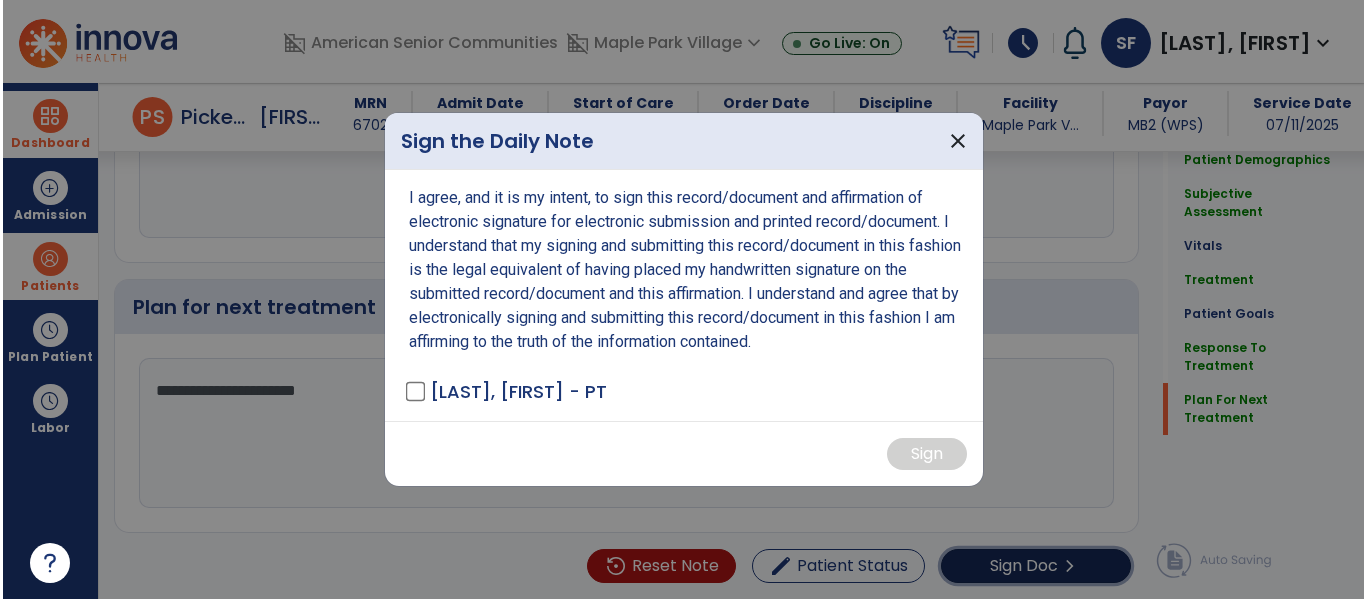 scroll, scrollTop: 2768, scrollLeft: 0, axis: vertical 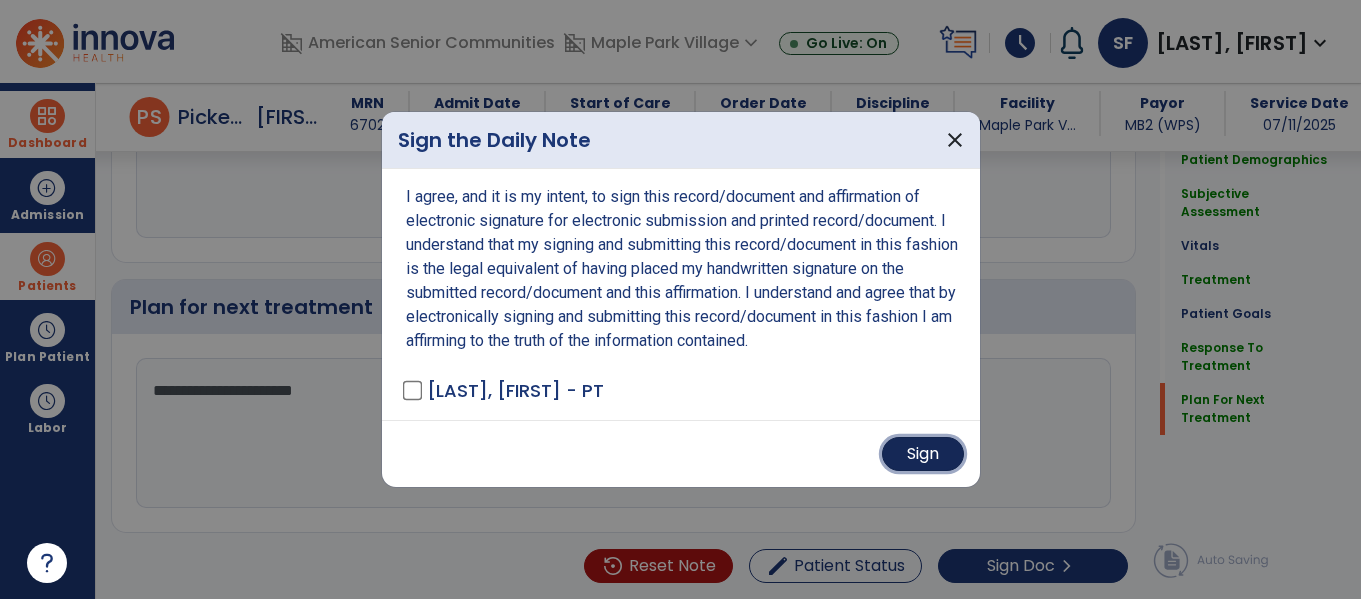 click on "Sign" at bounding box center (923, 454) 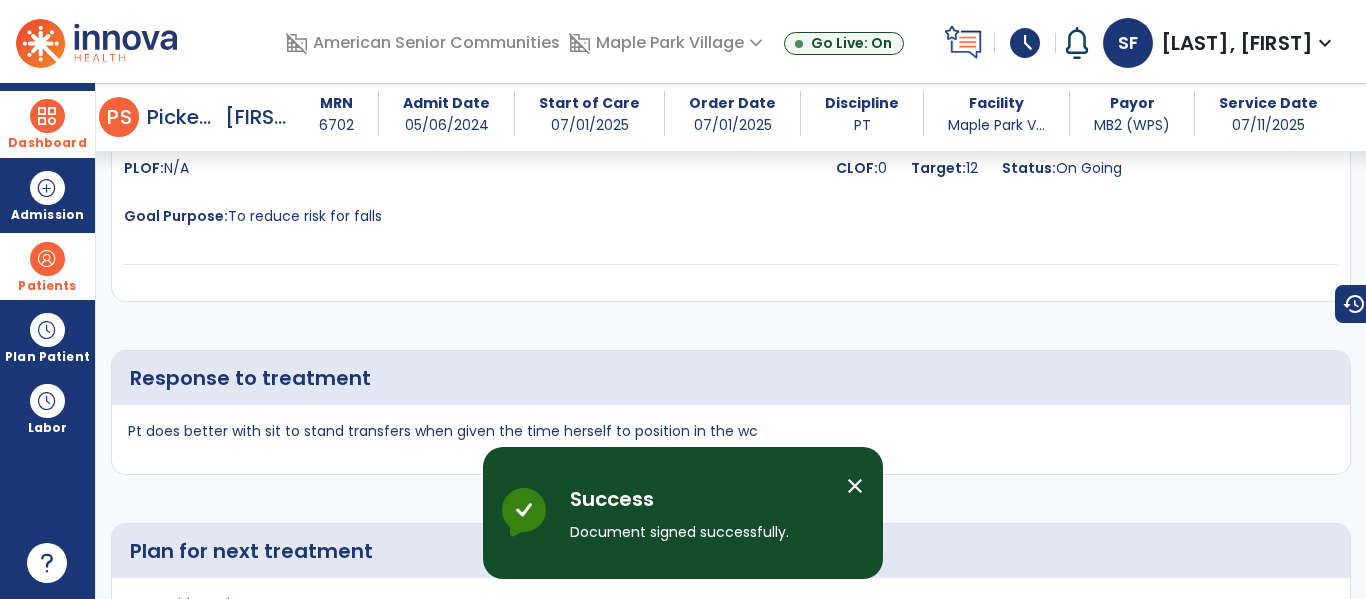 scroll, scrollTop: 3419, scrollLeft: 0, axis: vertical 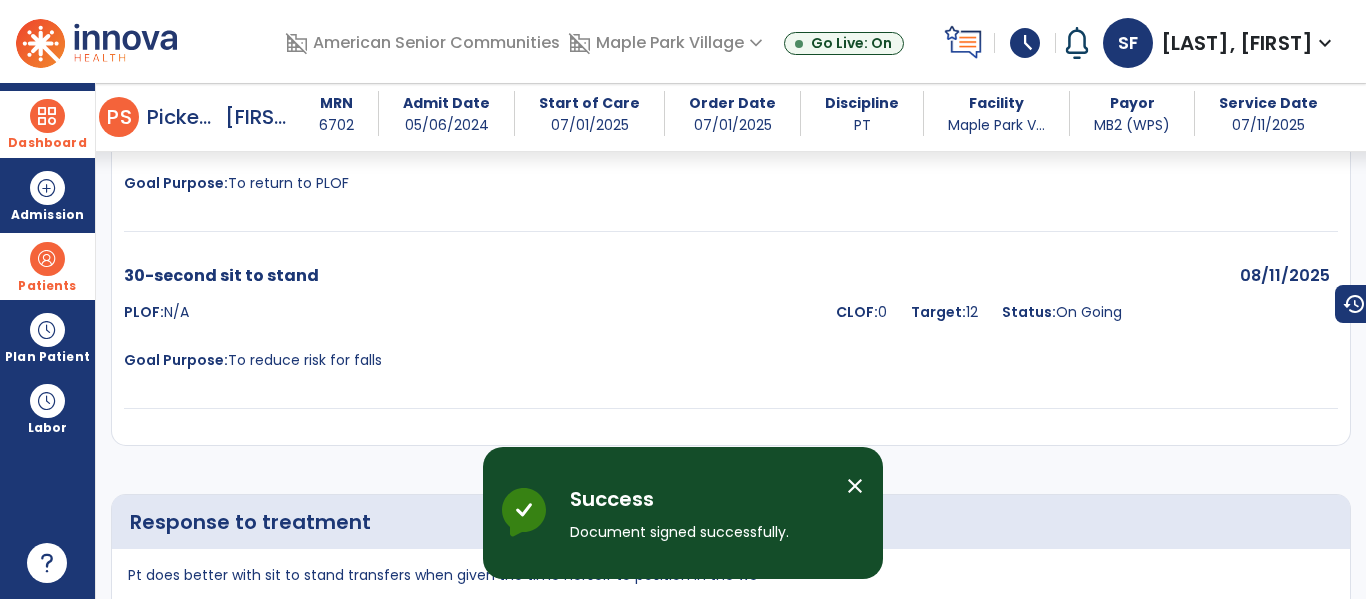 click at bounding box center (47, 116) 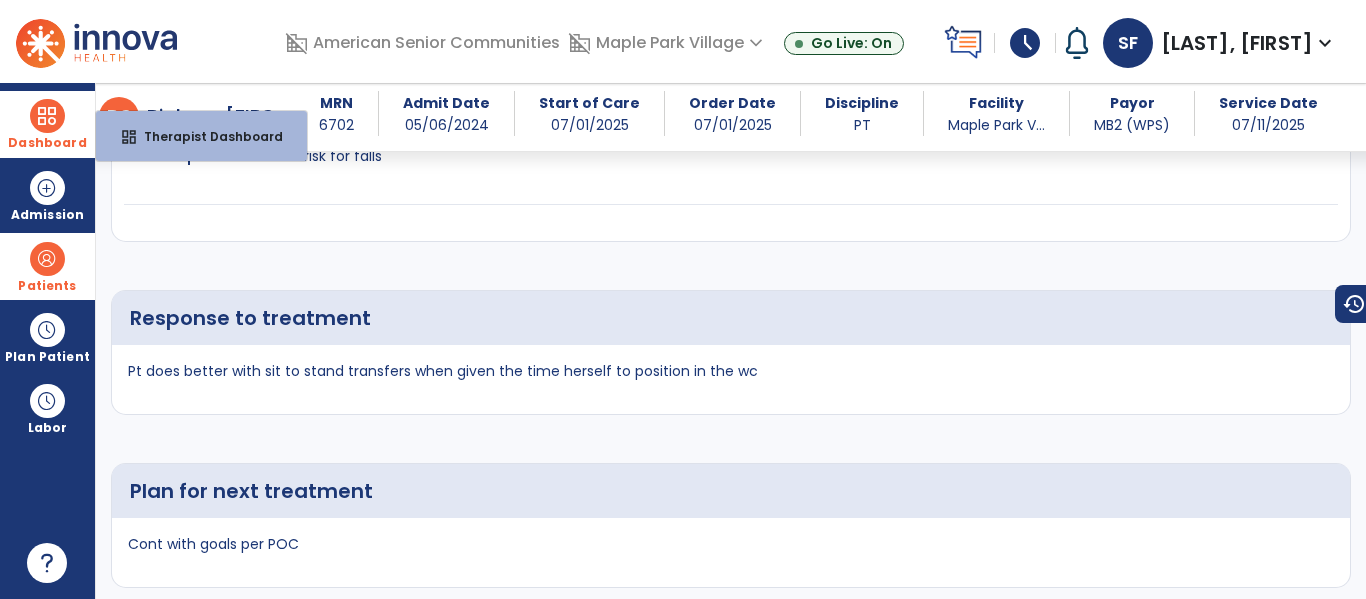 scroll, scrollTop: 4010, scrollLeft: 0, axis: vertical 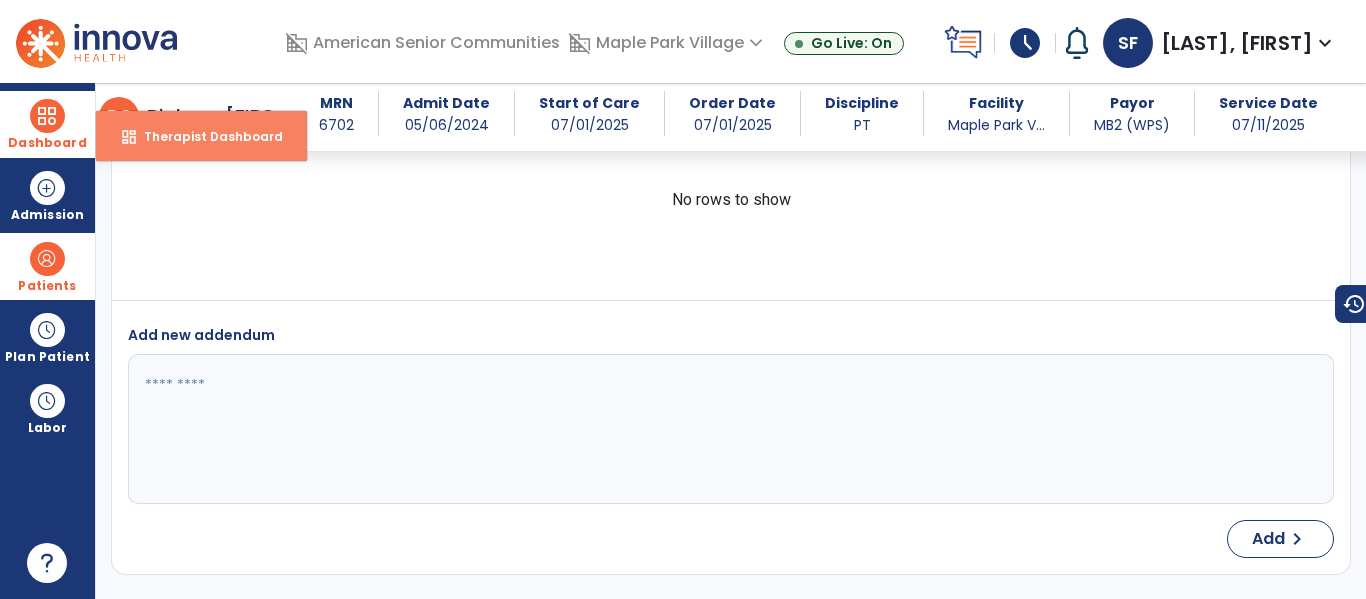 click on "dashboard  Therapist Dashboard" at bounding box center (201, 136) 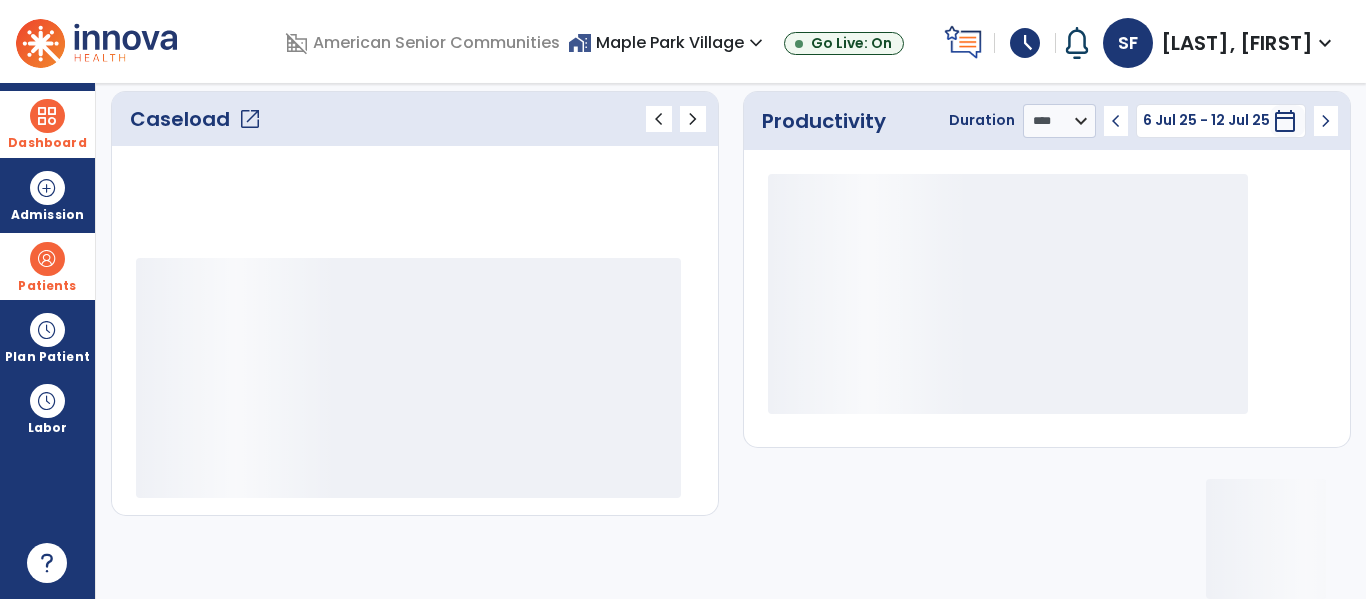 scroll, scrollTop: 278, scrollLeft: 0, axis: vertical 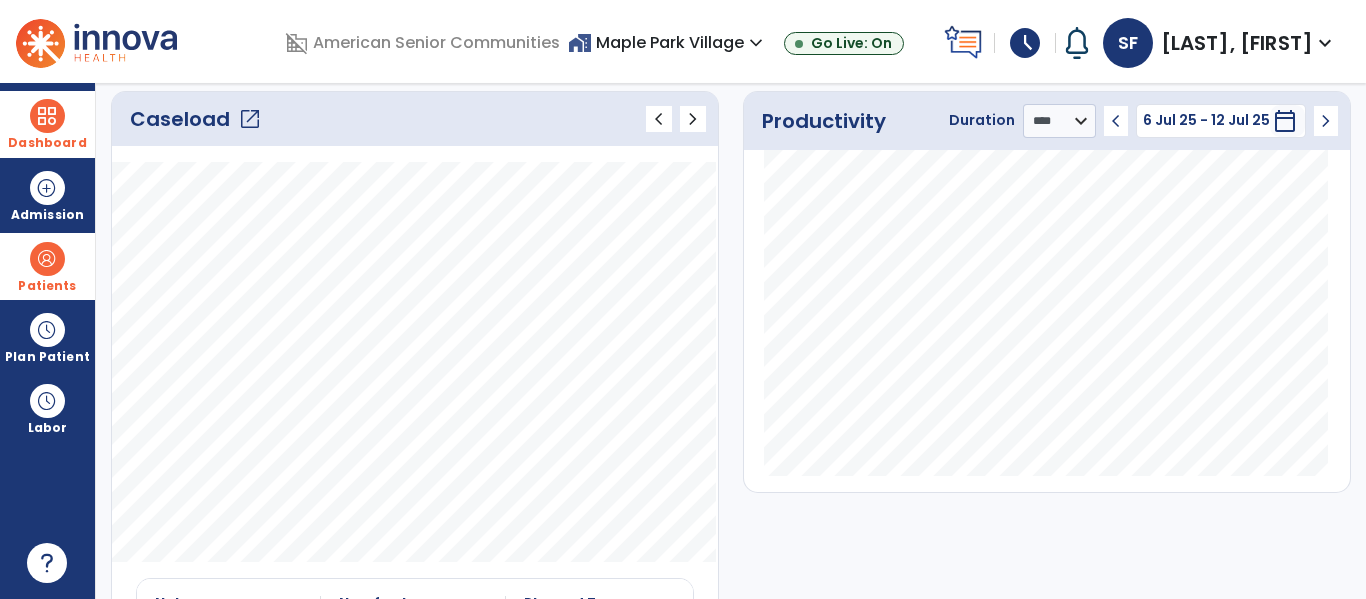 click on "Caseload   open_in_new" 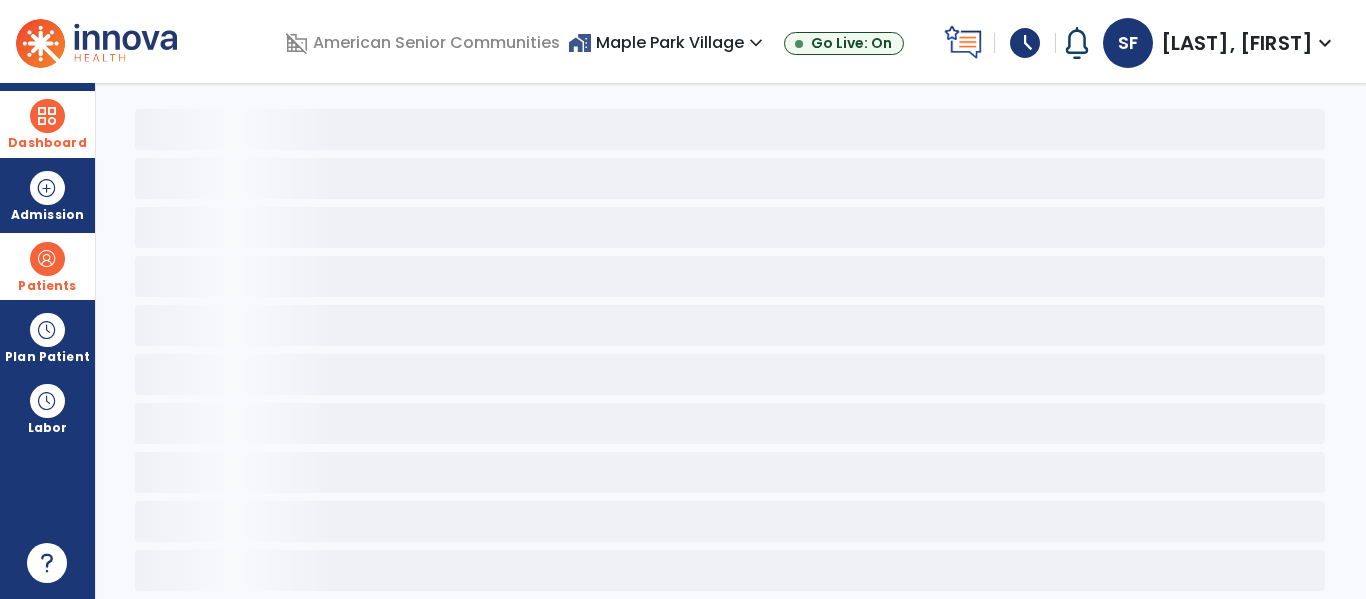 scroll, scrollTop: 78, scrollLeft: 0, axis: vertical 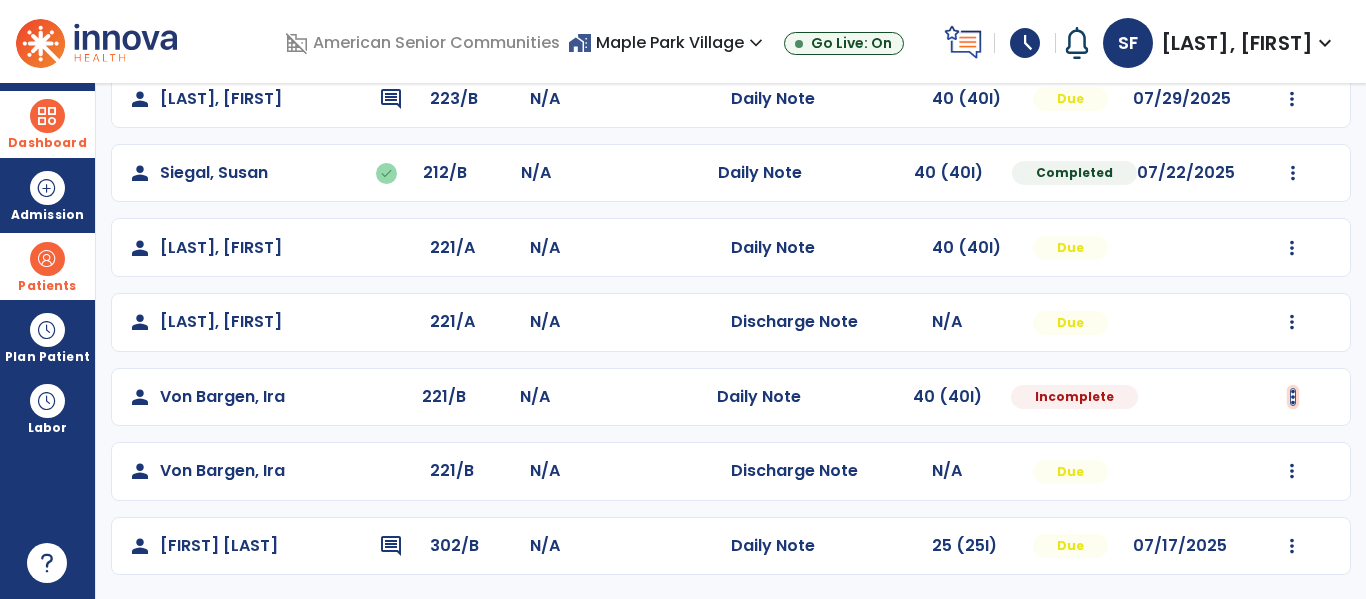 click at bounding box center [1292, -498] 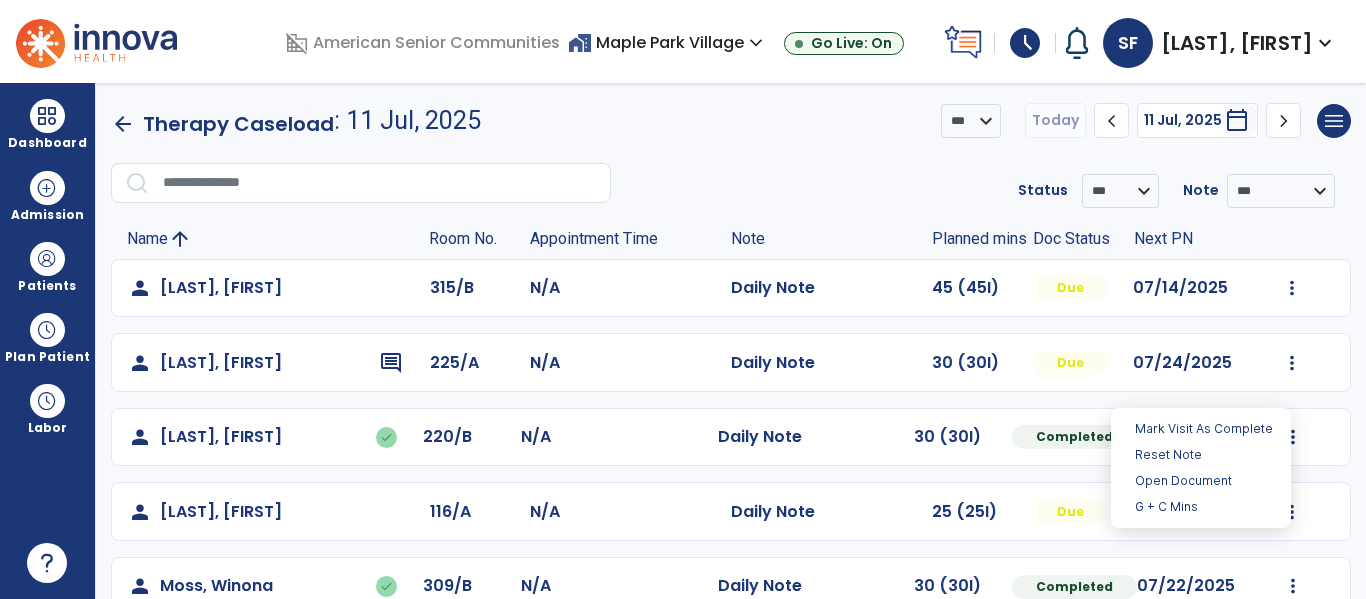 scroll, scrollTop: 0, scrollLeft: 0, axis: both 